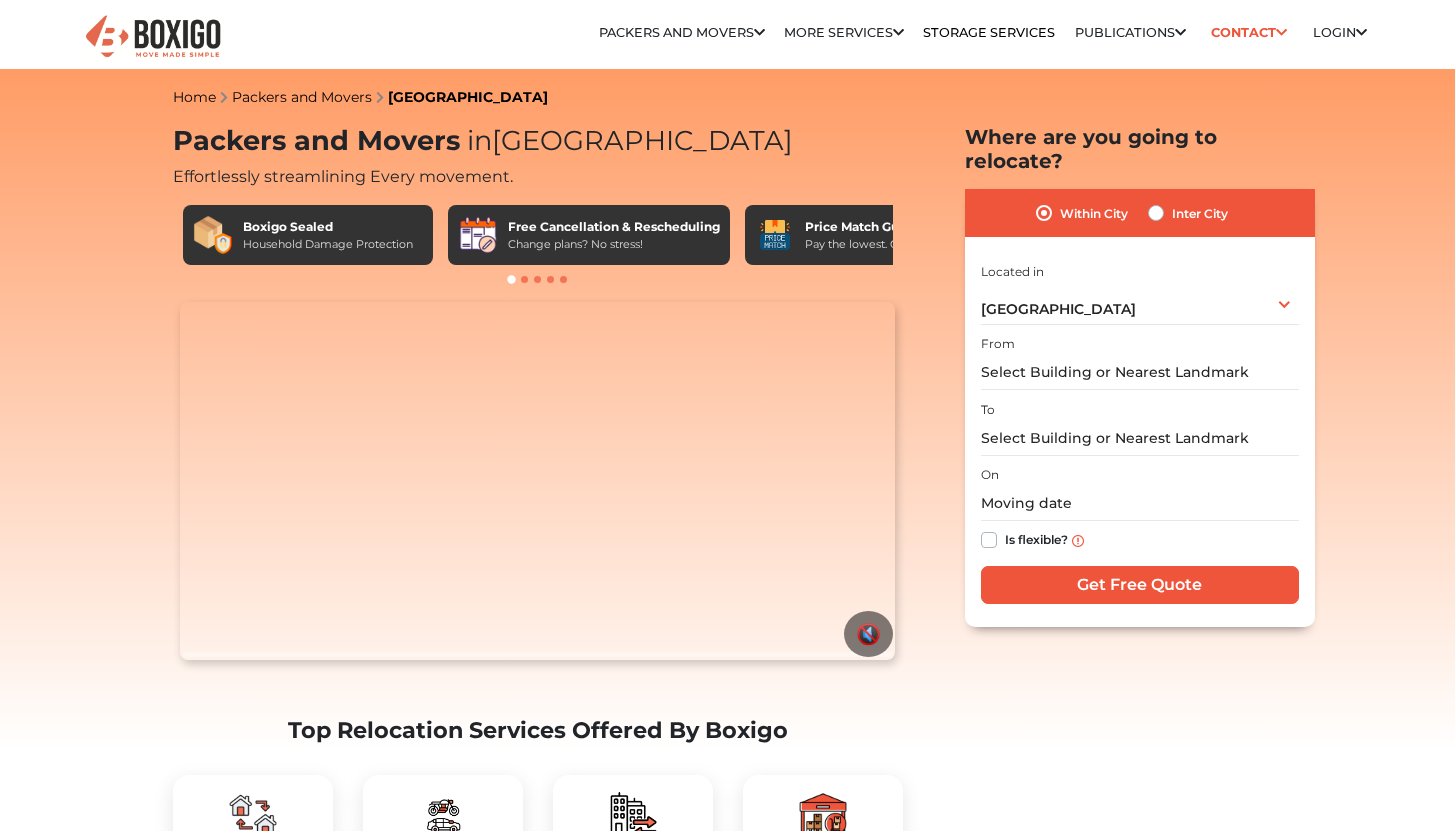 scroll, scrollTop: 0, scrollLeft: 0, axis: both 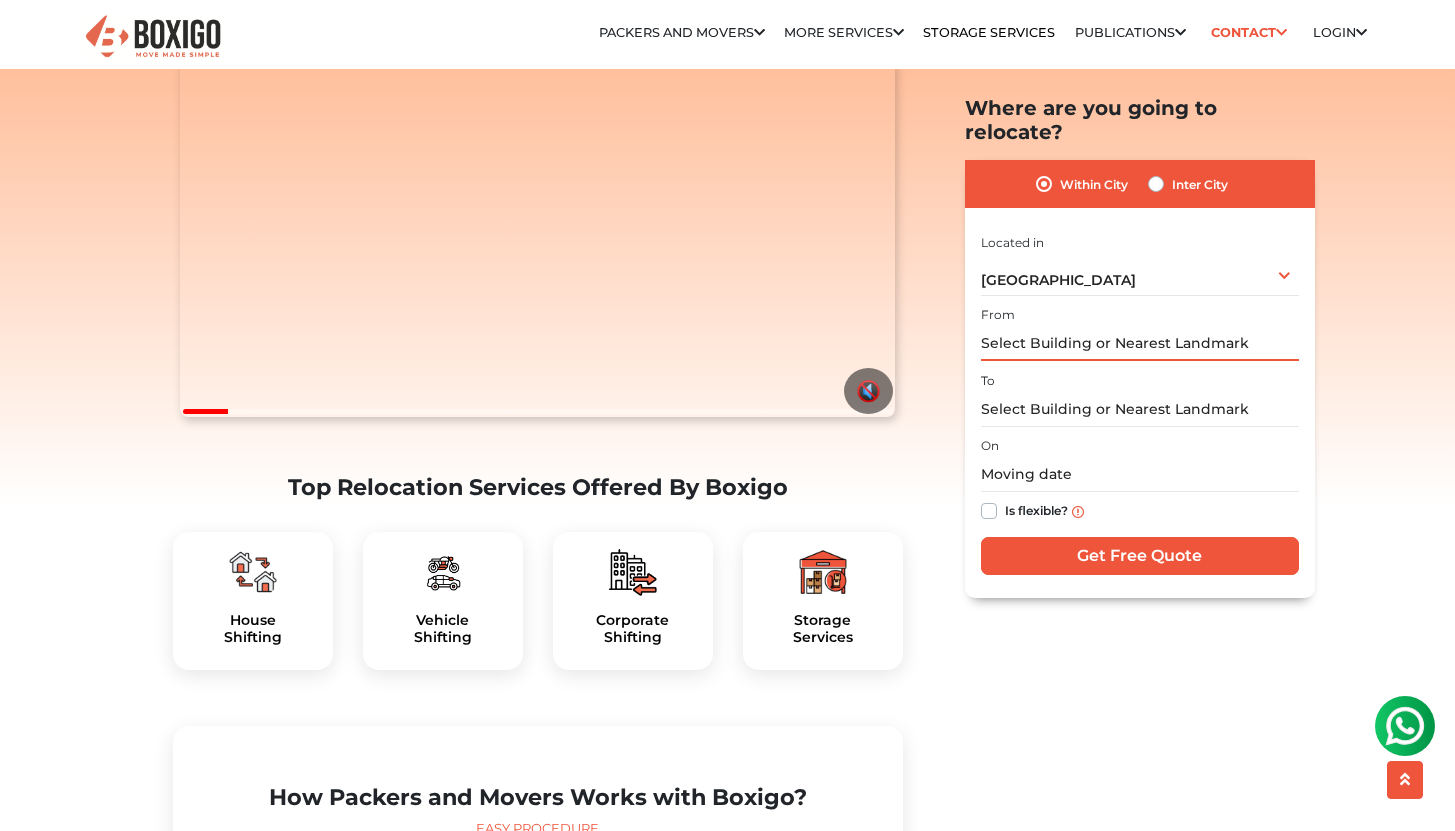 click at bounding box center [1140, 343] 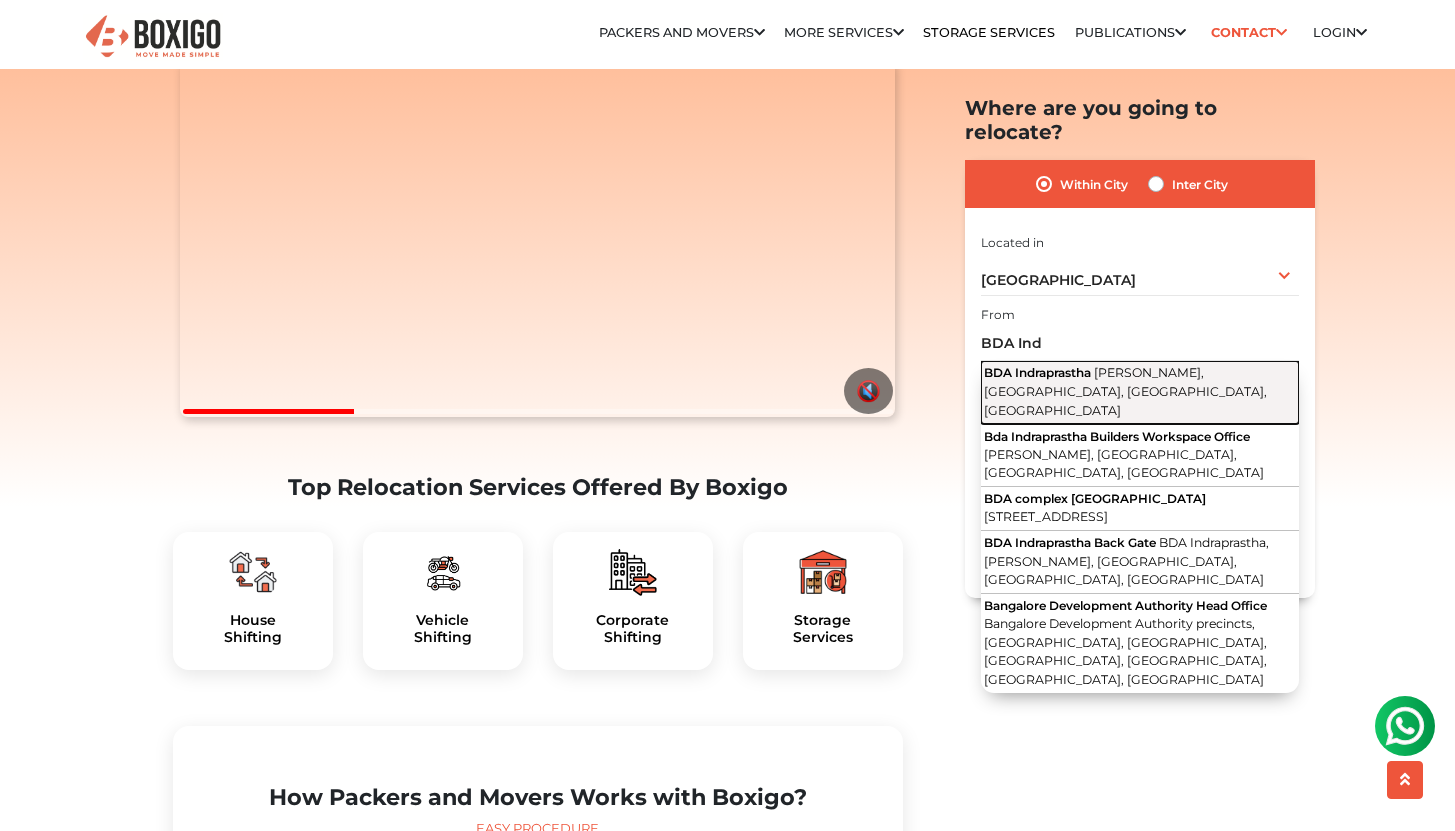 click on "BDA Indraprastha
Harsha Layout, Kengeri Satellite Town, Bengaluru, Karnataka" at bounding box center [1140, 392] 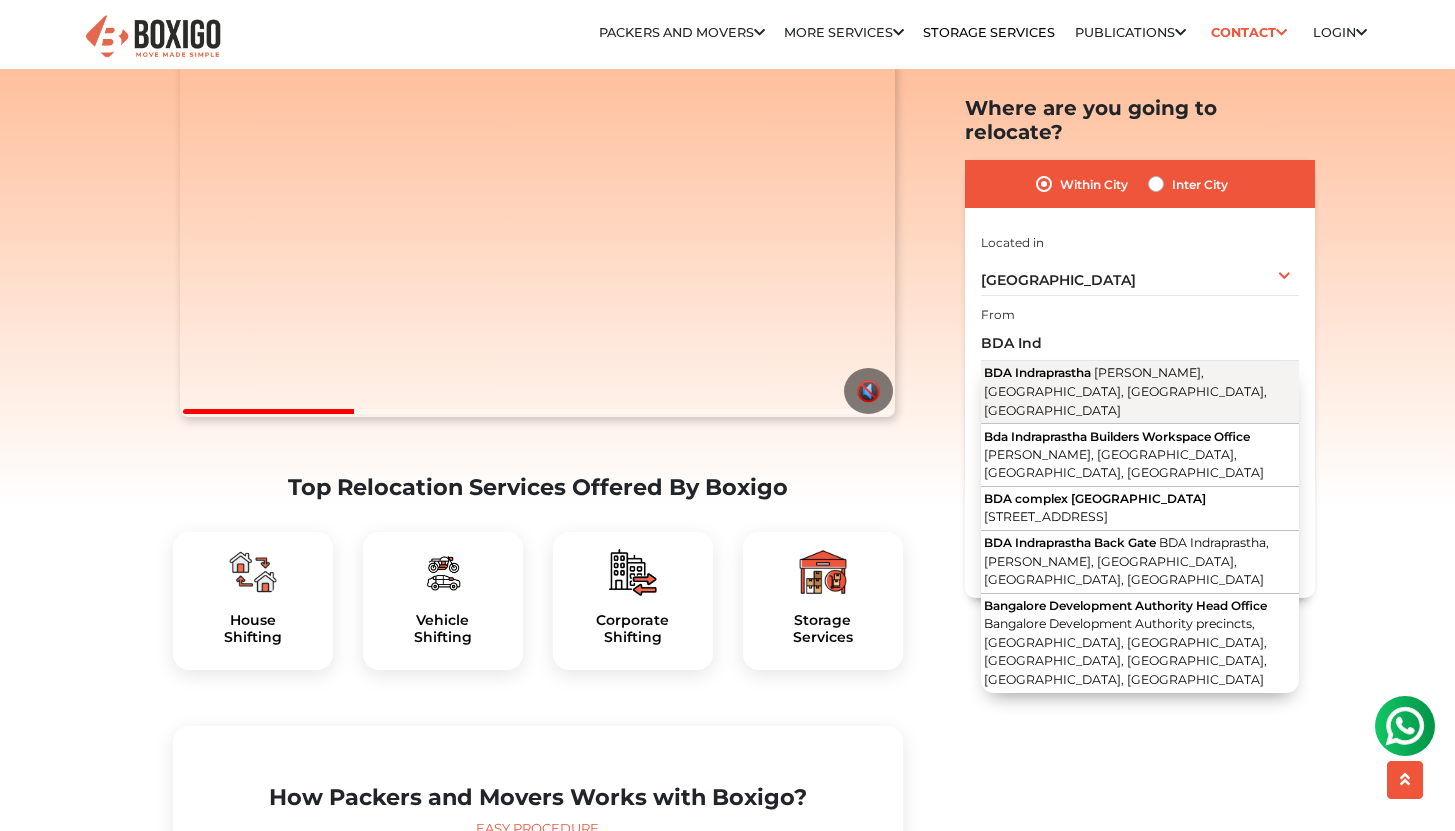 type on "BDA Indraprastha, [PERSON_NAME], [GEOGRAPHIC_DATA], [GEOGRAPHIC_DATA], [GEOGRAPHIC_DATA]" 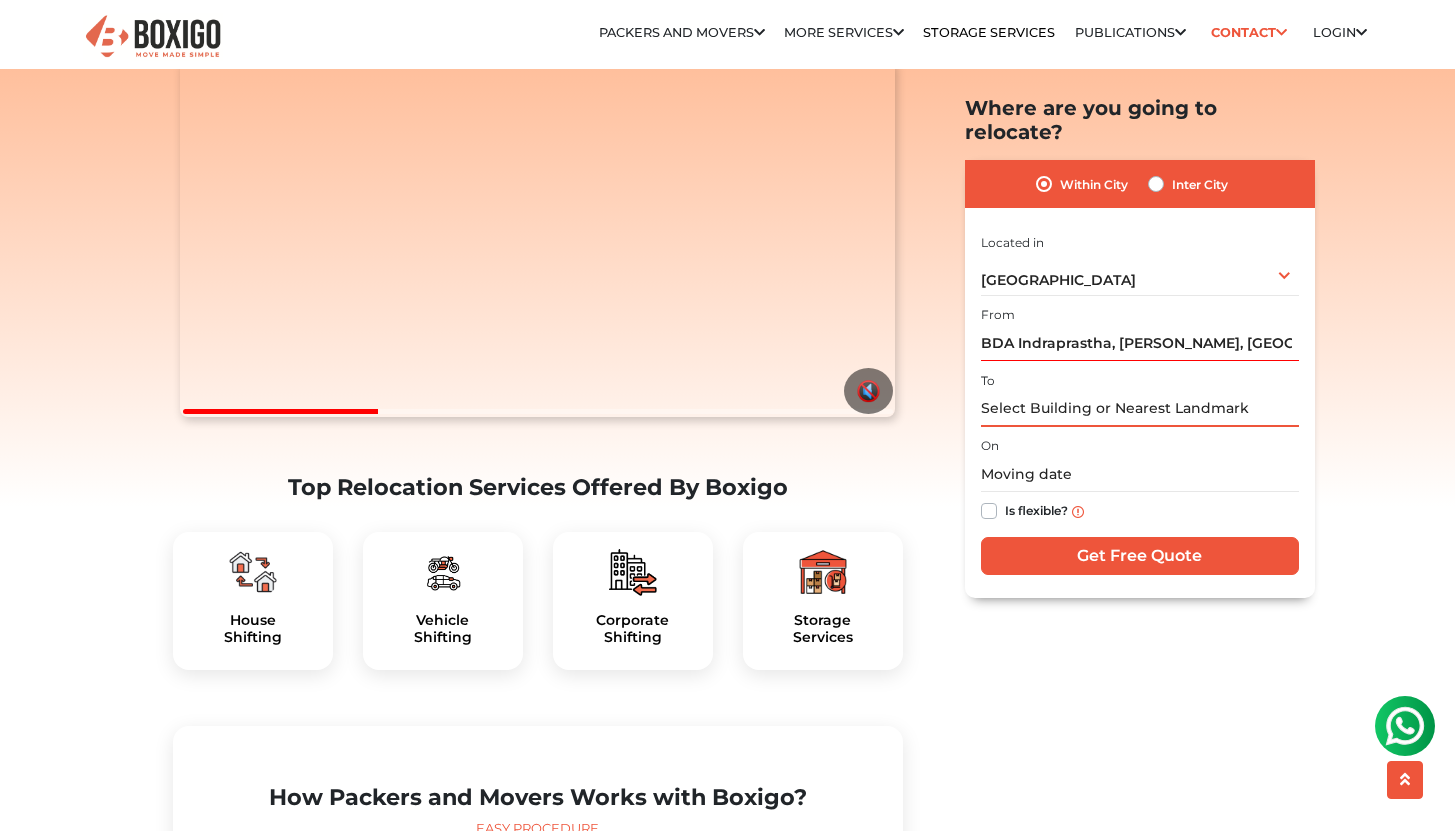 click at bounding box center [1140, 408] 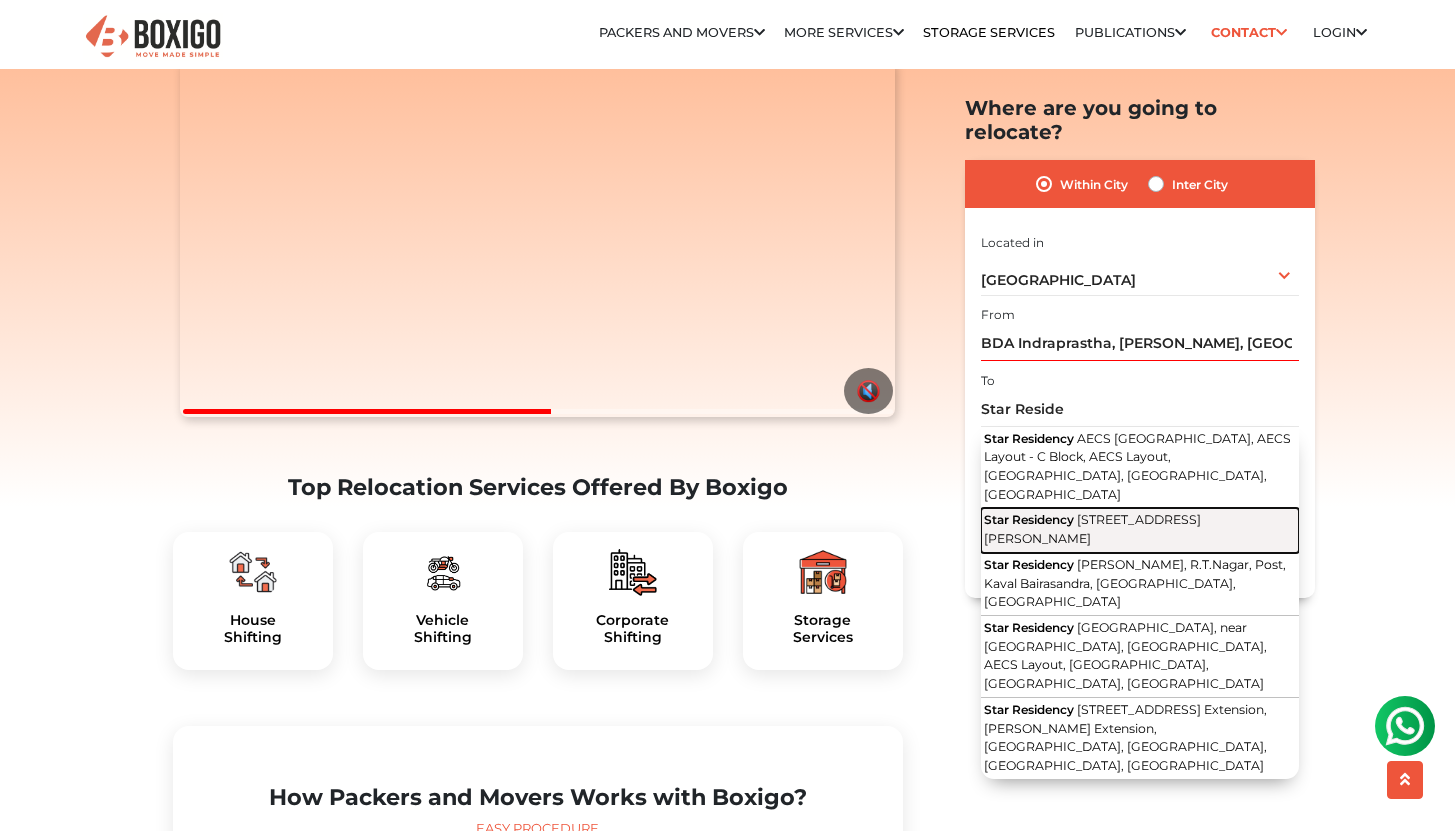 click on "[STREET_ADDRESS][PERSON_NAME]" at bounding box center [1092, 529] 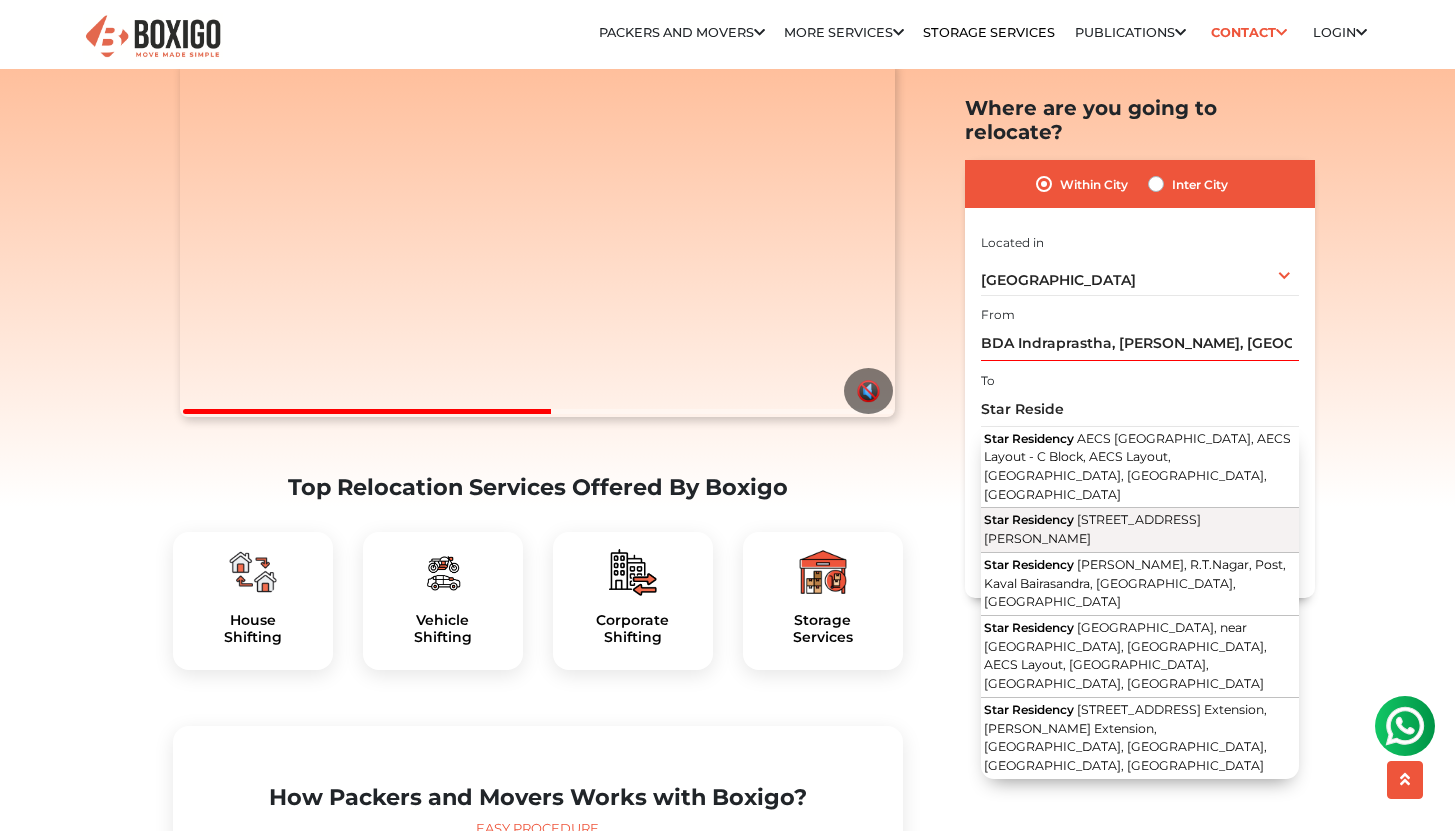 type on "Star Residency, [STREET_ADDRESS][PERSON_NAME]" 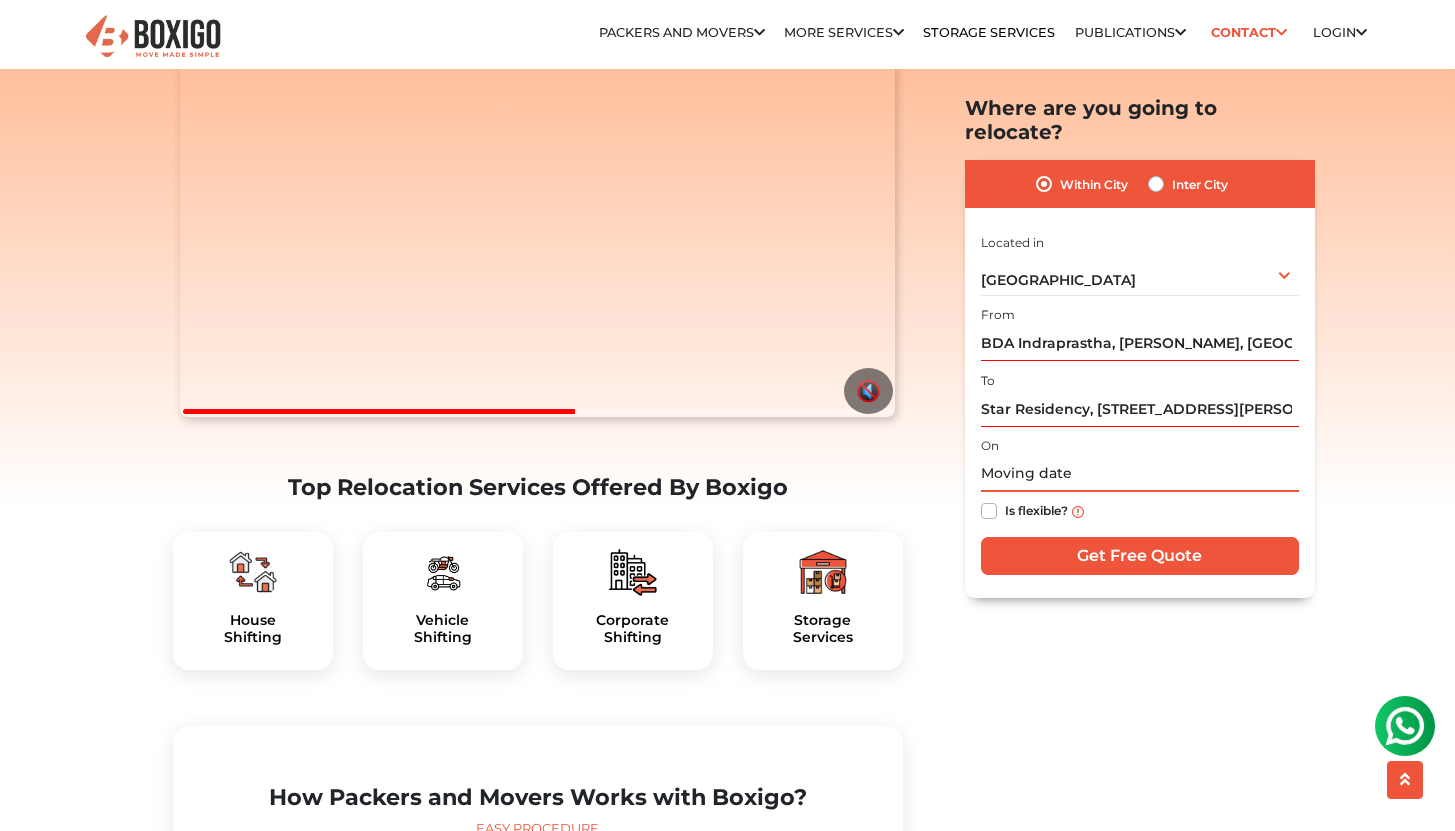 click at bounding box center (1140, 474) 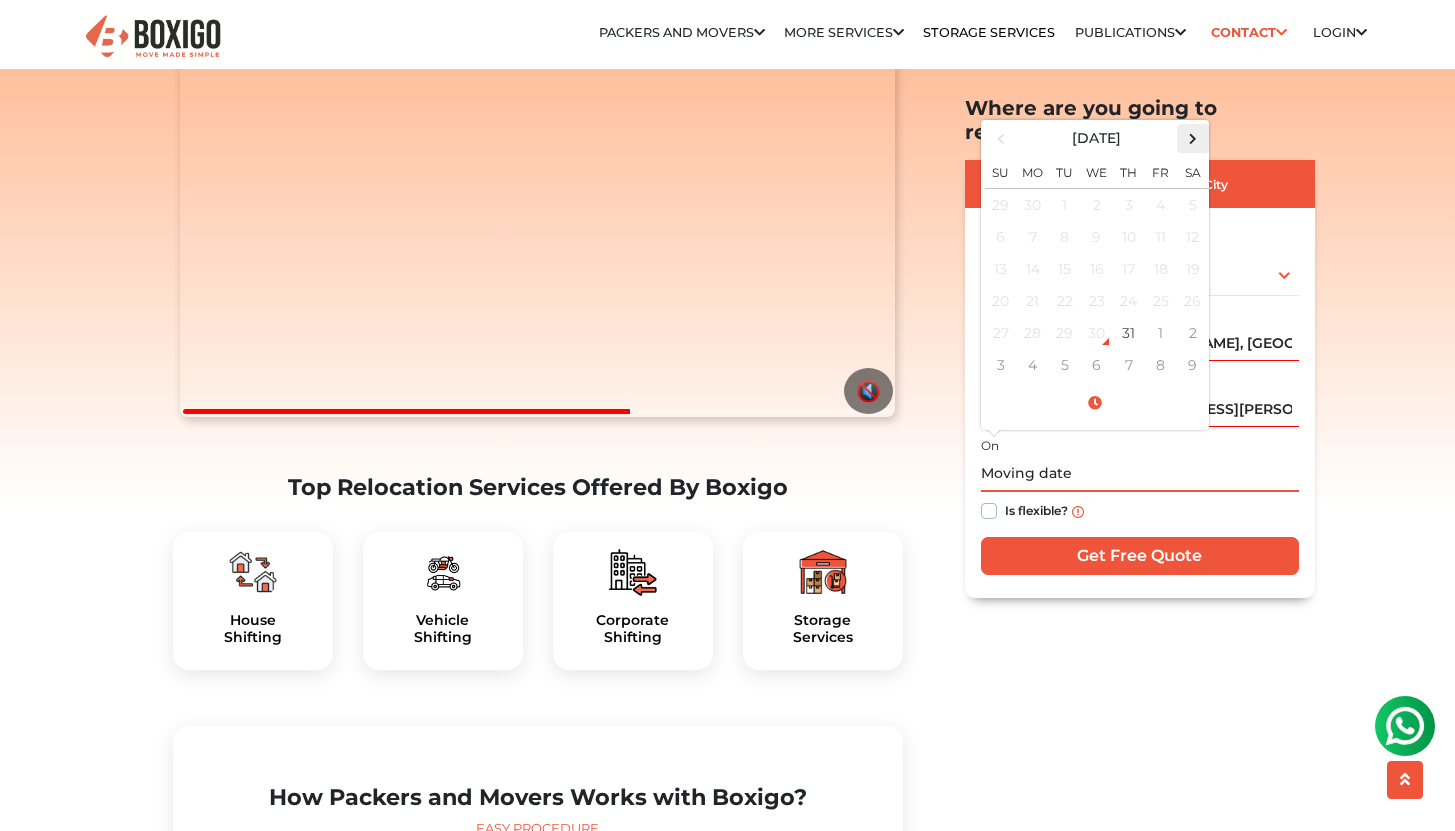 click at bounding box center [1192, 138] 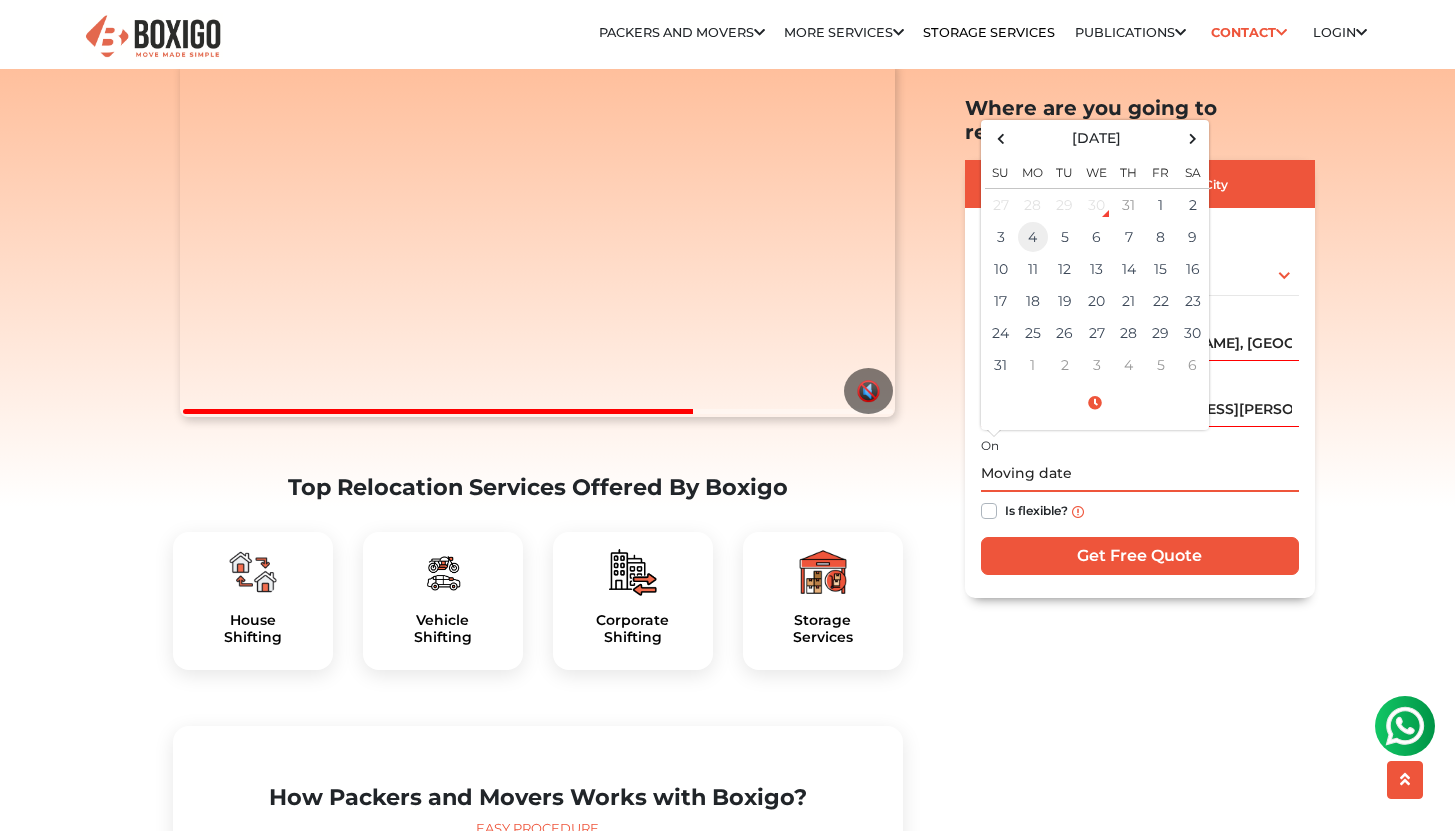 click on "4" at bounding box center [1033, 237] 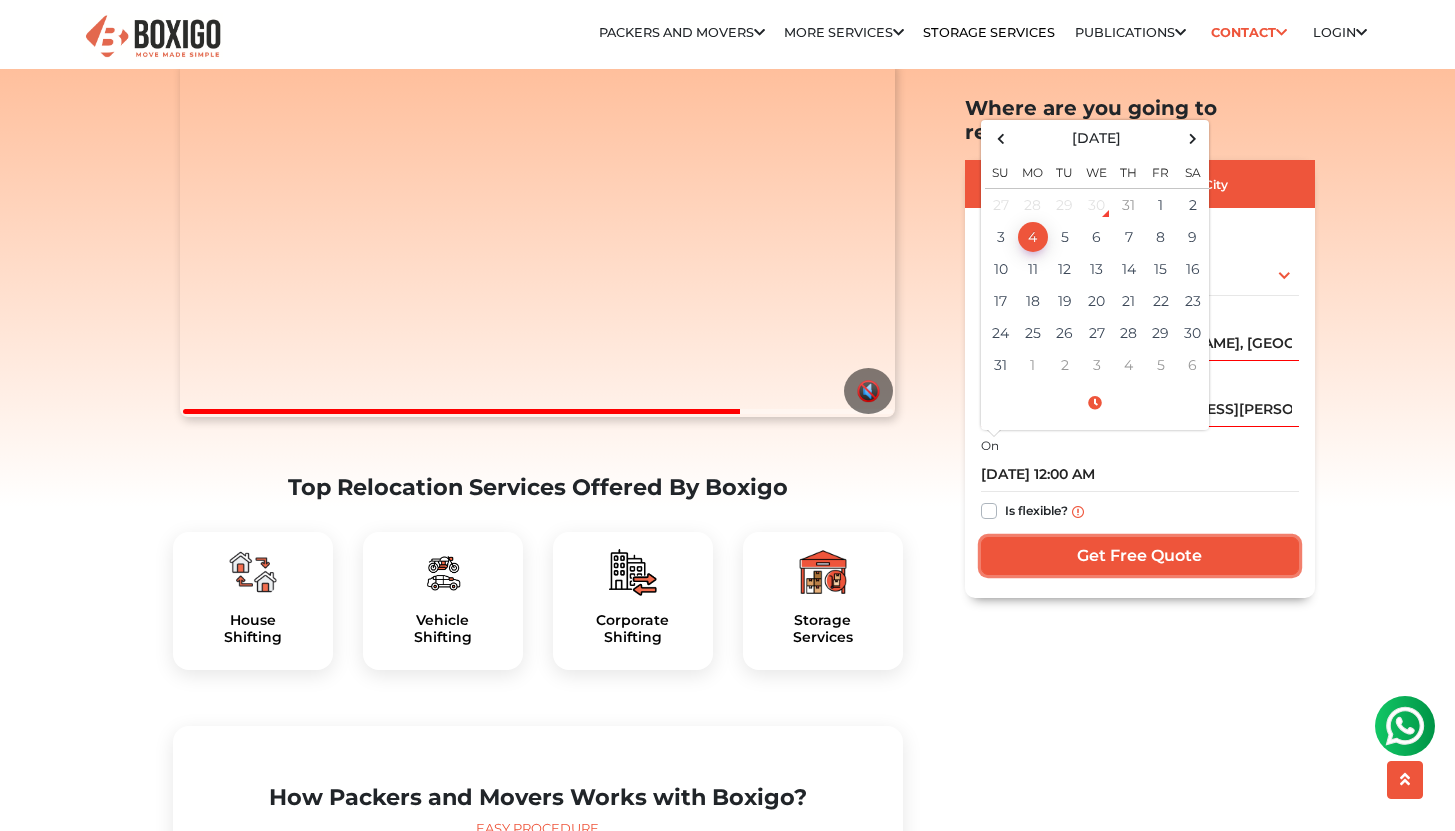 click on "Get Free Quote" at bounding box center (1140, 556) 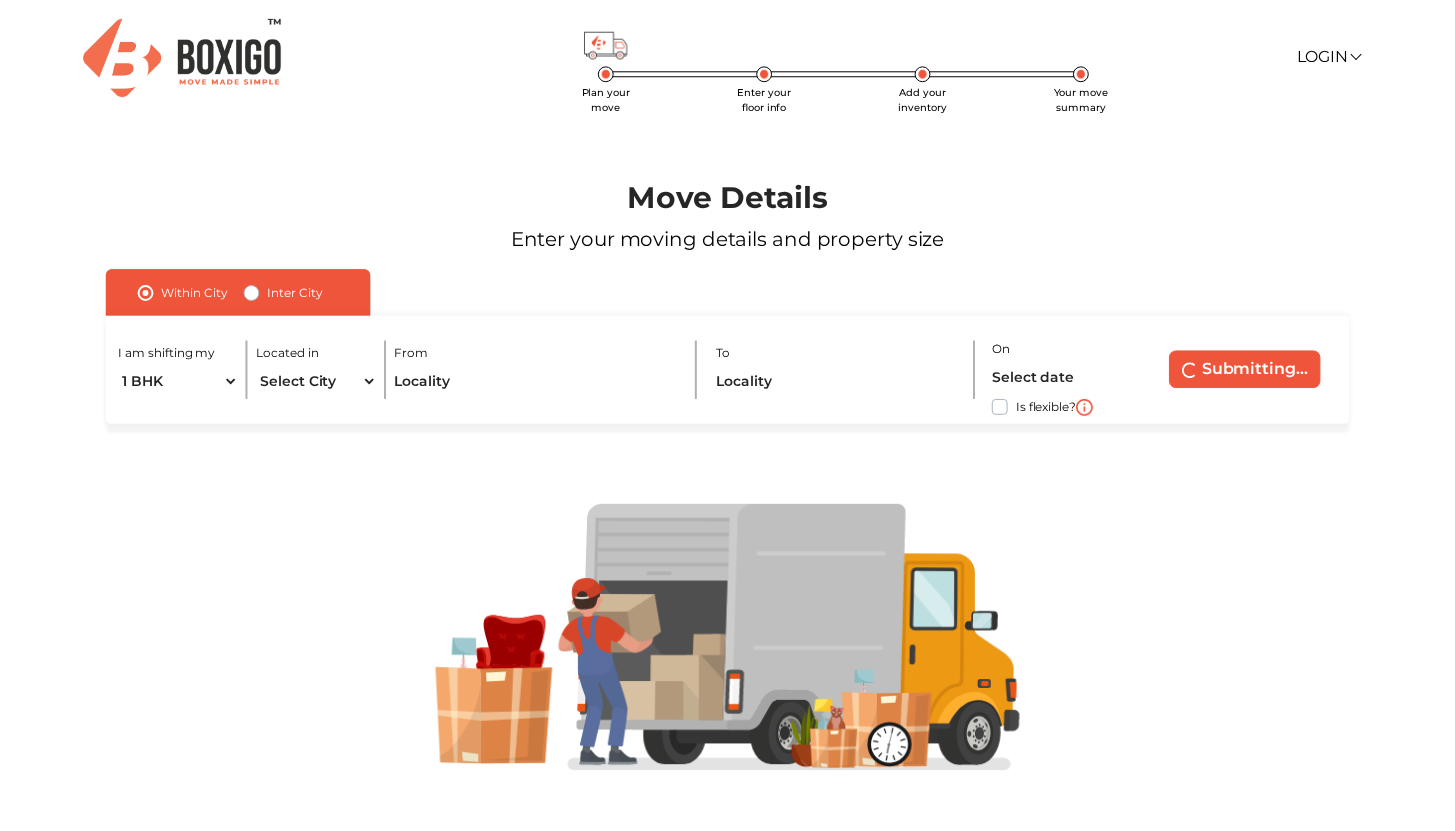 scroll, scrollTop: 0, scrollLeft: 0, axis: both 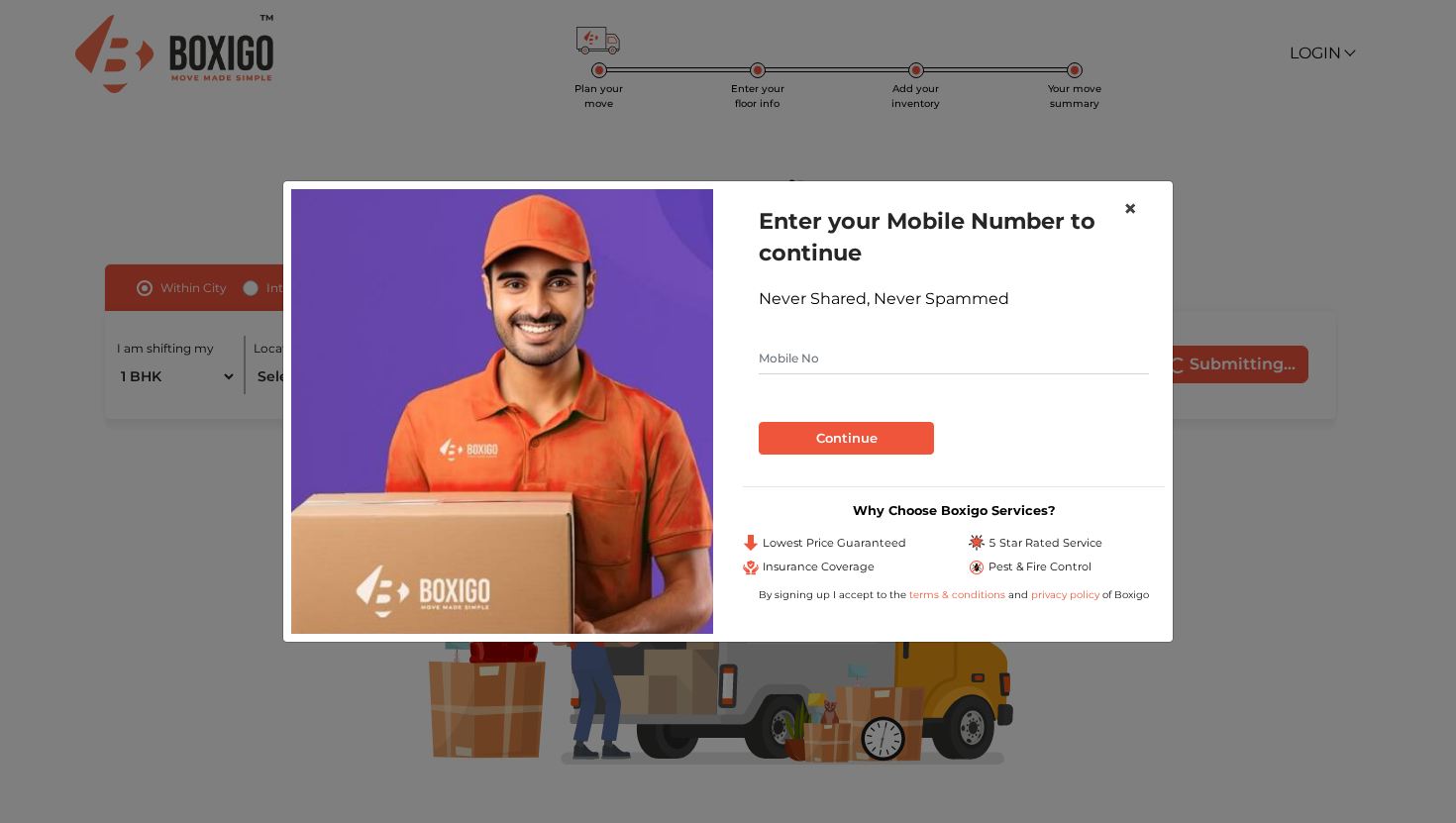 click on "×" at bounding box center (1130, 209) 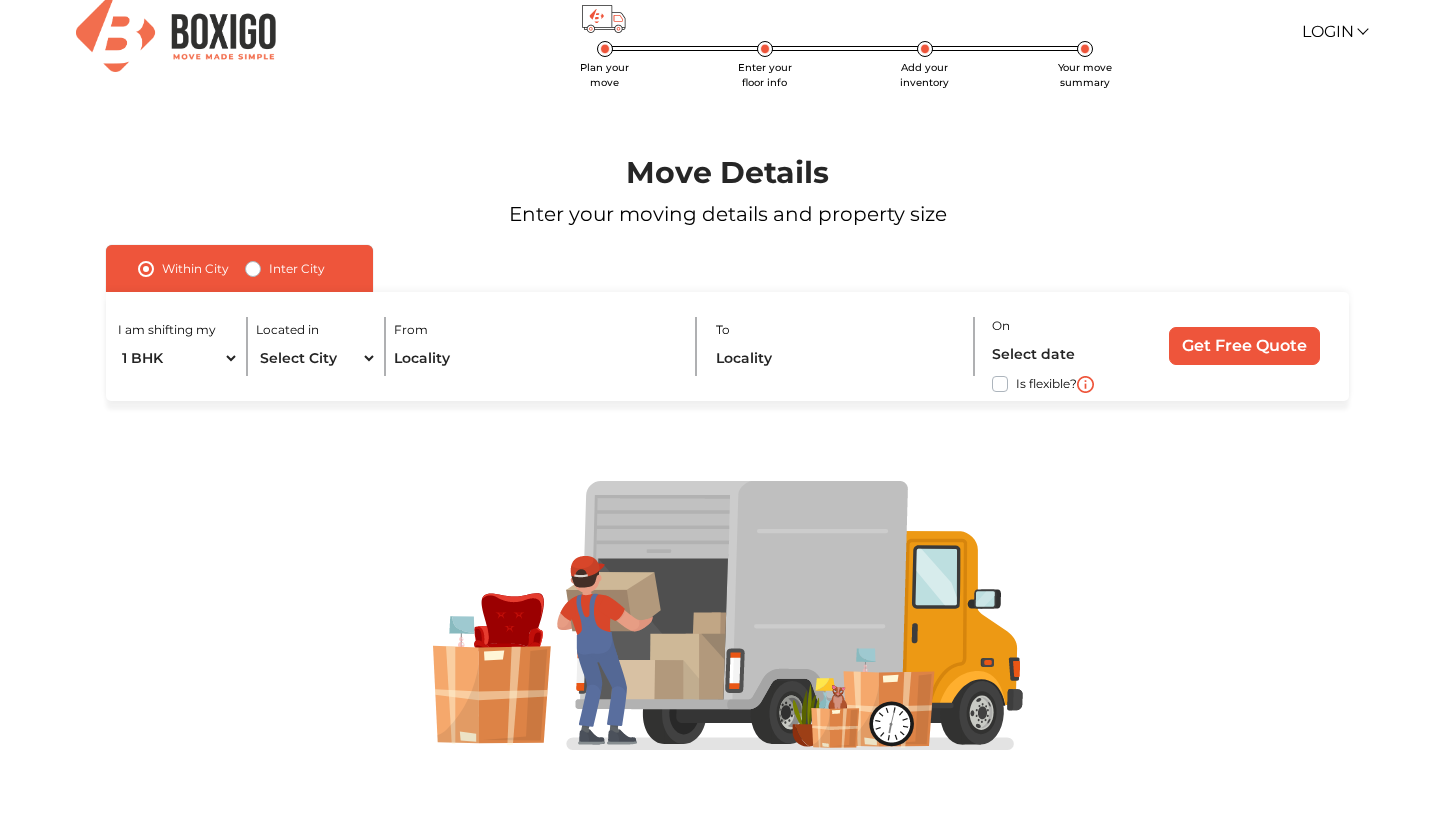 scroll, scrollTop: 0, scrollLeft: 0, axis: both 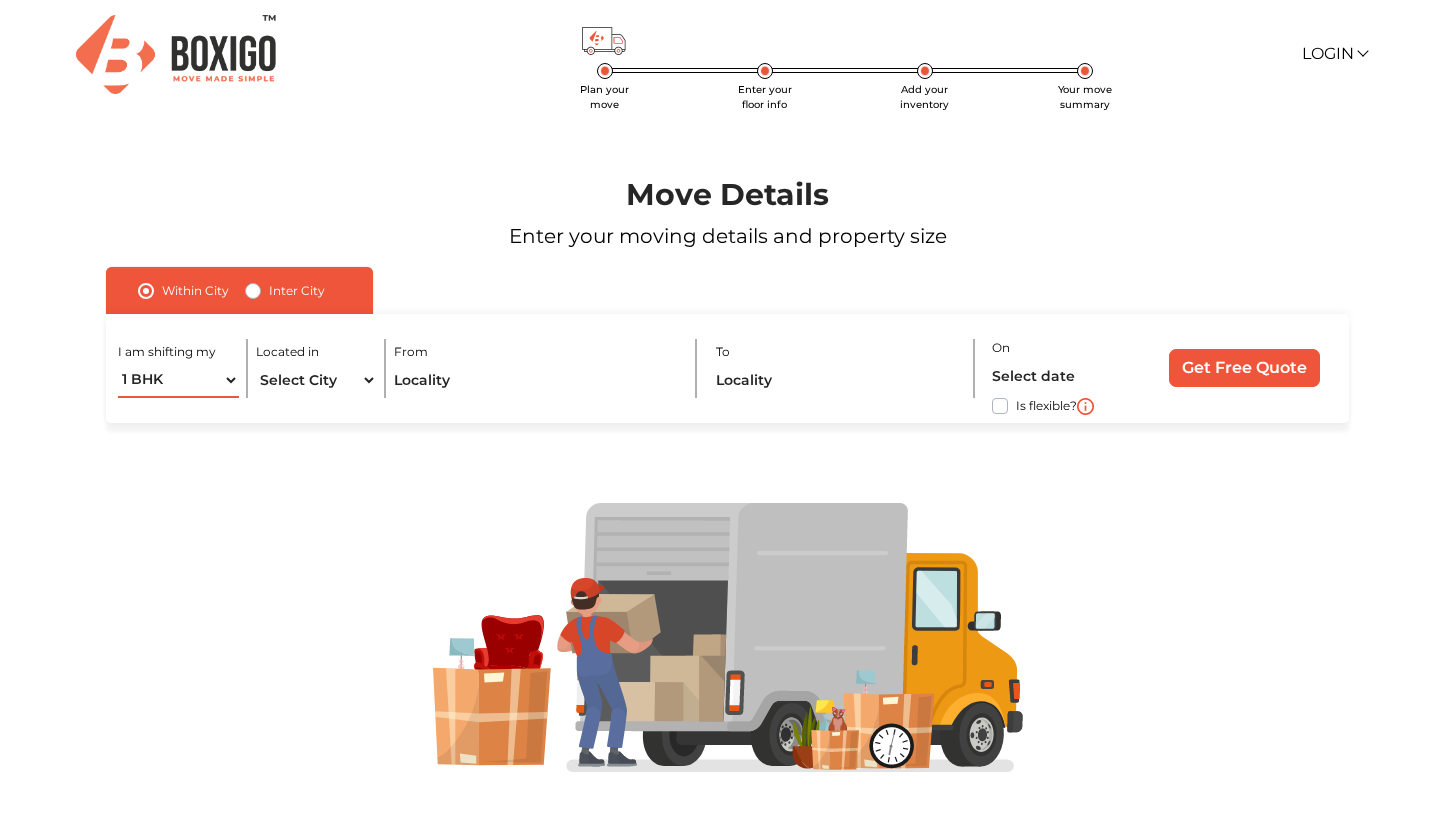 click on "1 BHK 2 BHK 3 BHK 3 + BHK FEW ITEMS" at bounding box center [178, 380] 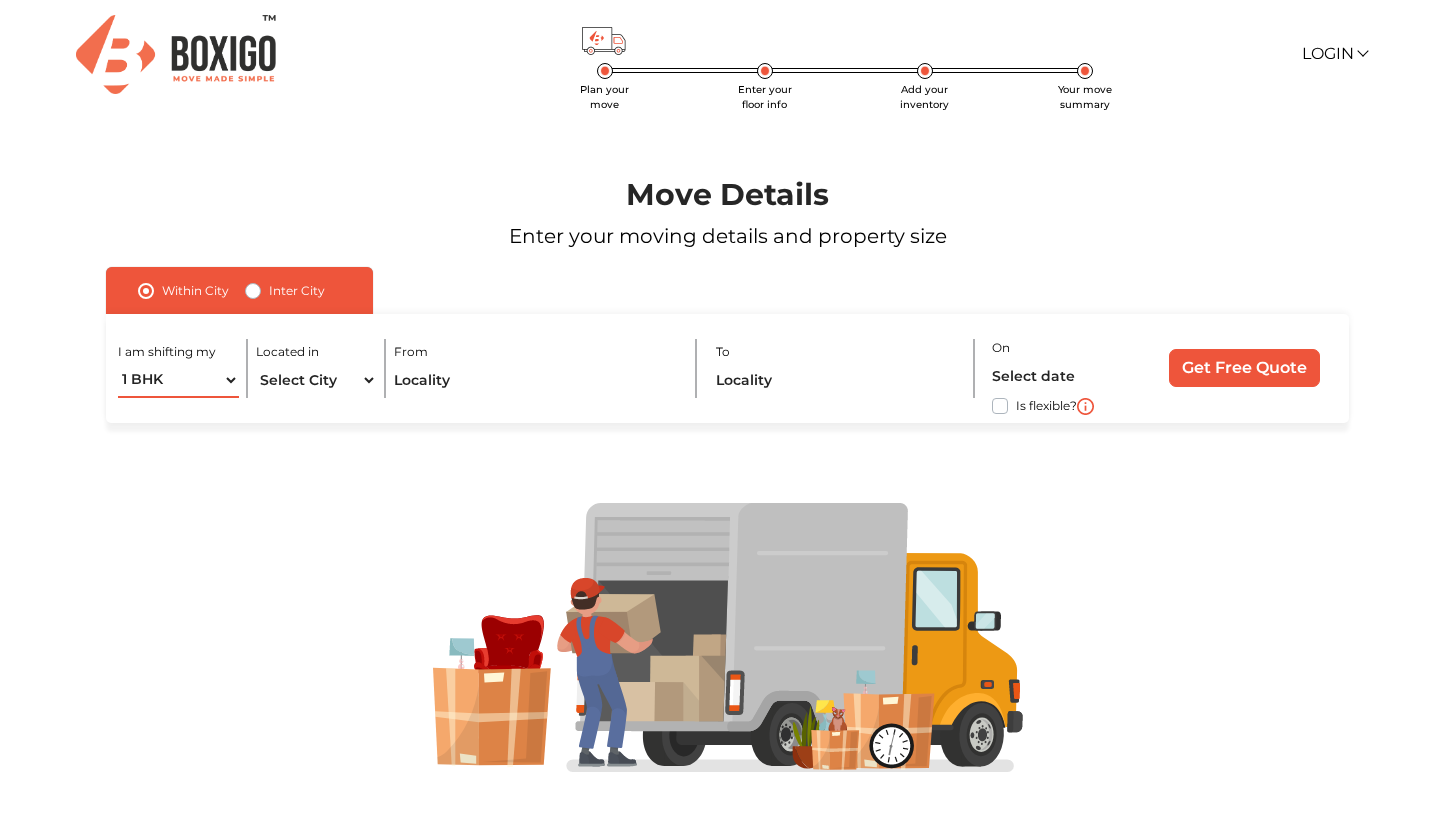select on "FEW ITEMS" 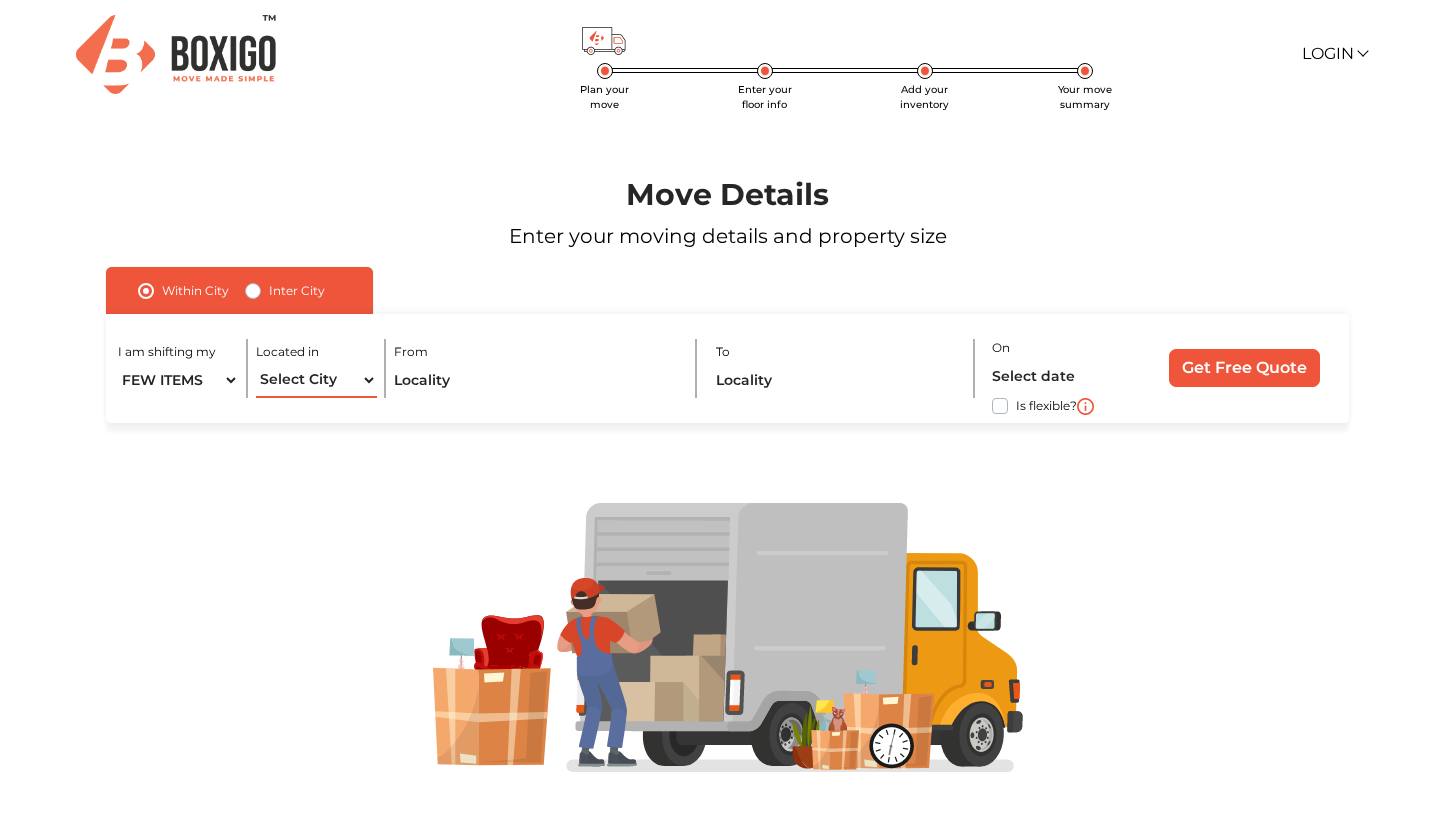 click on "Select City [GEOGRAPHIC_DATA] [GEOGRAPHIC_DATA] [GEOGRAPHIC_DATA] [GEOGRAPHIC_DATA] [GEOGRAPHIC_DATA] [GEOGRAPHIC_DATA] [GEOGRAPHIC_DATA] [GEOGRAPHIC_DATA] [GEOGRAPHIC_DATA] [GEOGRAPHIC_DATA] [GEOGRAPHIC_DATA] [GEOGRAPHIC_DATA] [GEOGRAPHIC_DATA] [GEOGRAPHIC_DATA] [GEOGRAPHIC_DATA] & [GEOGRAPHIC_DATA] [GEOGRAPHIC_DATA] [GEOGRAPHIC_DATA] [GEOGRAPHIC_DATA] [GEOGRAPHIC_DATA] [GEOGRAPHIC_DATA] [GEOGRAPHIC_DATA] [GEOGRAPHIC_DATA] [GEOGRAPHIC_DATA] [GEOGRAPHIC_DATA] [GEOGRAPHIC_DATA] [GEOGRAPHIC_DATA] [GEOGRAPHIC_DATA] [GEOGRAPHIC_DATA] [GEOGRAPHIC_DATA] [GEOGRAPHIC_DATA] [GEOGRAPHIC_DATA] [GEOGRAPHIC_DATA] [GEOGRAPHIC_DATA] [GEOGRAPHIC_DATA] [GEOGRAPHIC_DATA] [GEOGRAPHIC_DATA]" at bounding box center [316, 380] 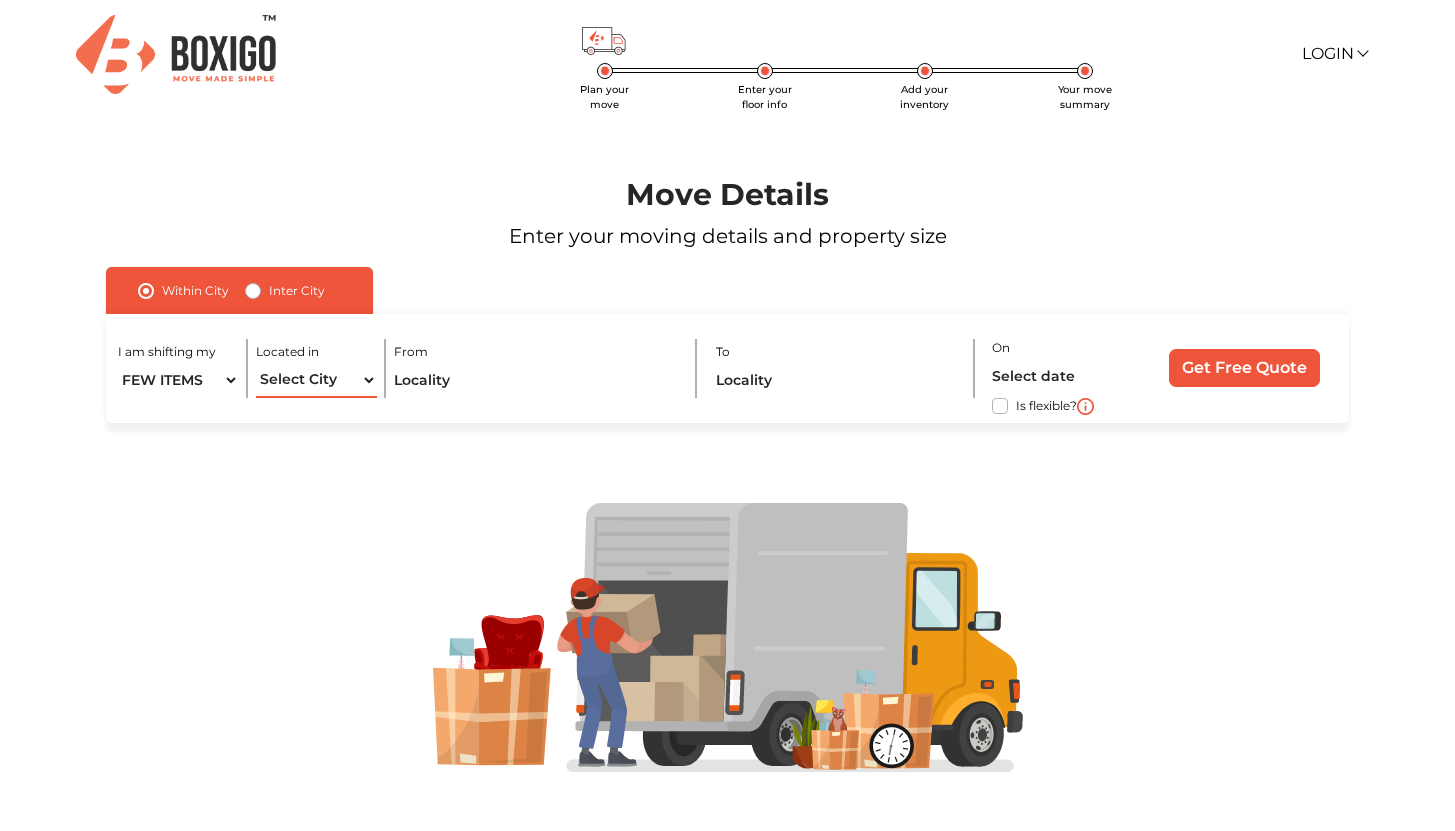 select on "[GEOGRAPHIC_DATA]" 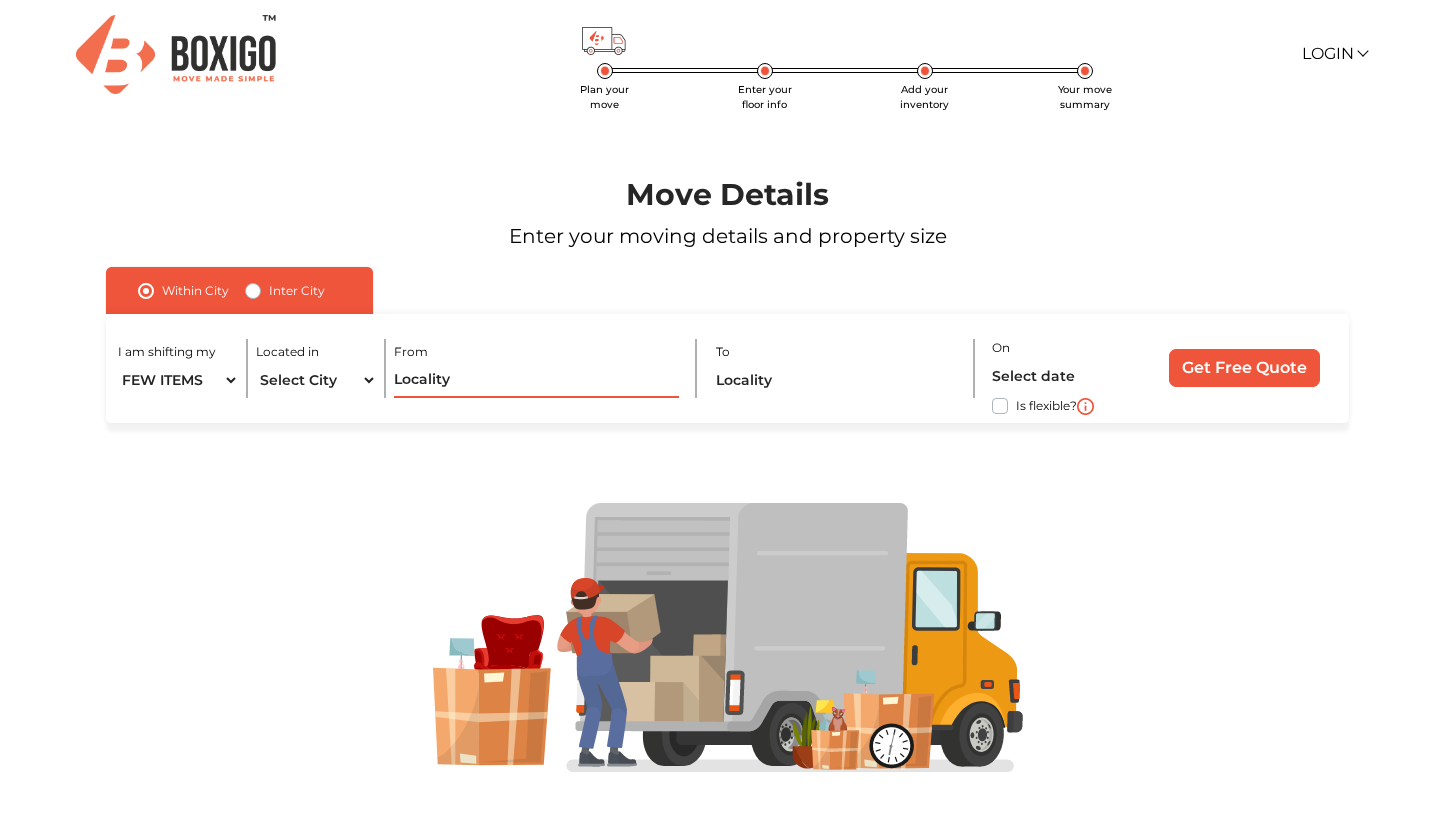 click at bounding box center [536, 380] 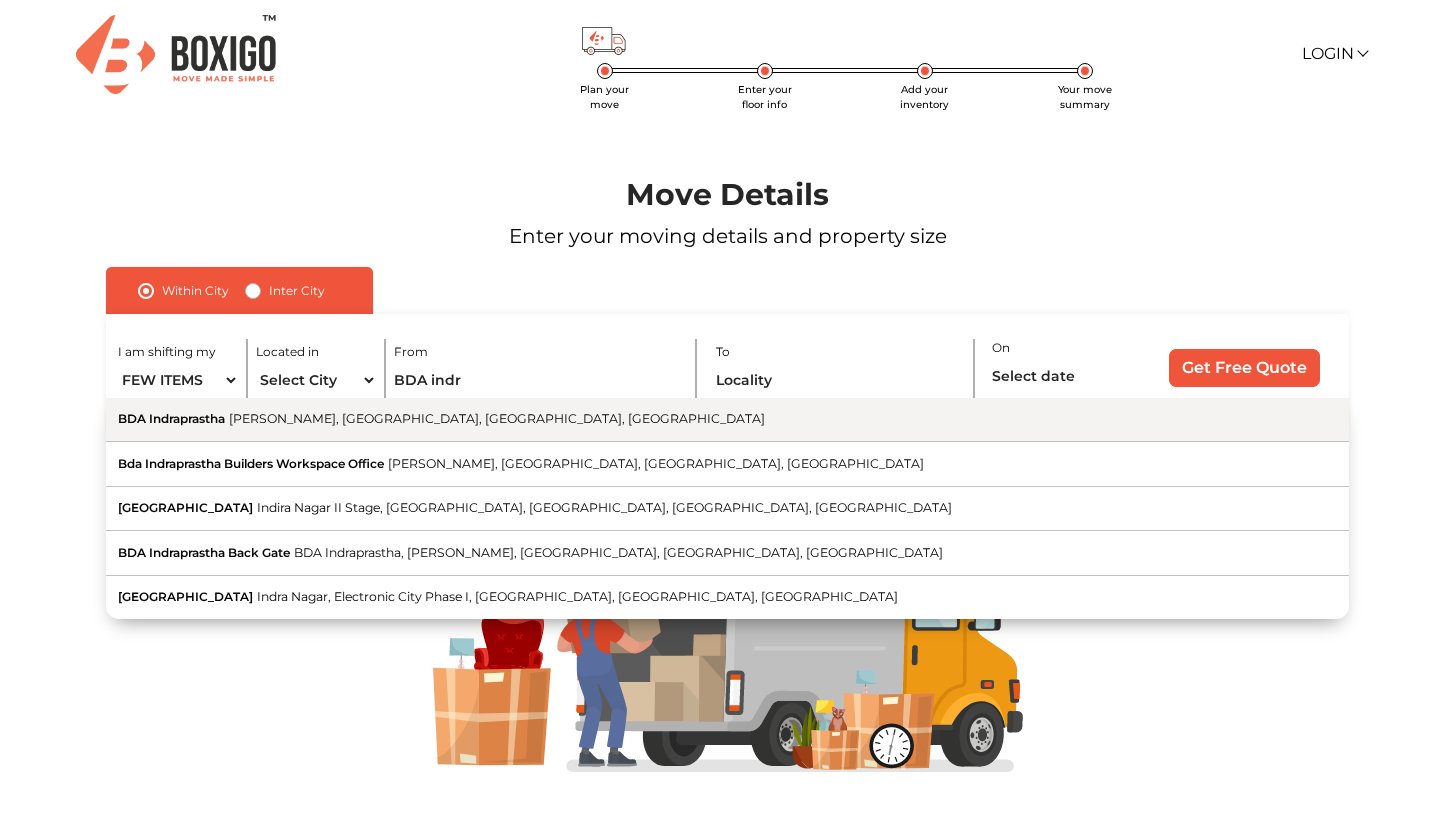 click on "[PERSON_NAME], [GEOGRAPHIC_DATA], [GEOGRAPHIC_DATA], [GEOGRAPHIC_DATA]" at bounding box center (497, 418) 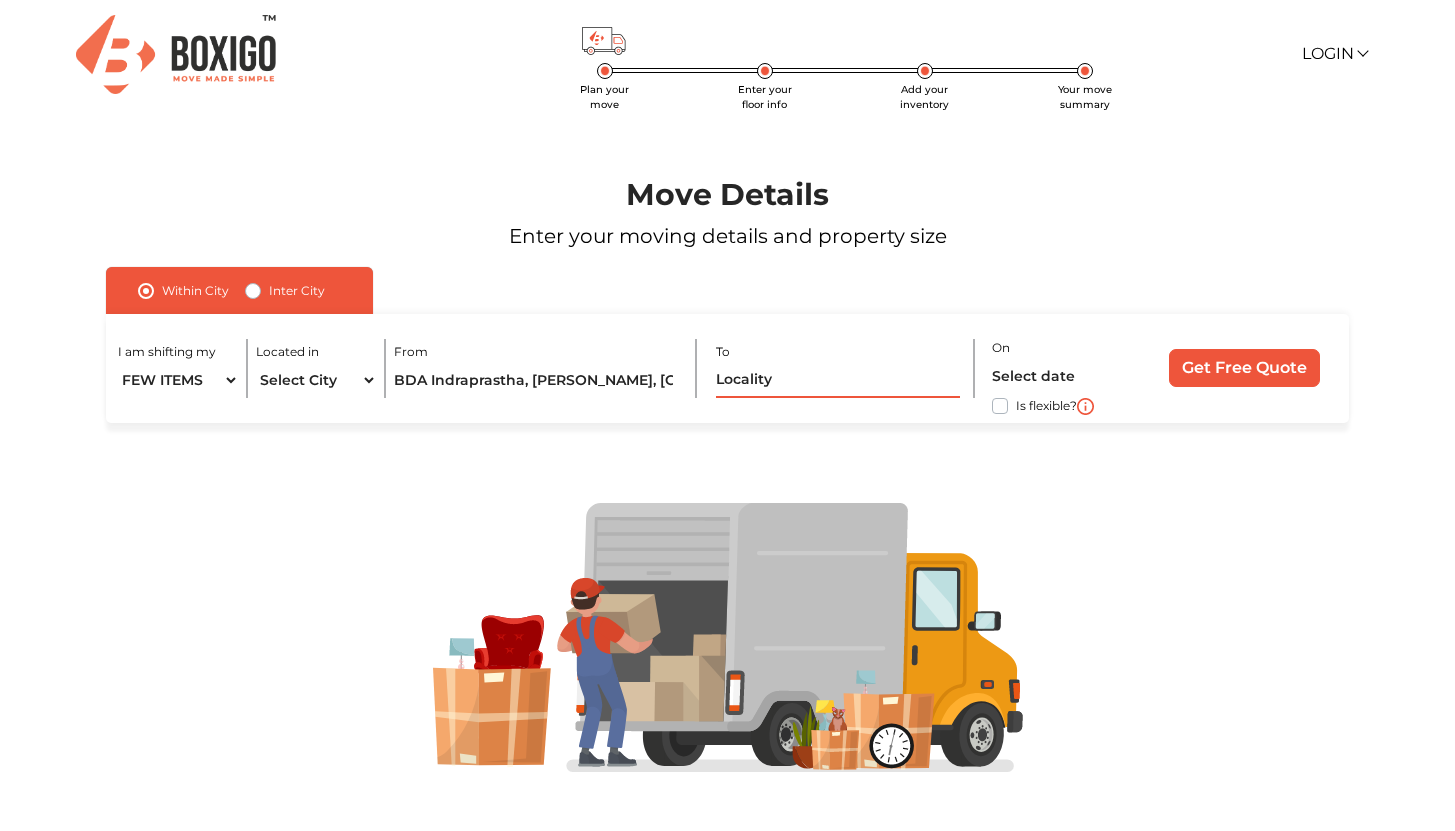 click at bounding box center [838, 380] 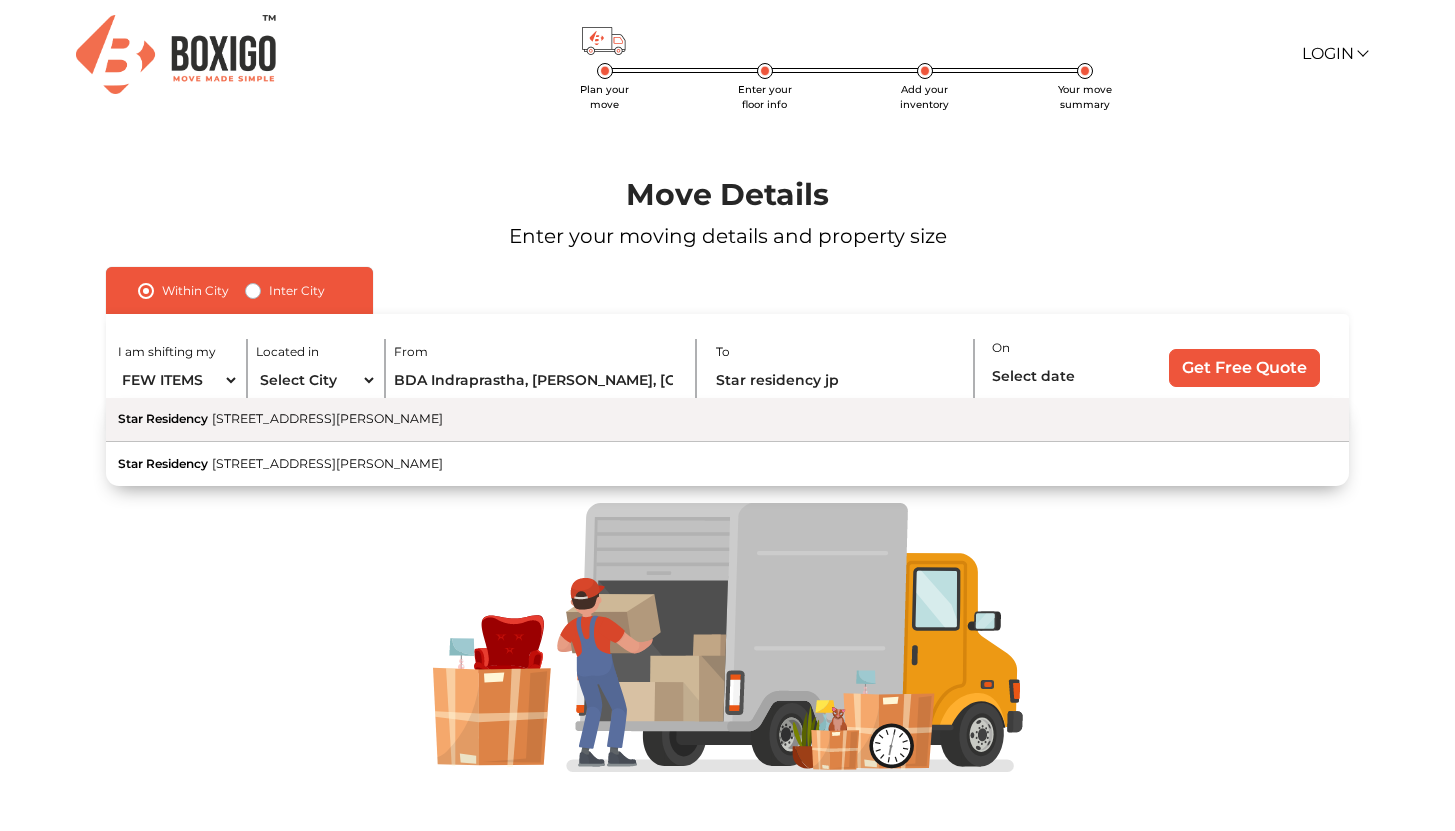 click on "Star Residency [STREET_ADDRESS][PERSON_NAME]" at bounding box center [727, 420] 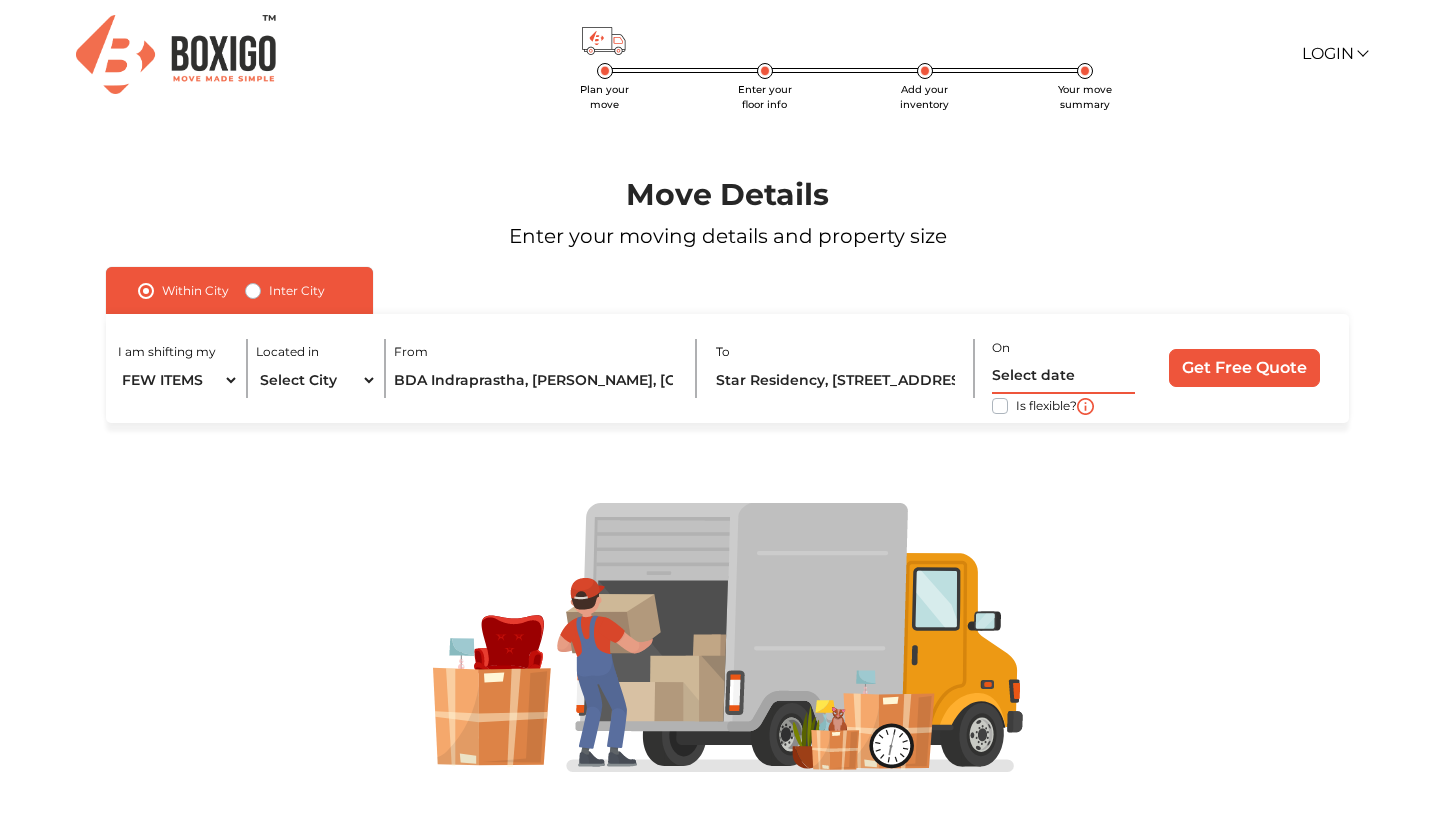 click at bounding box center [1063, 376] 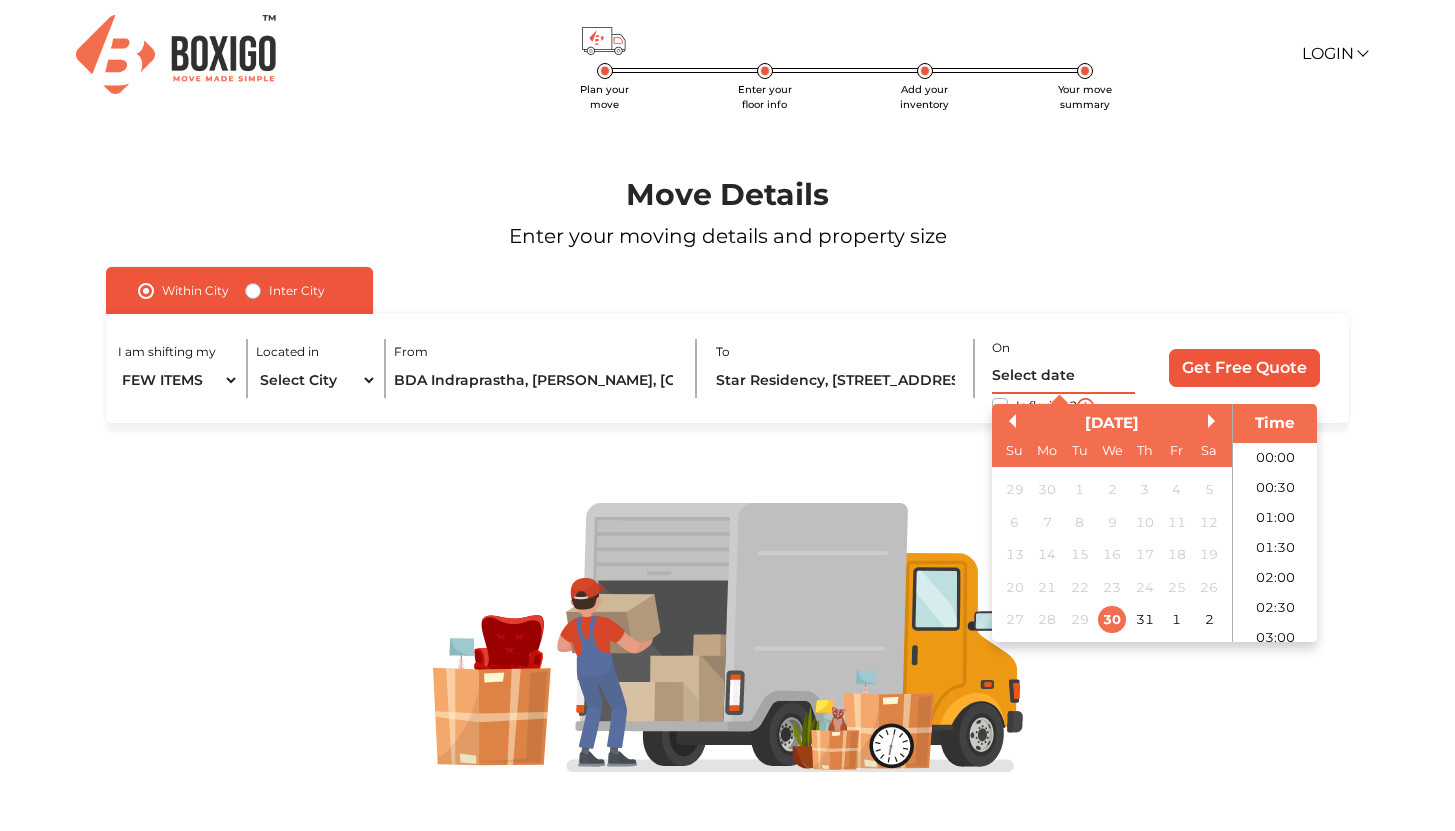 scroll, scrollTop: 575, scrollLeft: 0, axis: vertical 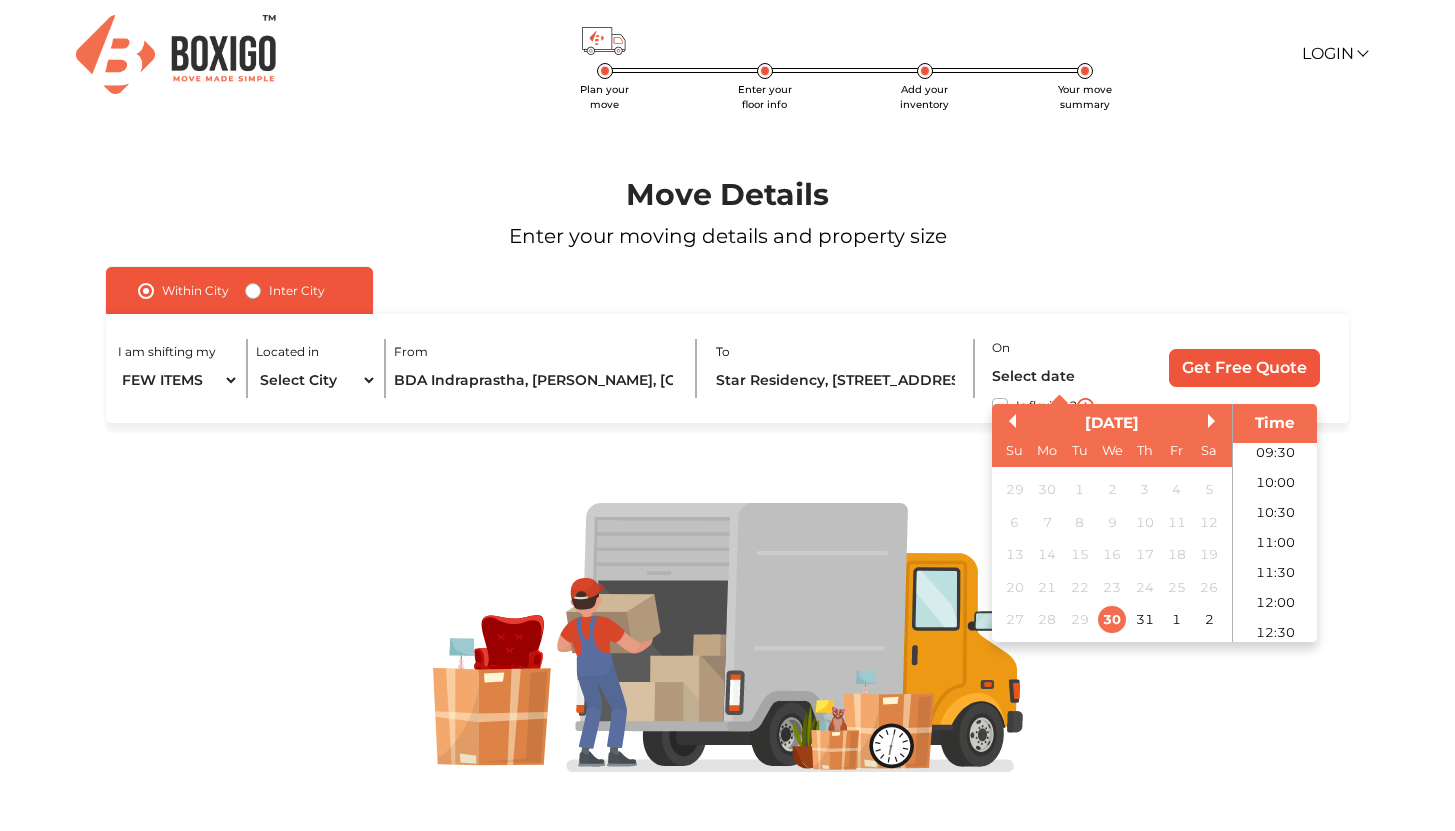 click on "[DATE]" at bounding box center [1112, 423] 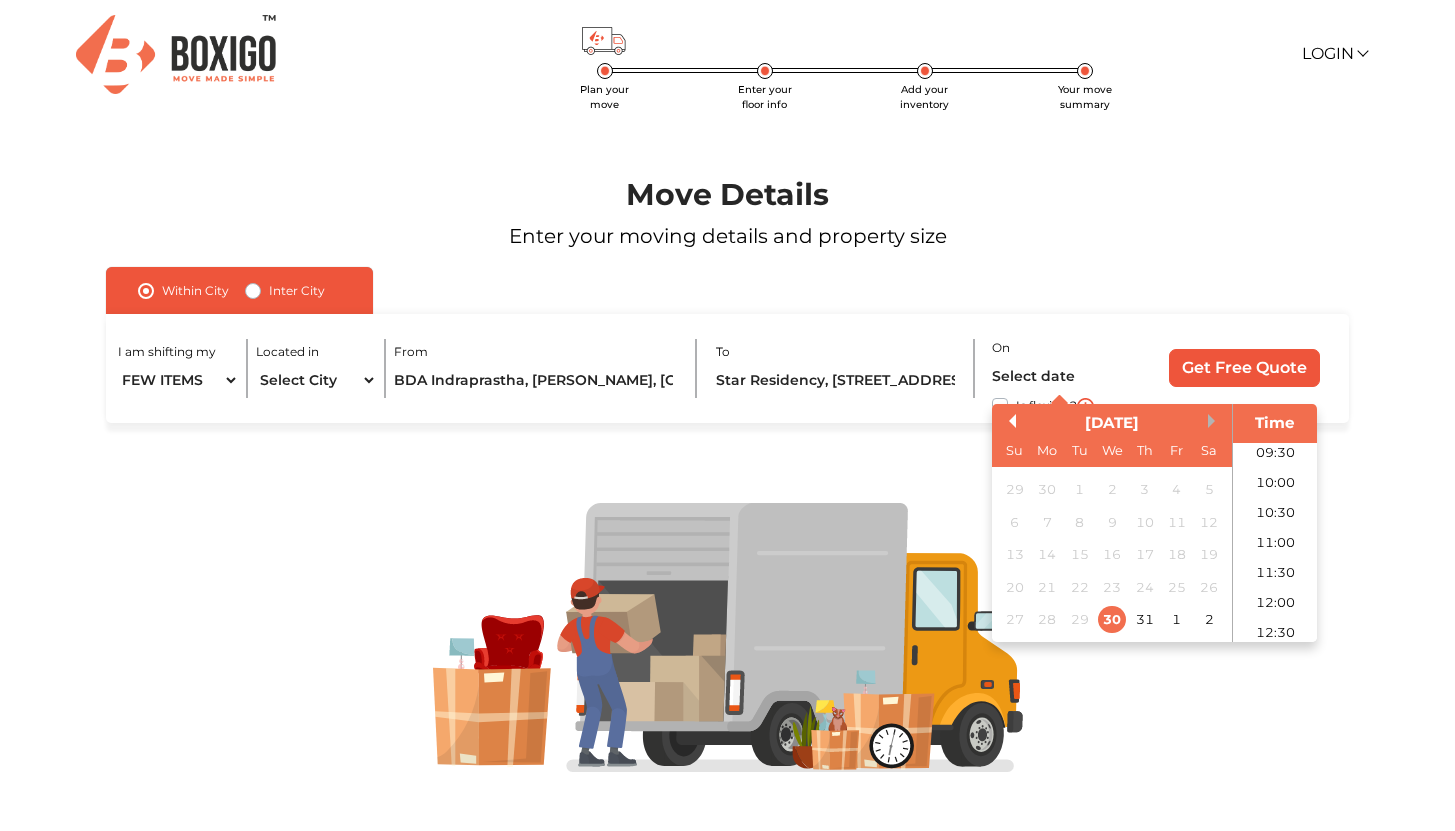 click on "Next Month" at bounding box center (1215, 421) 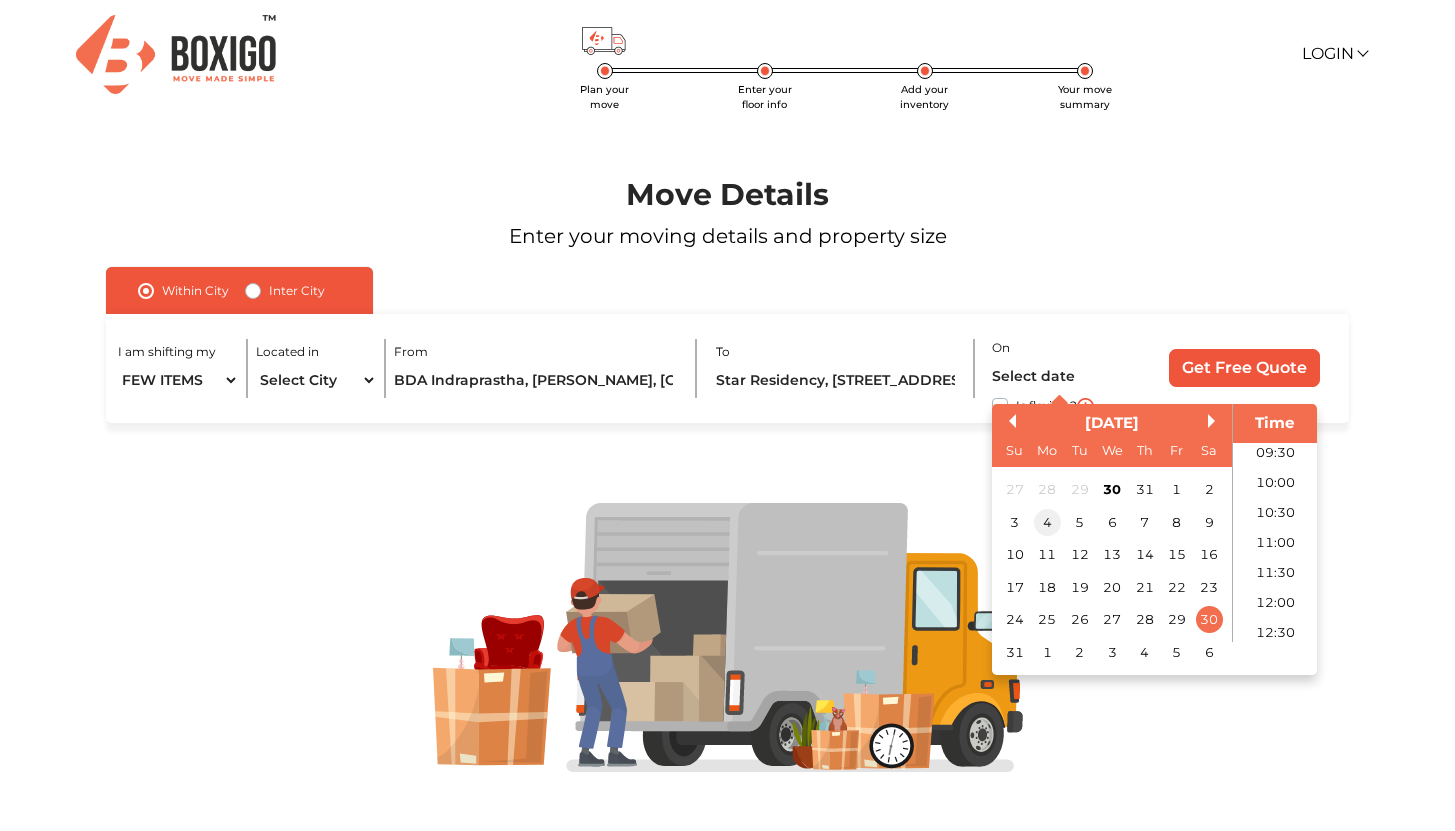 click on "4" at bounding box center [1046, 522] 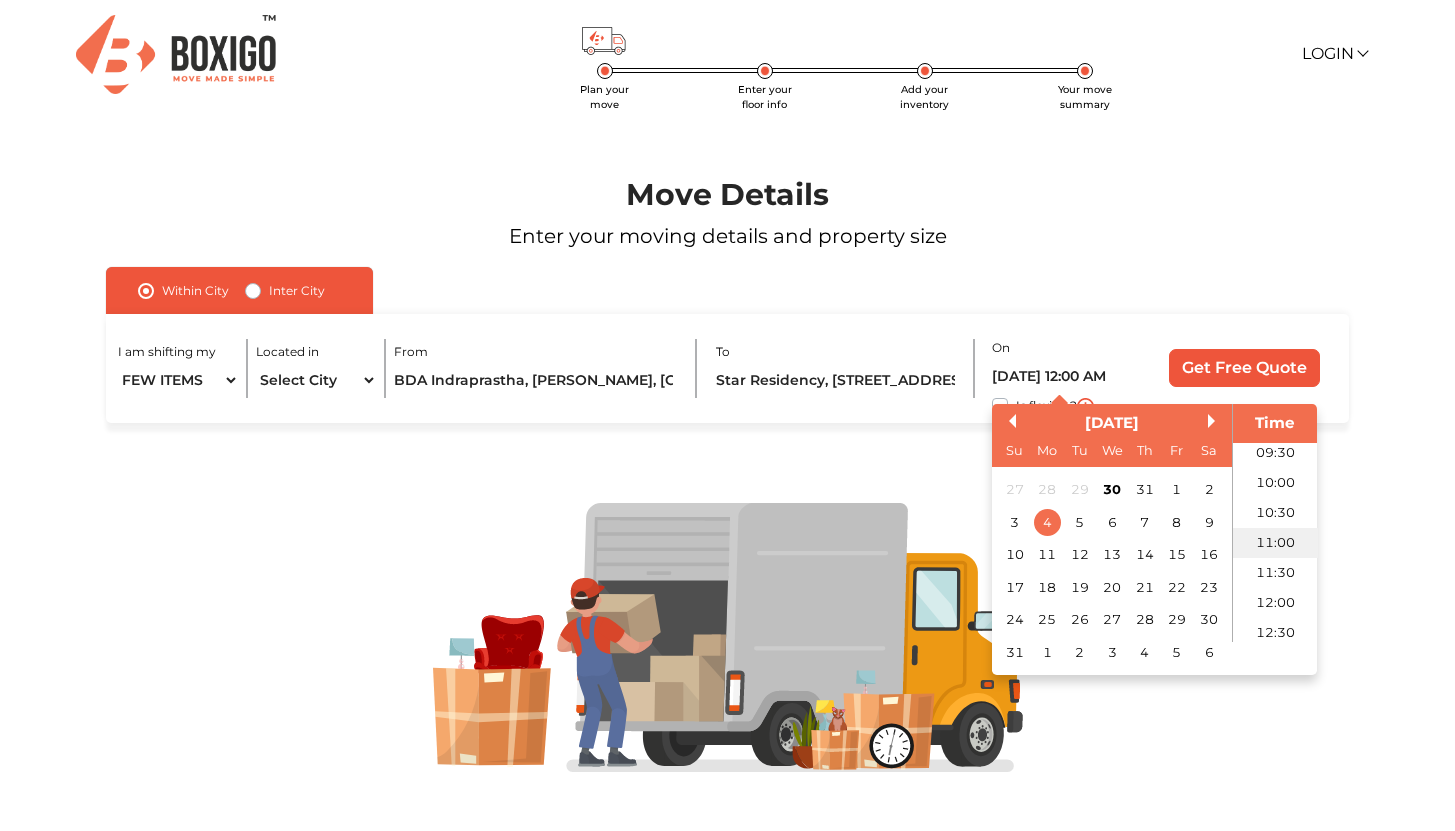 click on "11:00" at bounding box center (1275, 543) 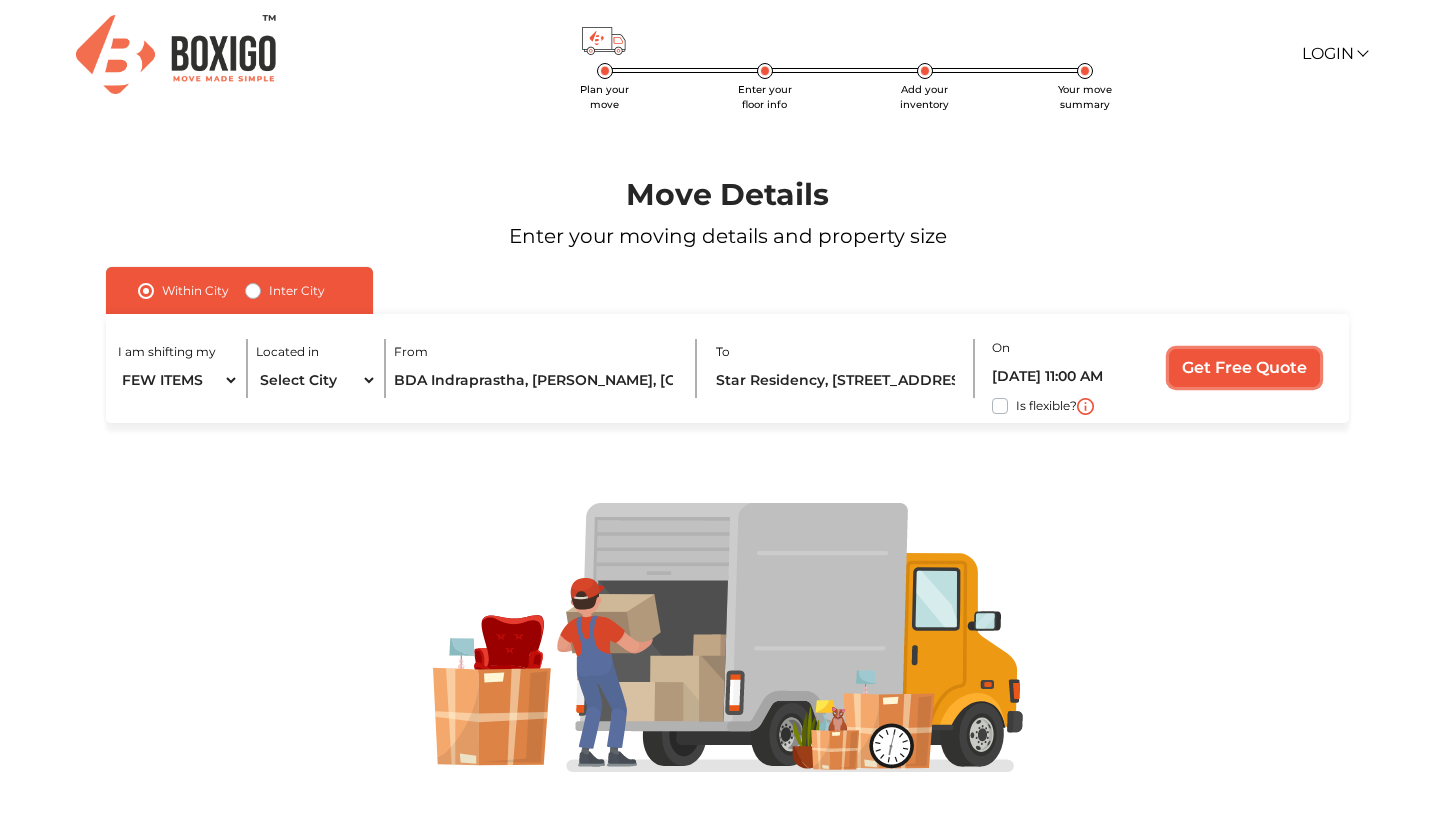 click on "Get Free Quote" at bounding box center (1244, 368) 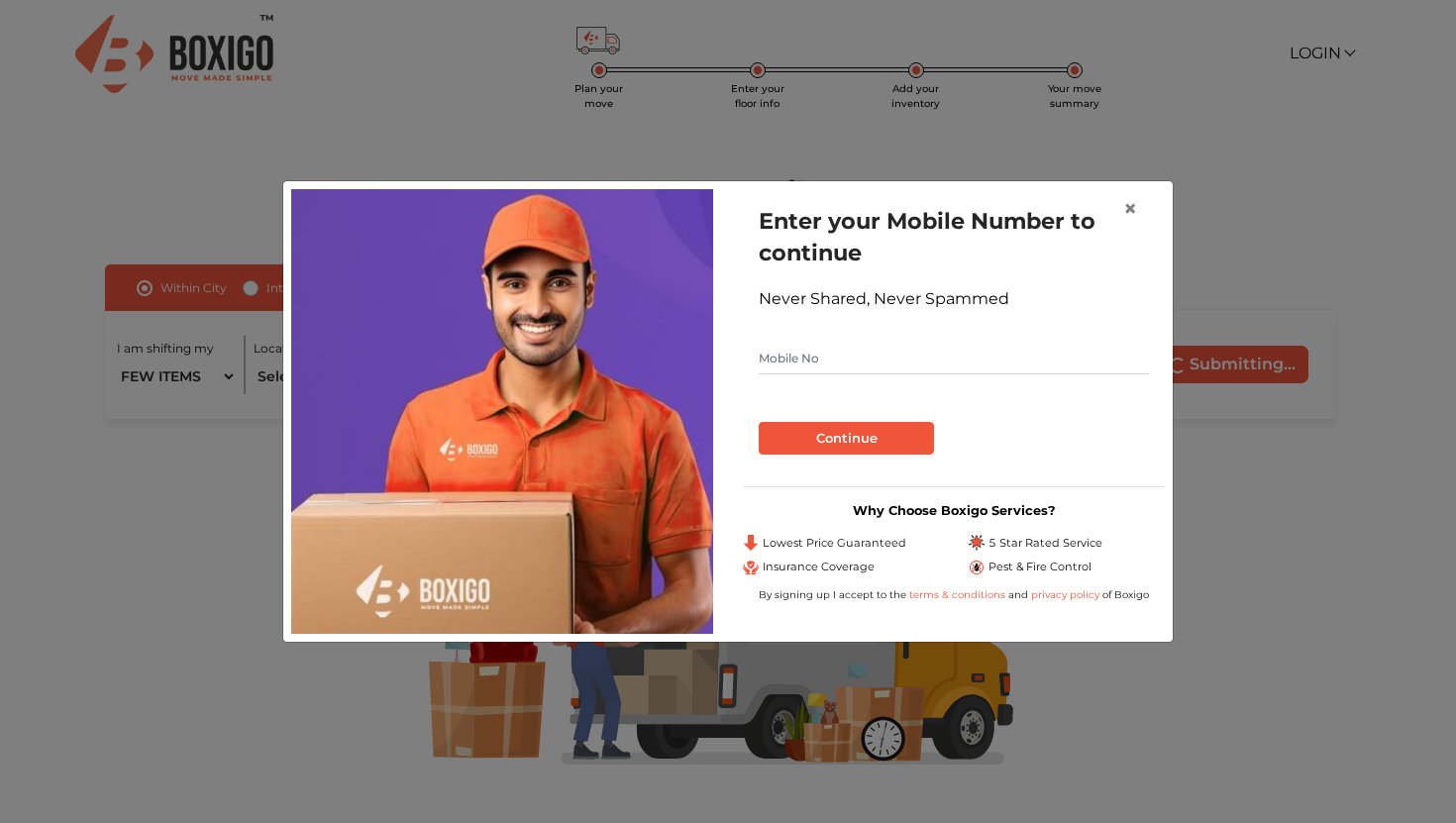 click at bounding box center [954, 359] 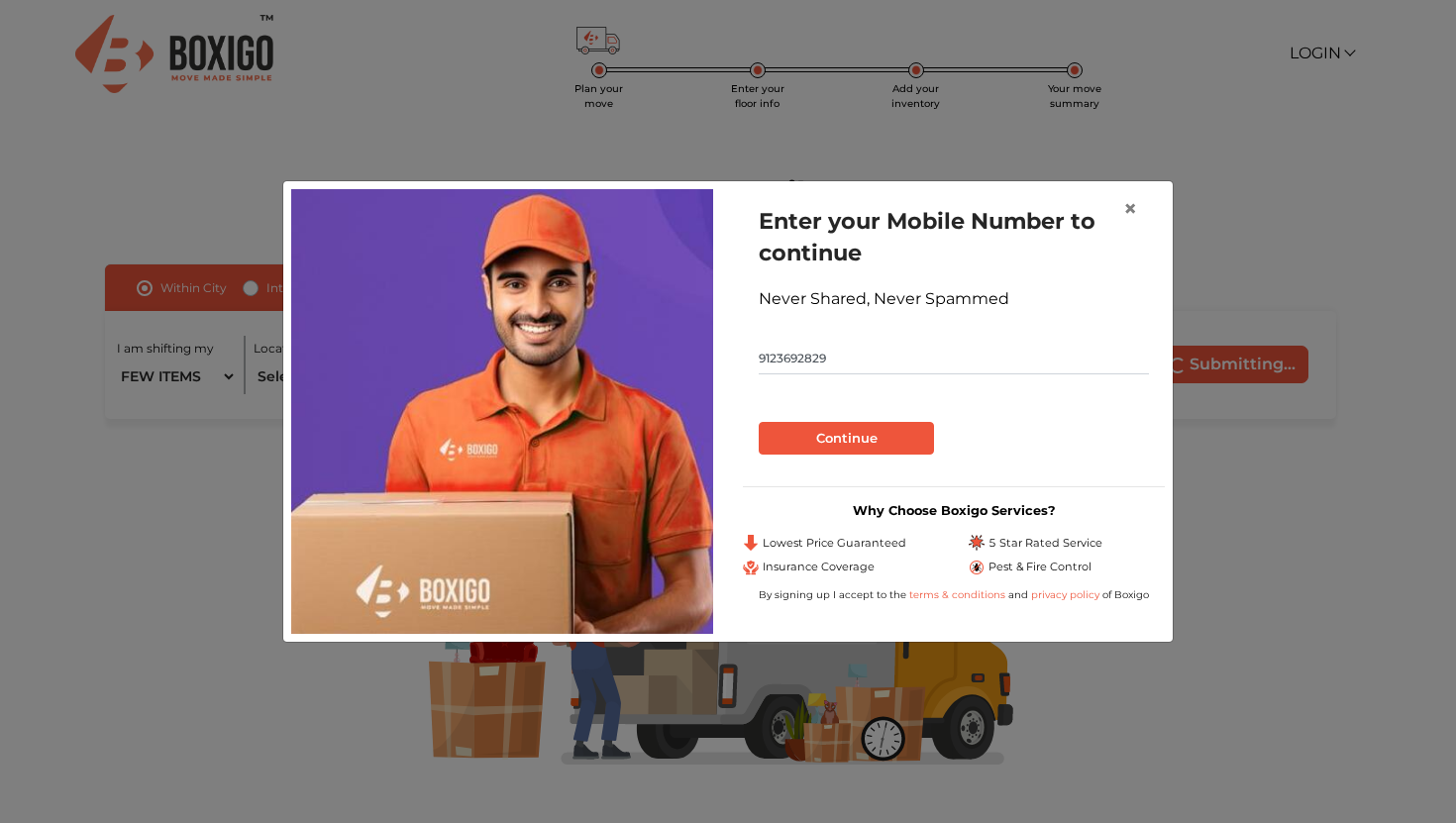 type on "9123692829" 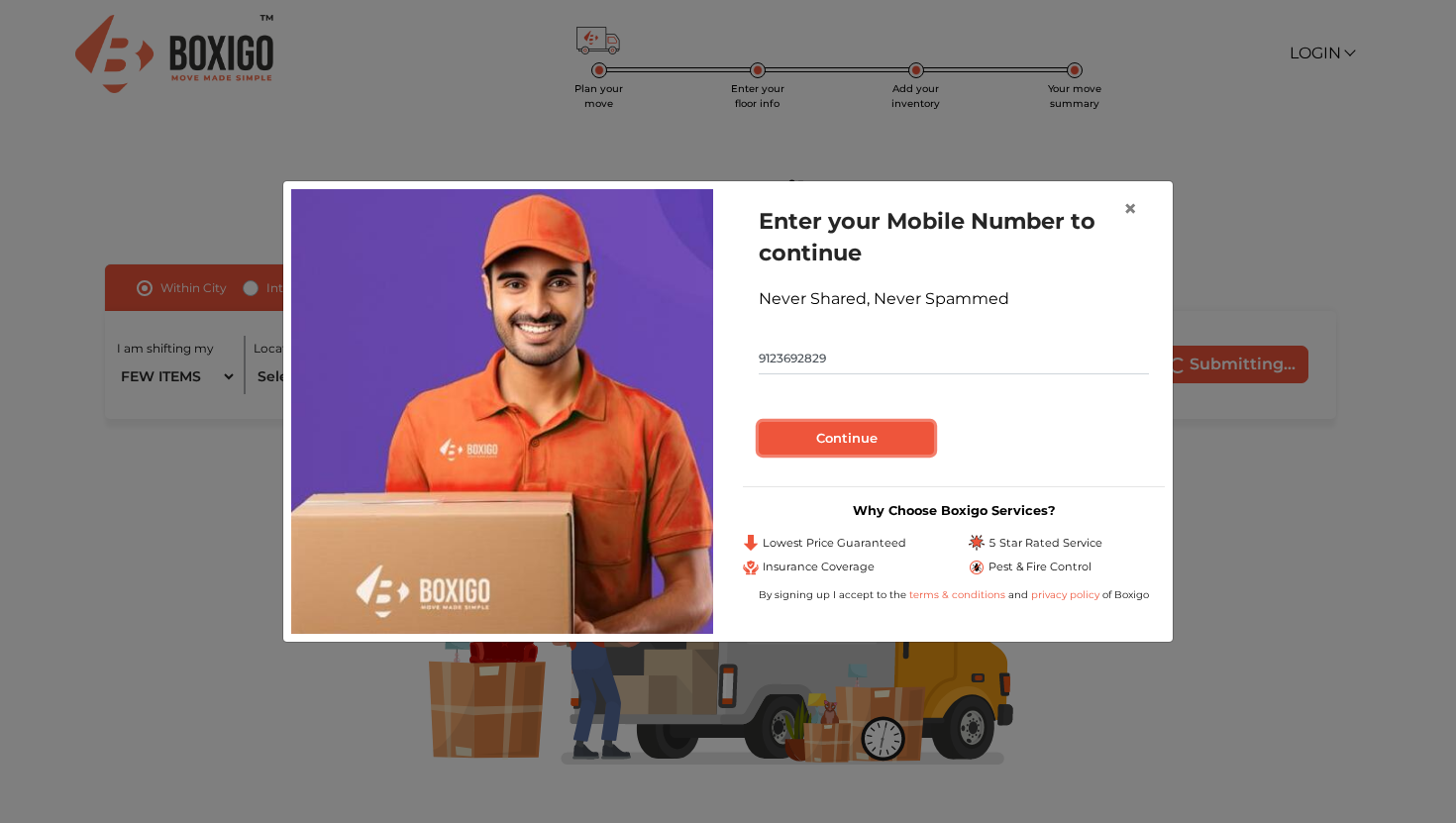 click on "Continue" at bounding box center (846, 439) 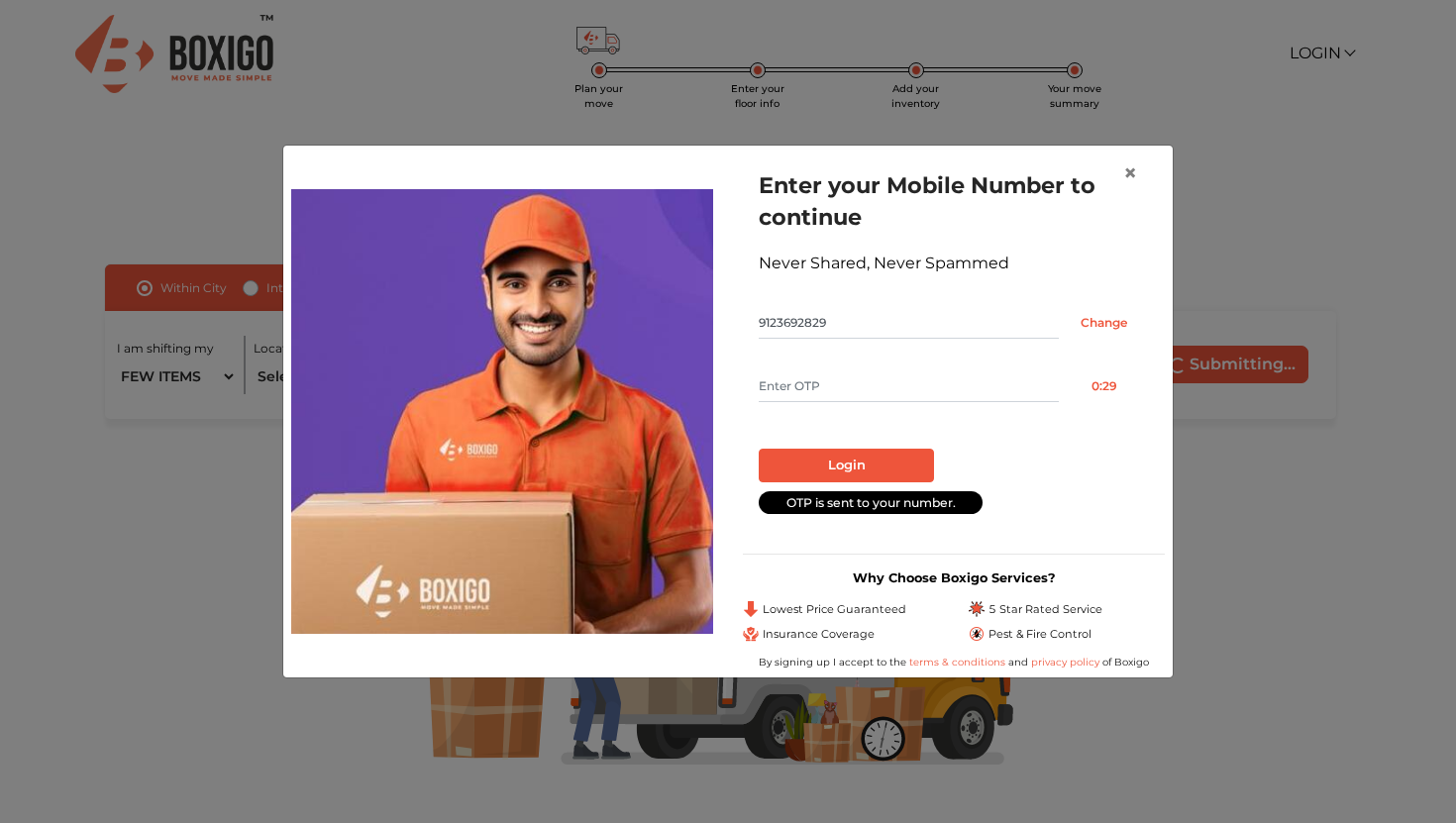click at bounding box center (908, 386) 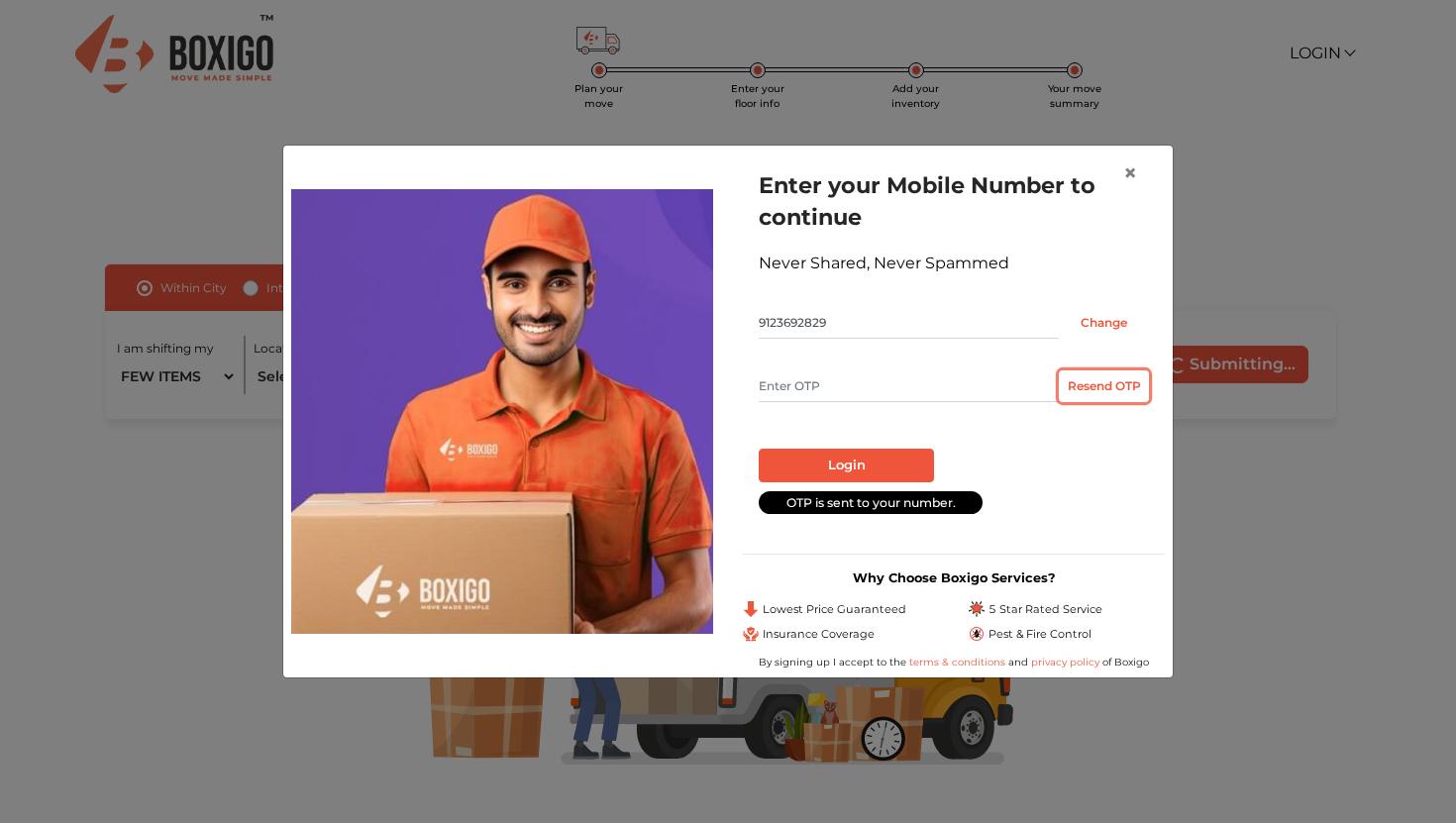 click on "Resend OTP" at bounding box center (1103, 386) 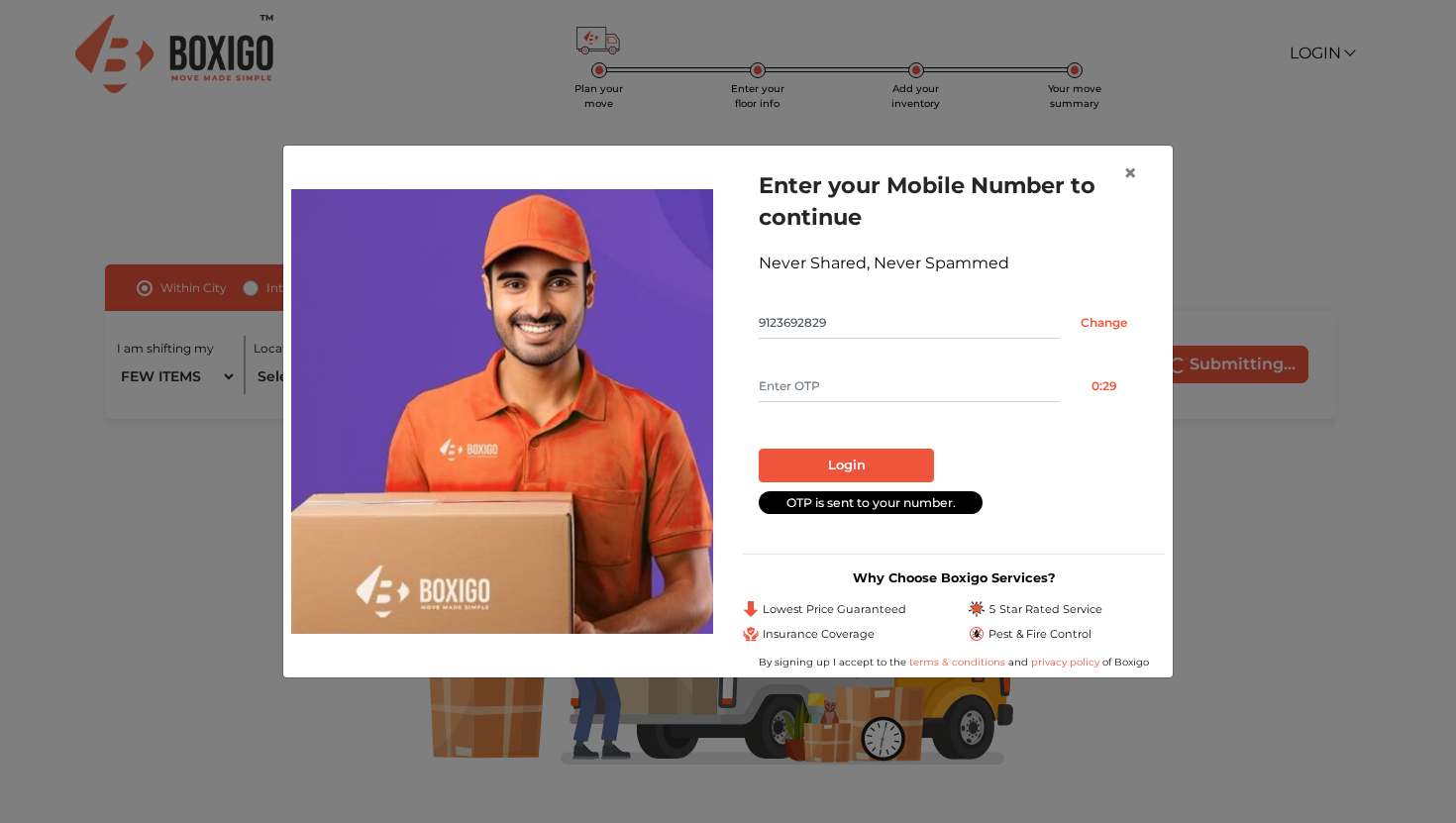 click at bounding box center (908, 386) 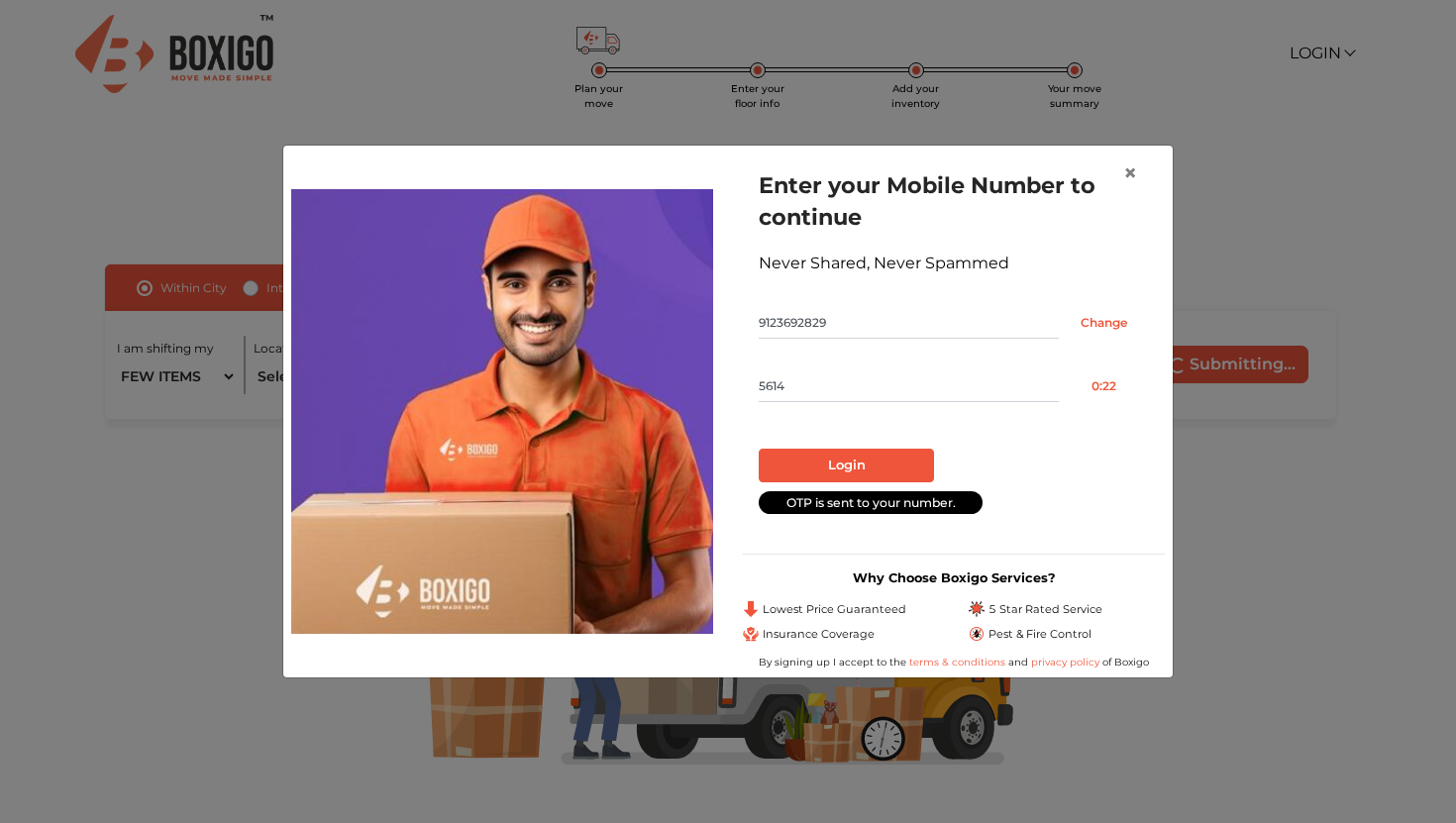 type on "5614" 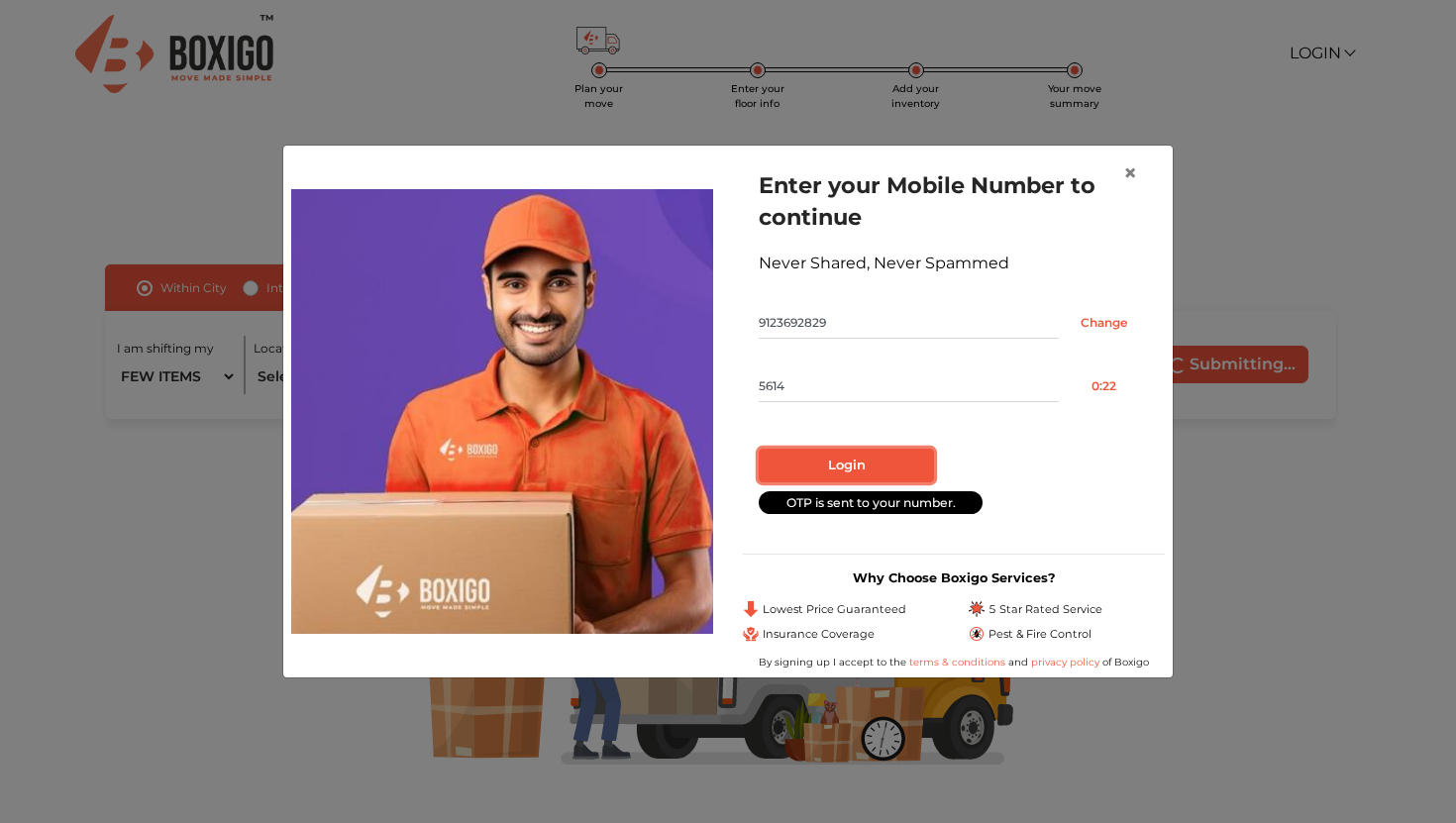 click on "Login" at bounding box center [846, 465] 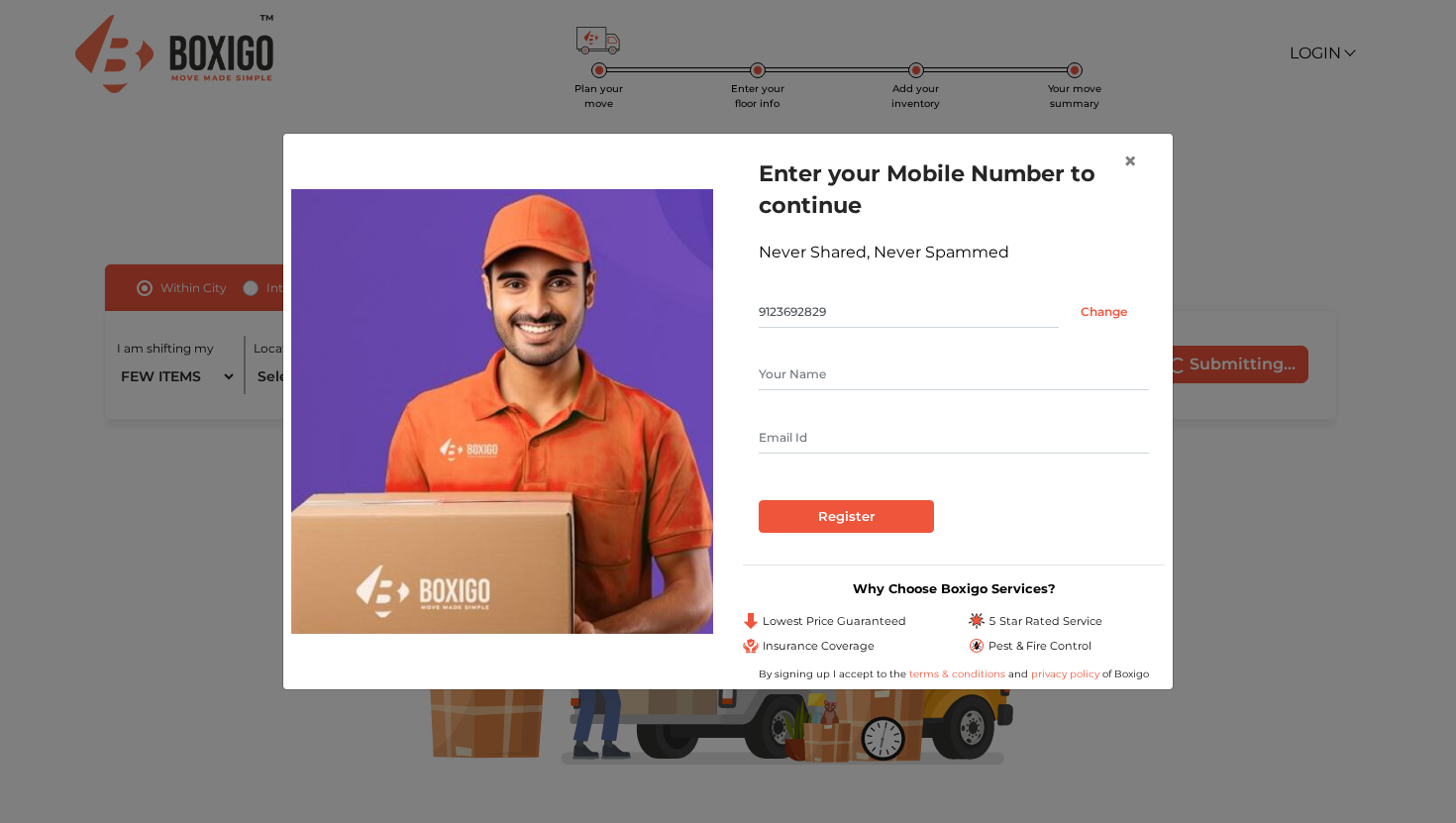 click at bounding box center (954, 374) 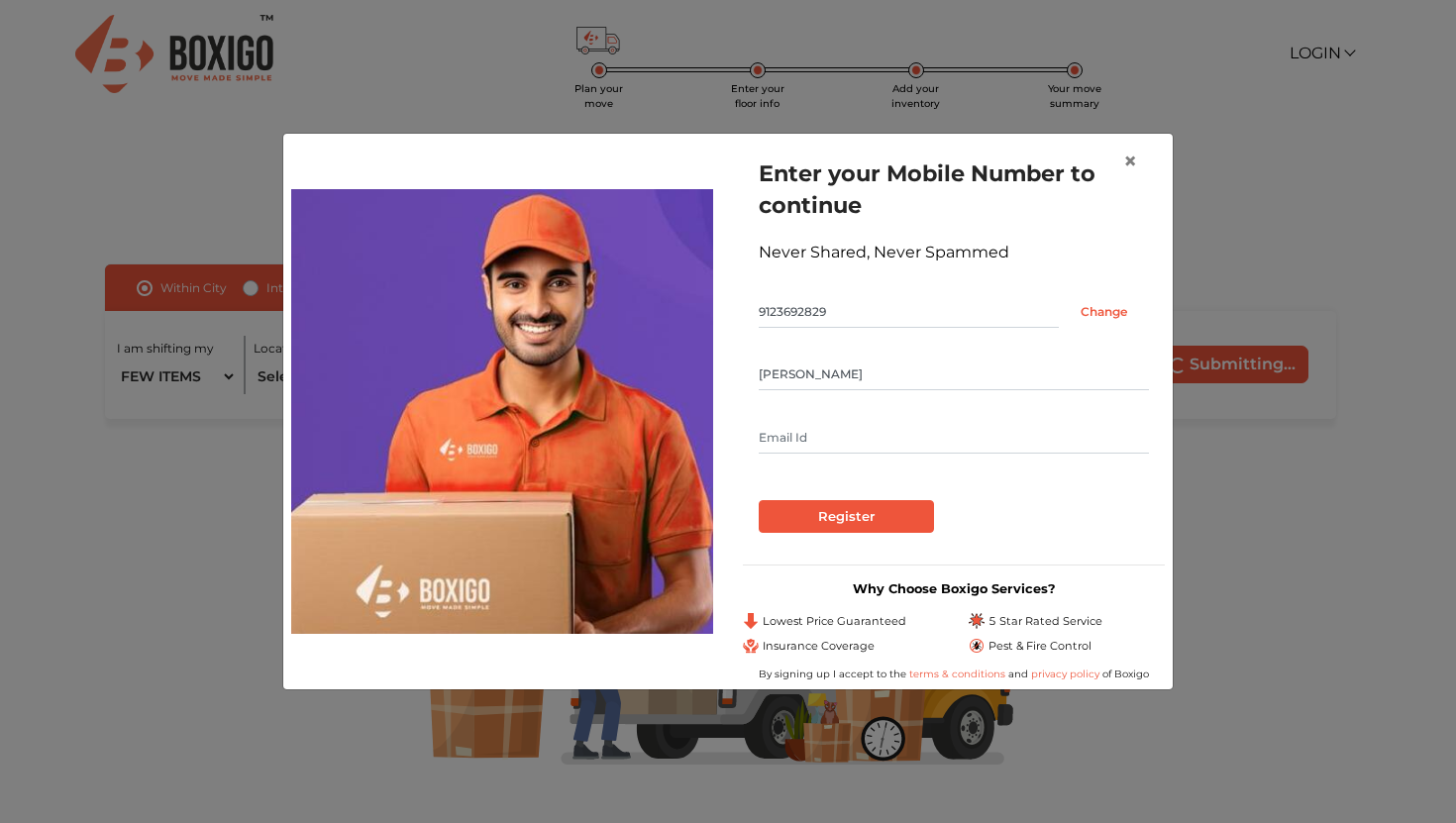 type on "[PERSON_NAME]" 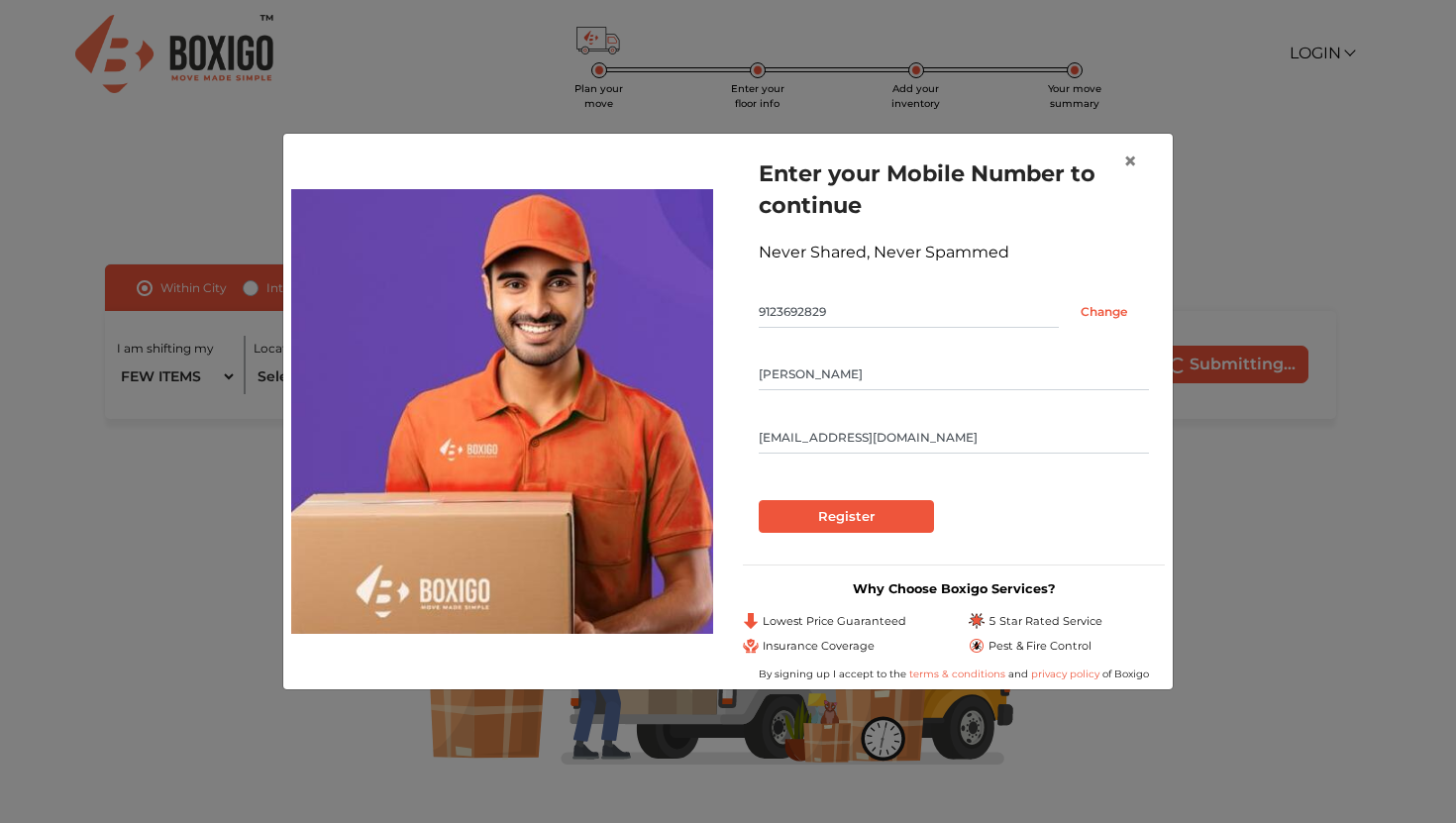 type on "[EMAIL_ADDRESS][DOMAIN_NAME]" 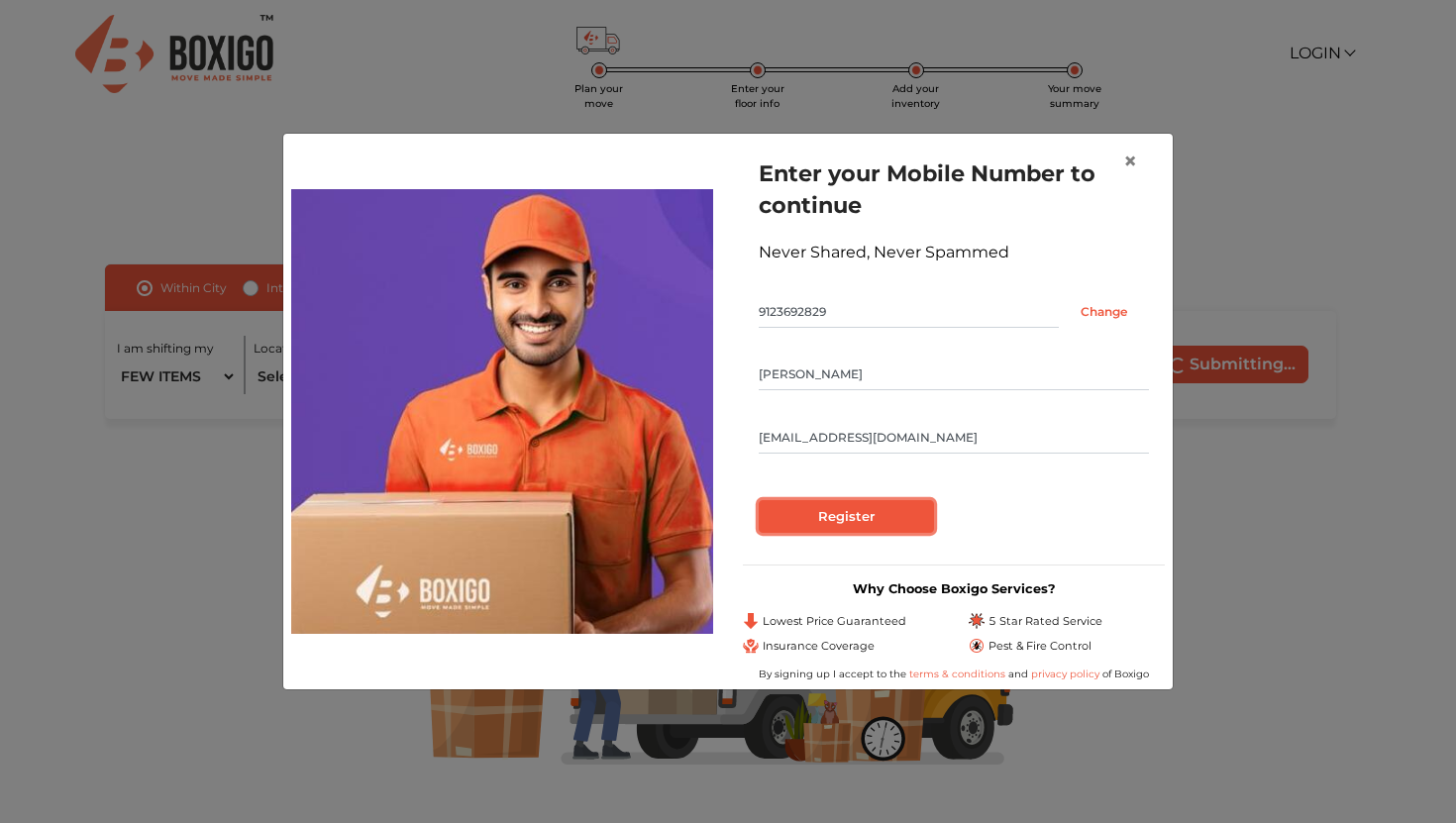click on "Register" at bounding box center (846, 517) 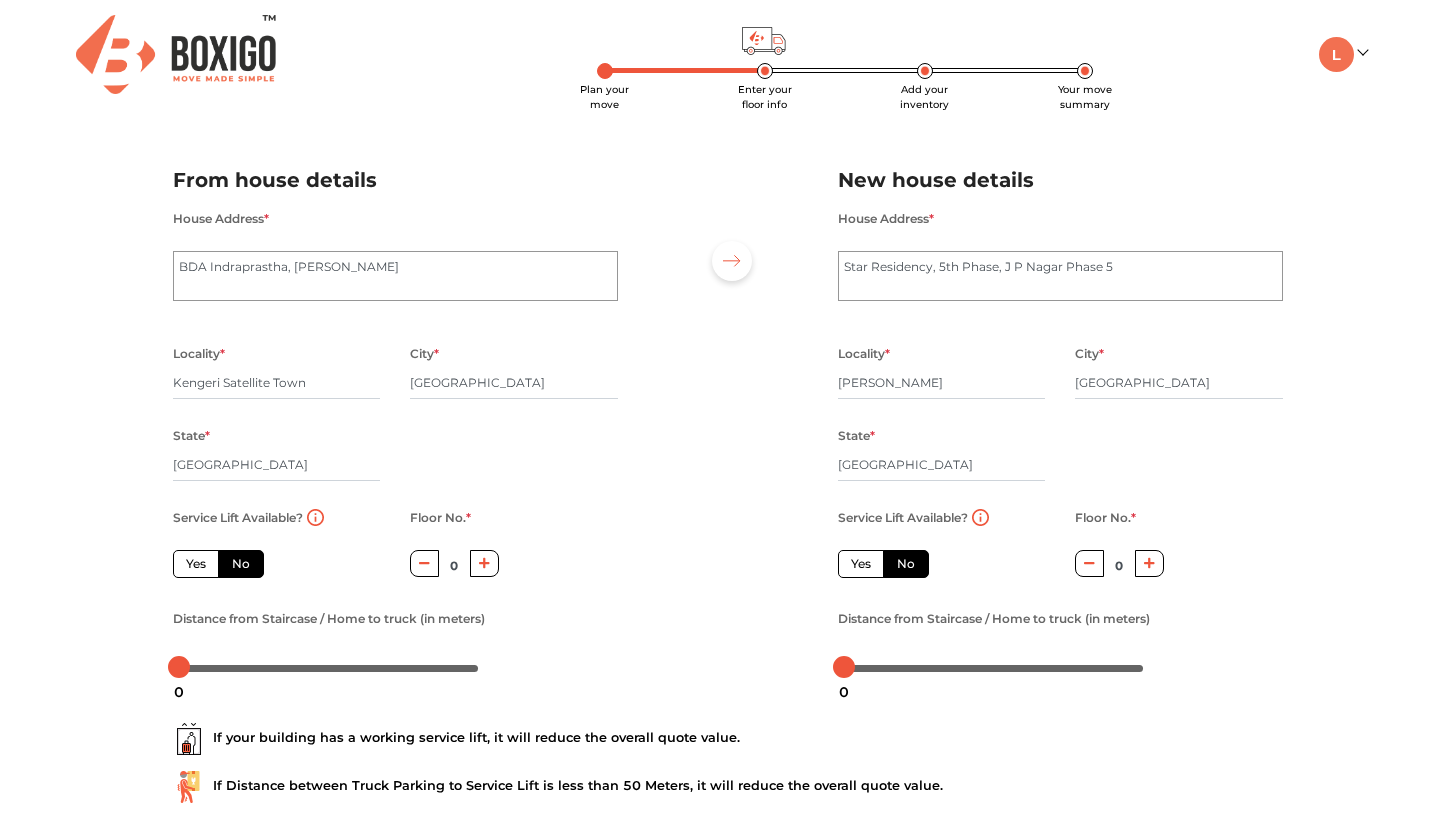 scroll, scrollTop: 118, scrollLeft: 0, axis: vertical 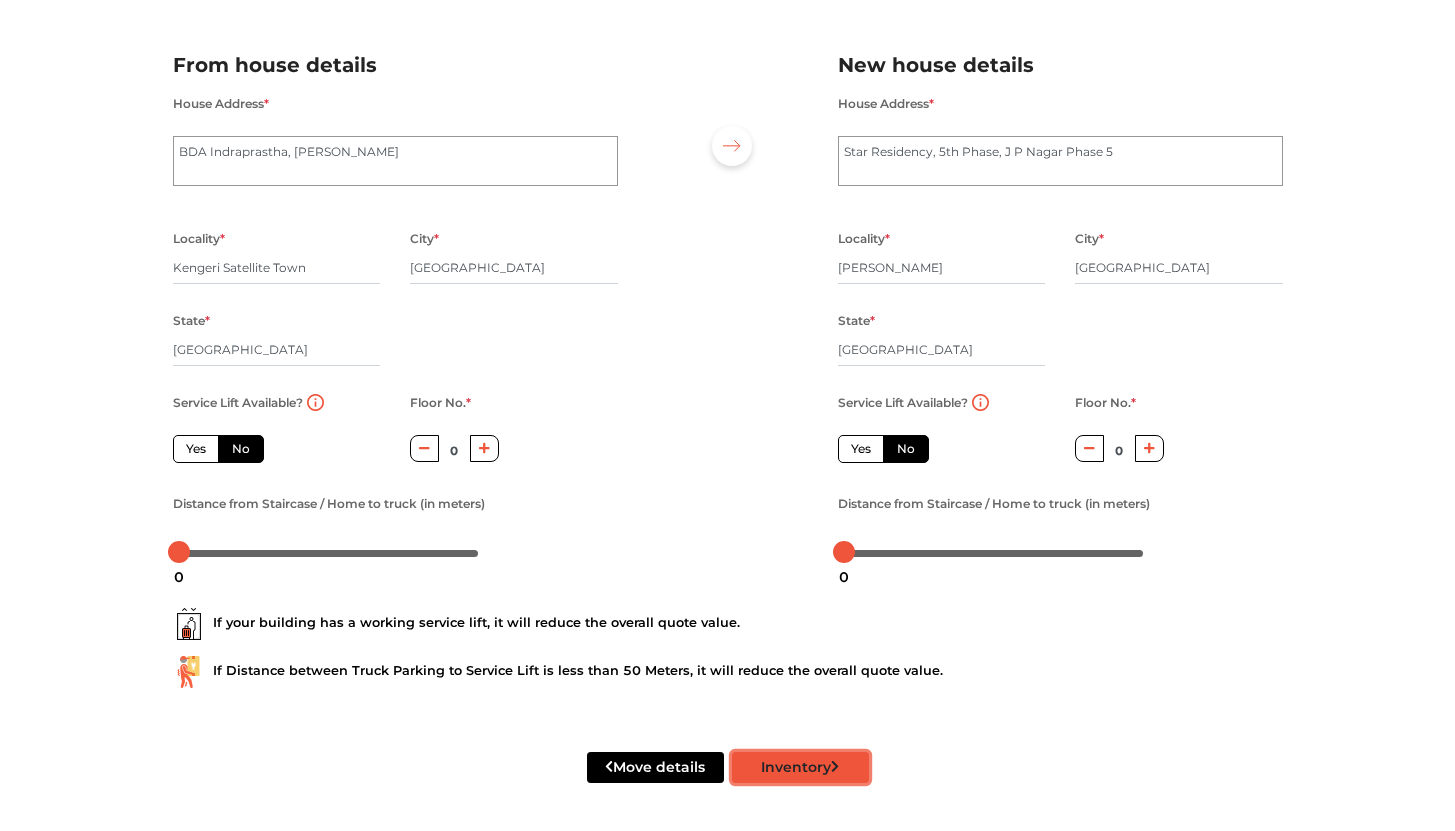 click on "Inventory" at bounding box center [800, 767] 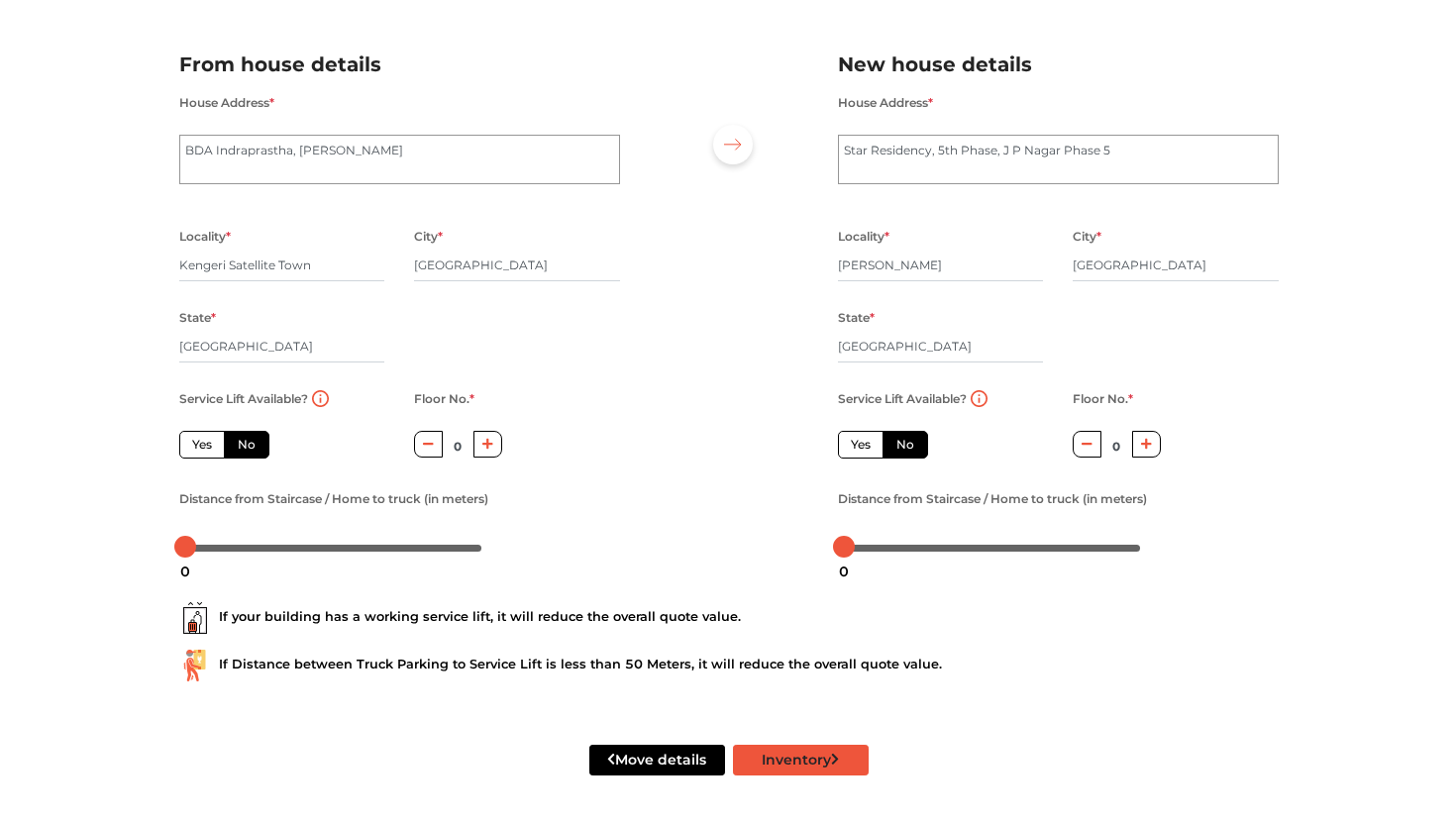 scroll, scrollTop: 0, scrollLeft: 0, axis: both 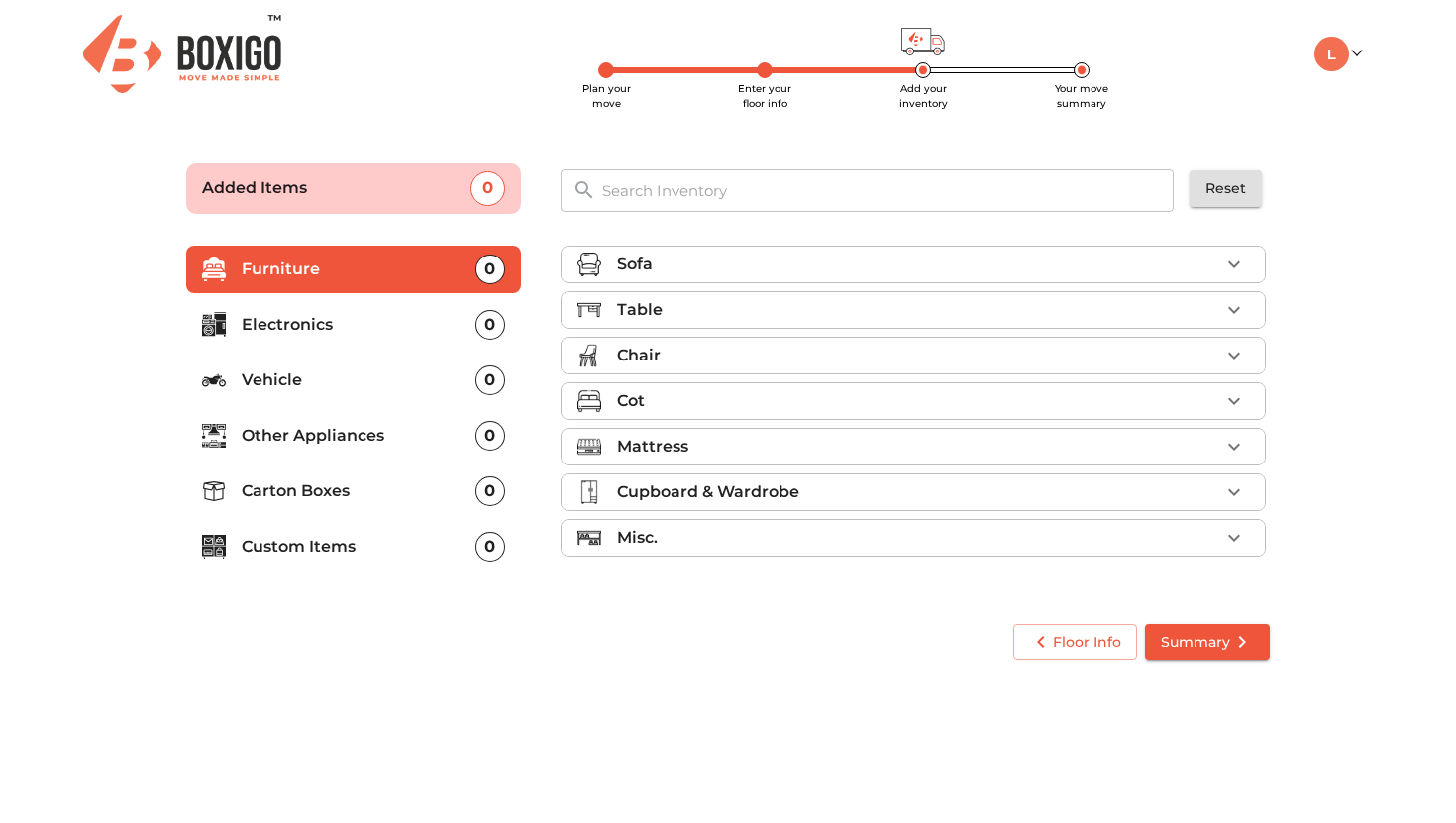 click on "Sofa" at bounding box center [635, 264] 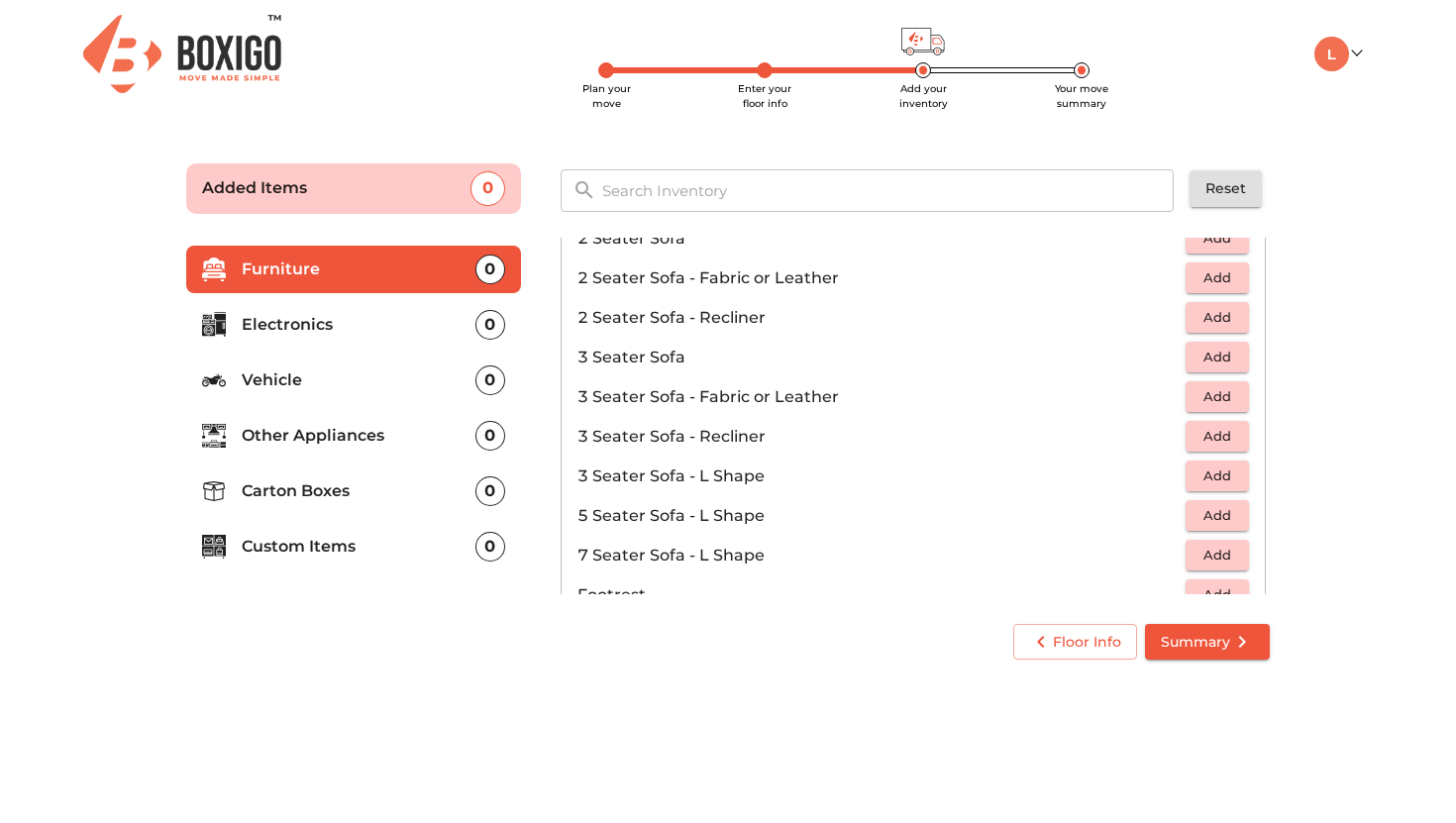 scroll, scrollTop: 0, scrollLeft: 0, axis: both 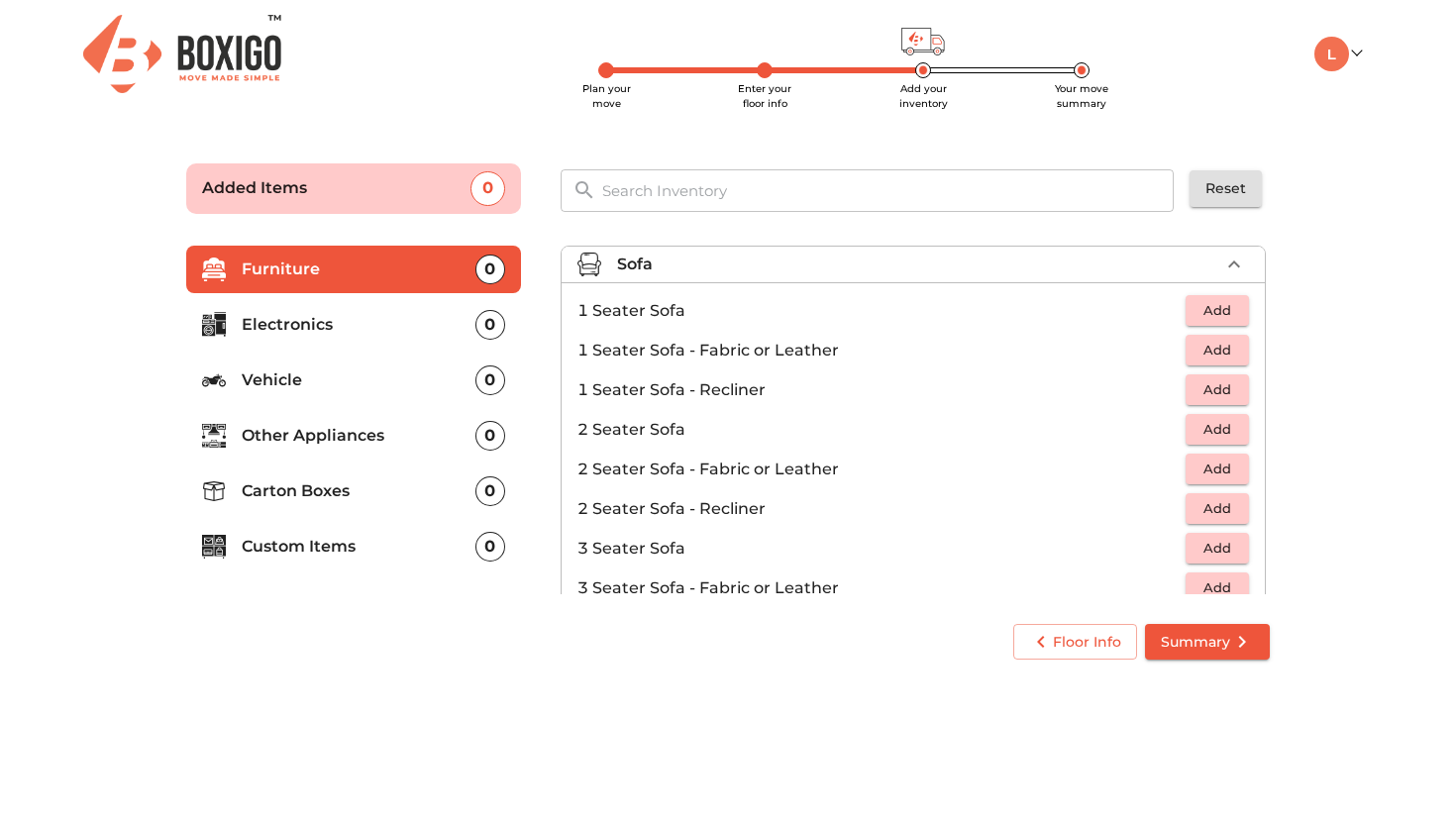 click on "Sofa" at bounding box center (635, 264) 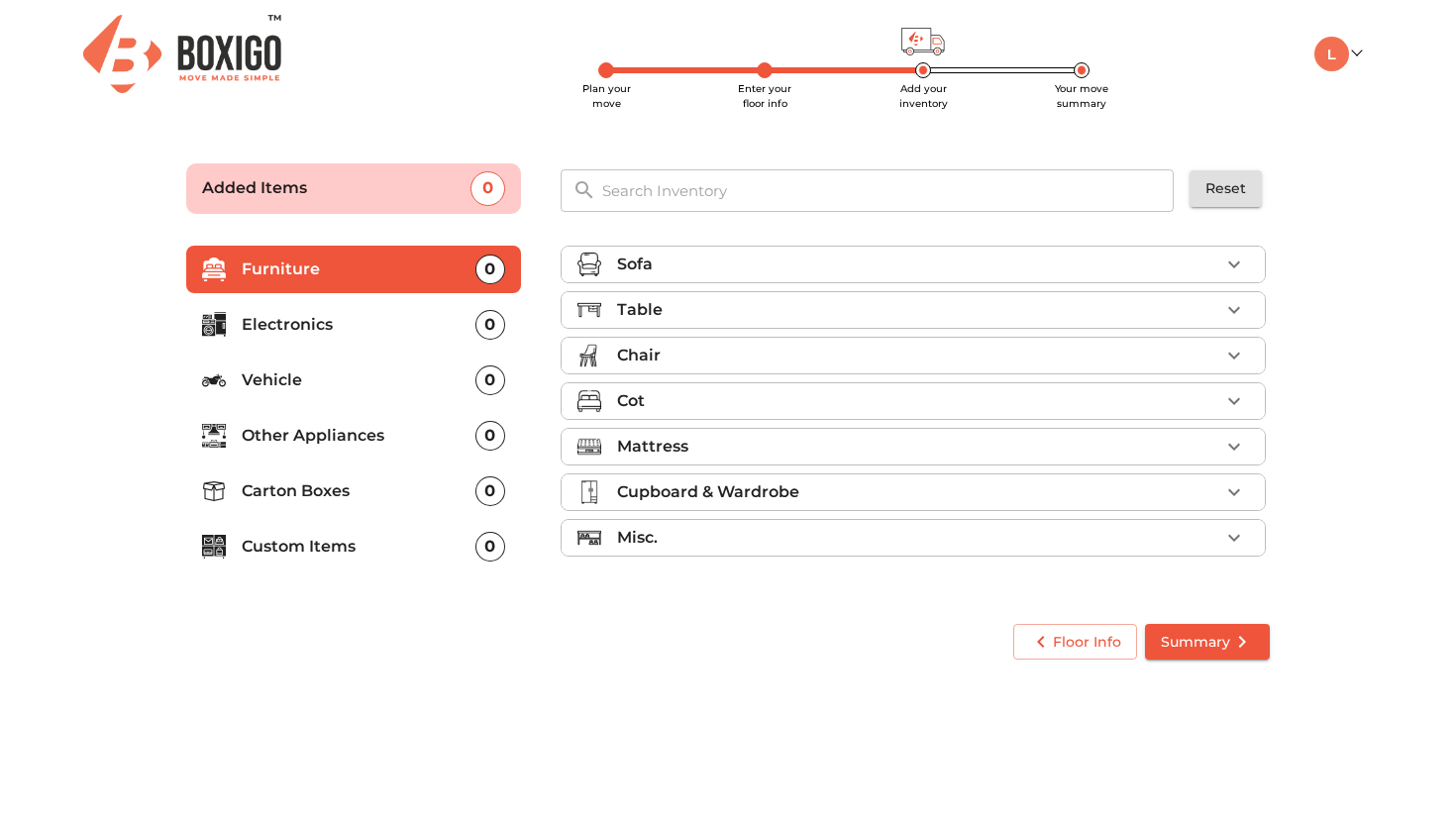 click on "Table" at bounding box center [913, 310] 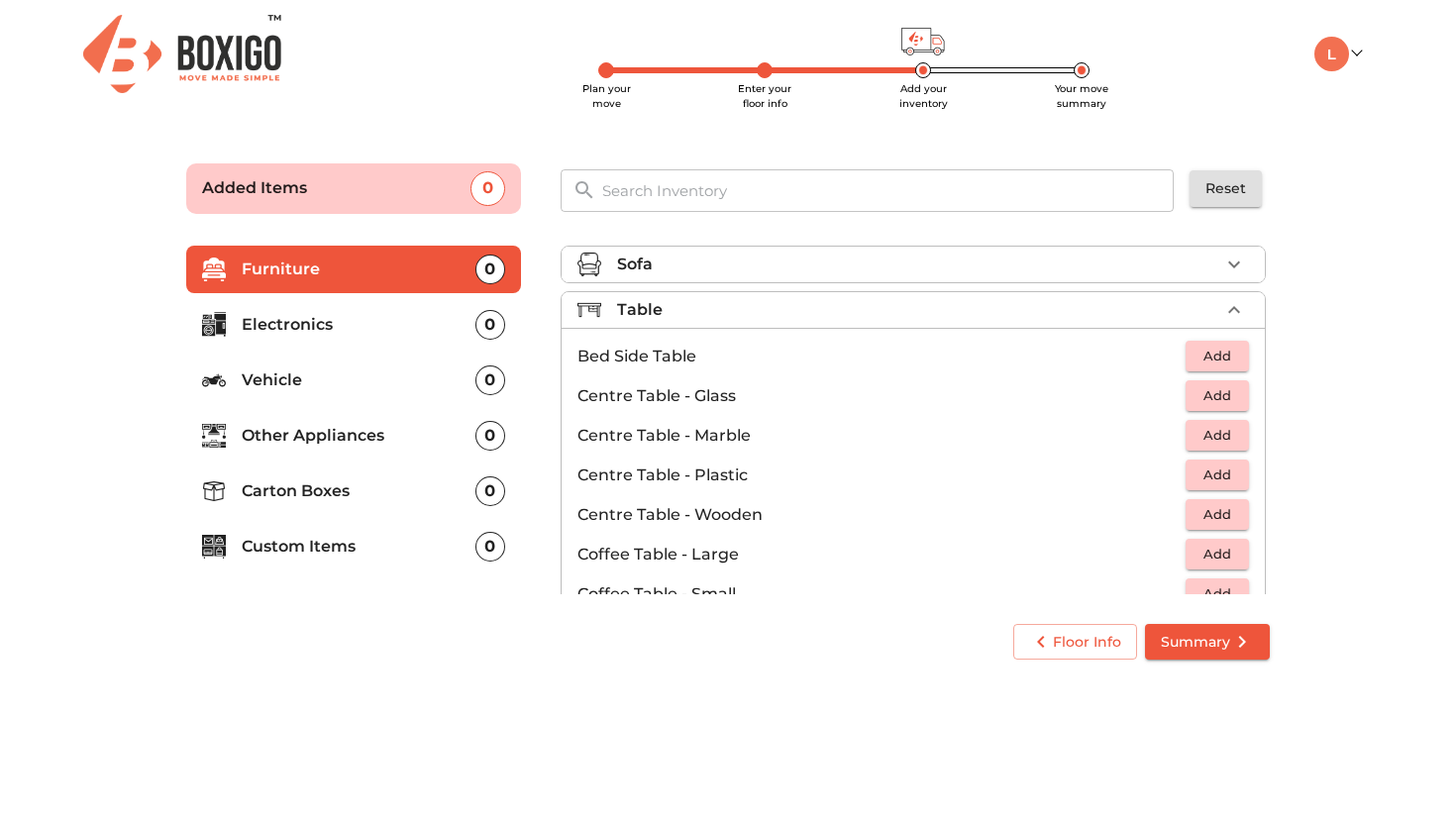 click on "Table" at bounding box center [913, 310] 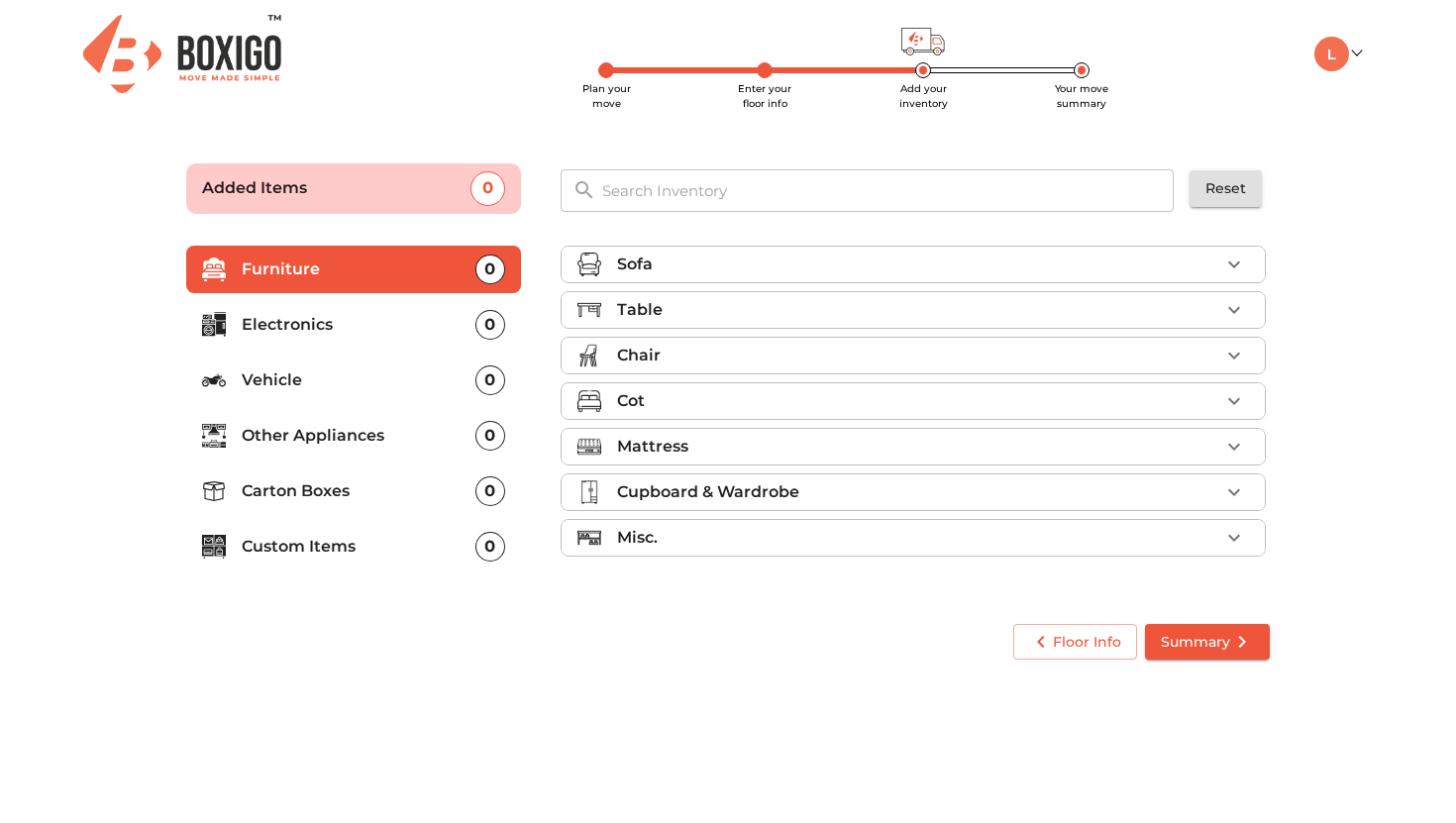 click on "Table" at bounding box center [913, 310] 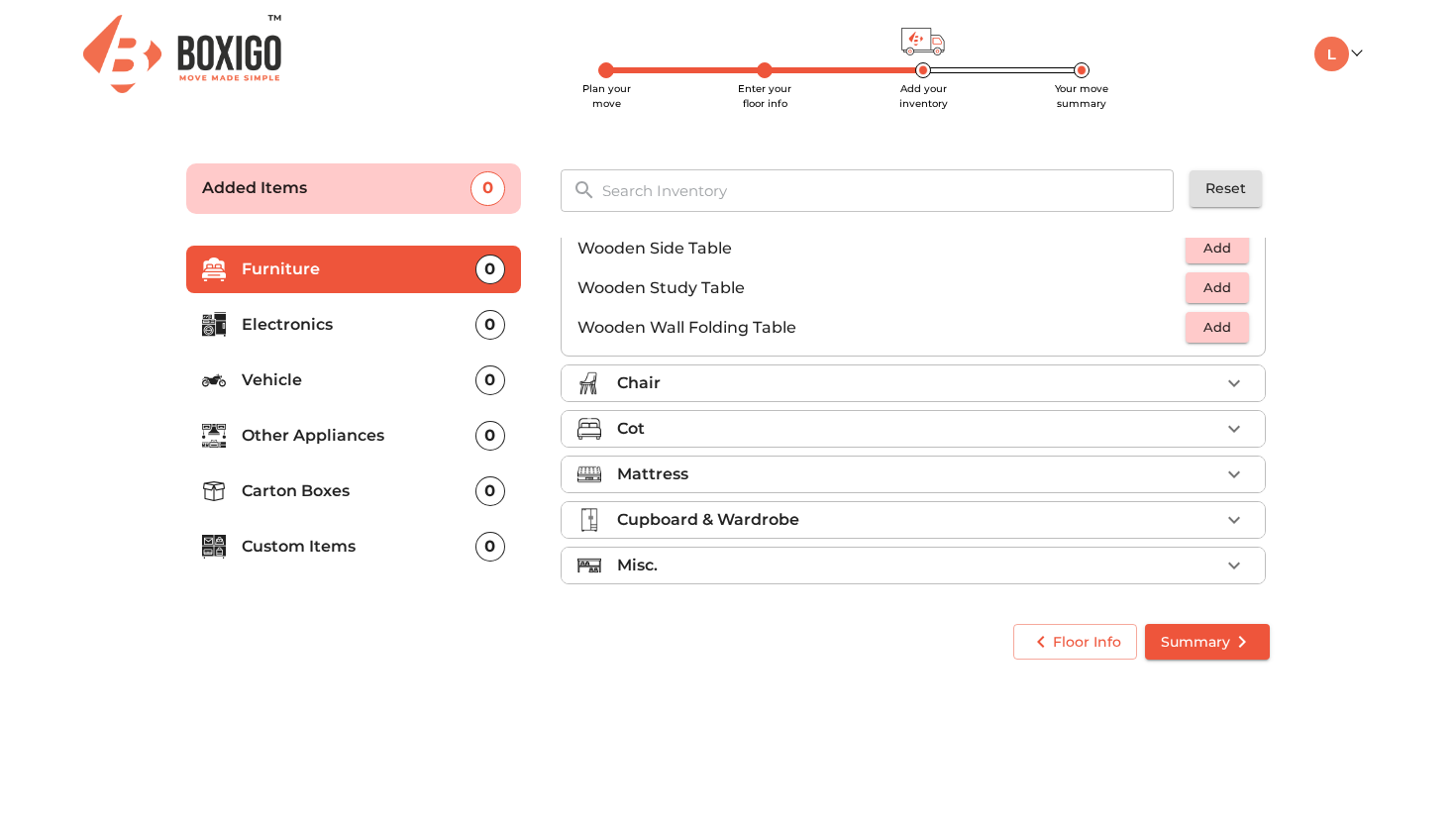 scroll, scrollTop: 0, scrollLeft: 0, axis: both 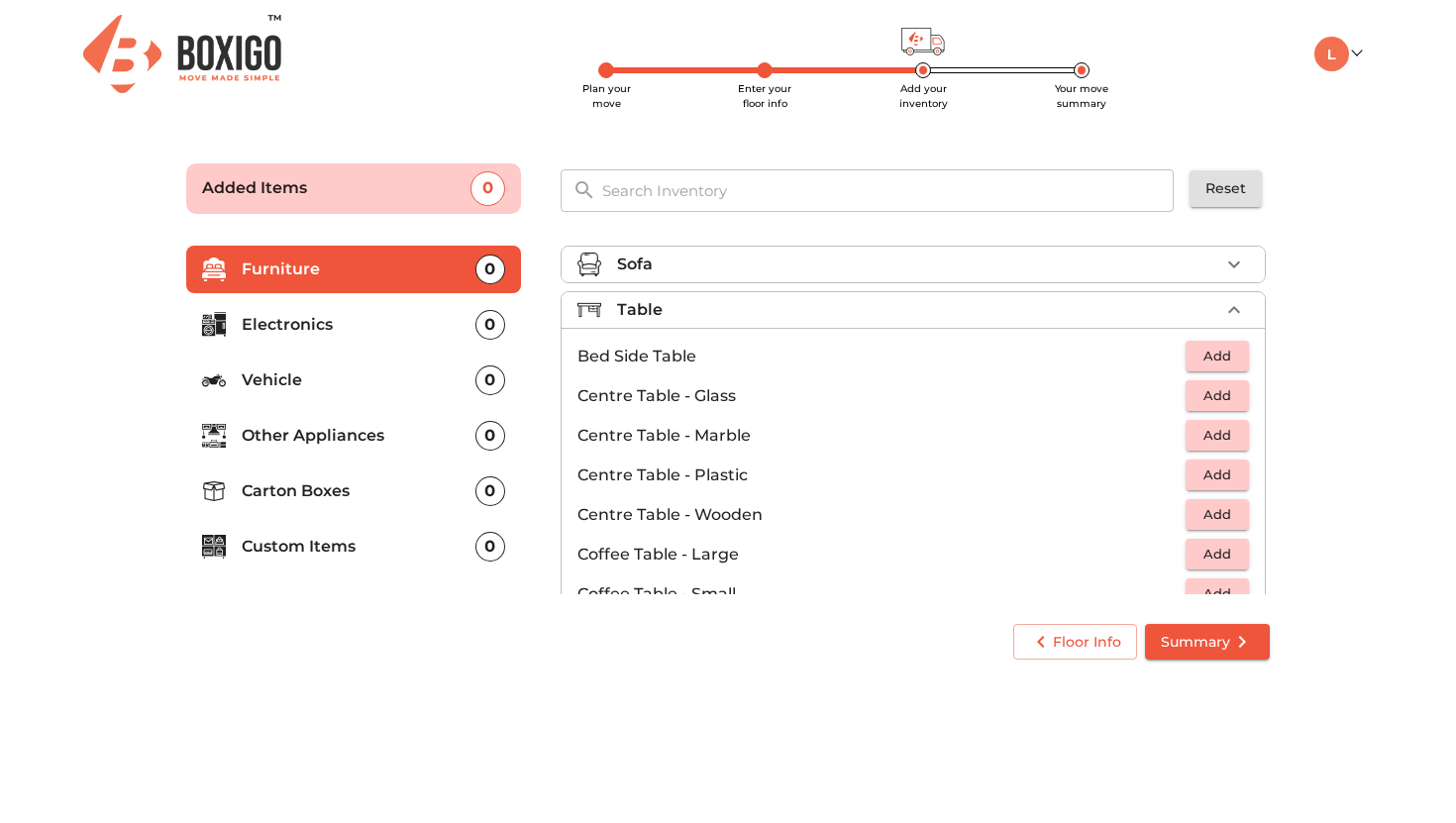 click on "Bed Side Table" at bounding box center (882, 357) 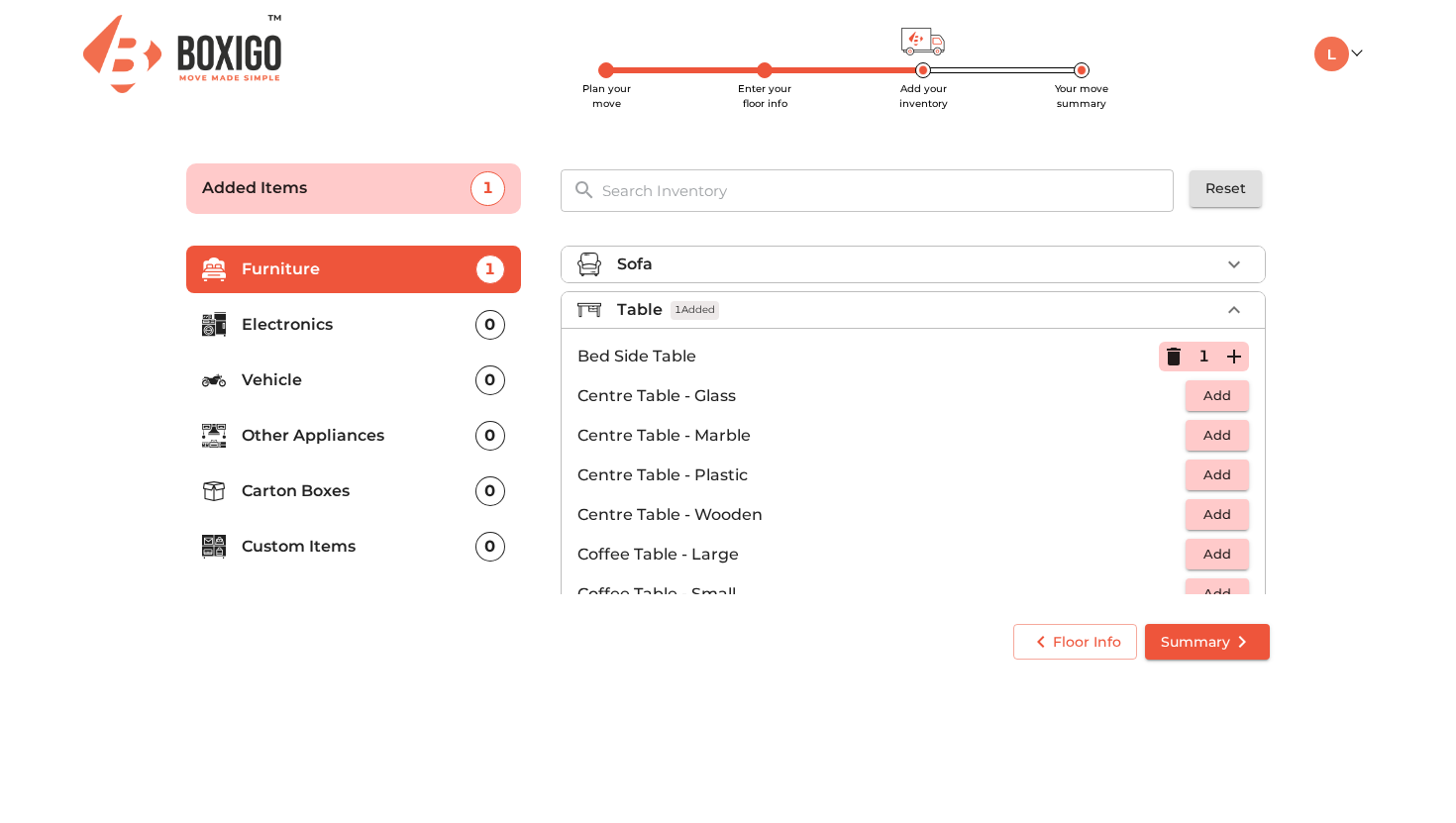 click on "Table 1  Added" at bounding box center [918, 310] 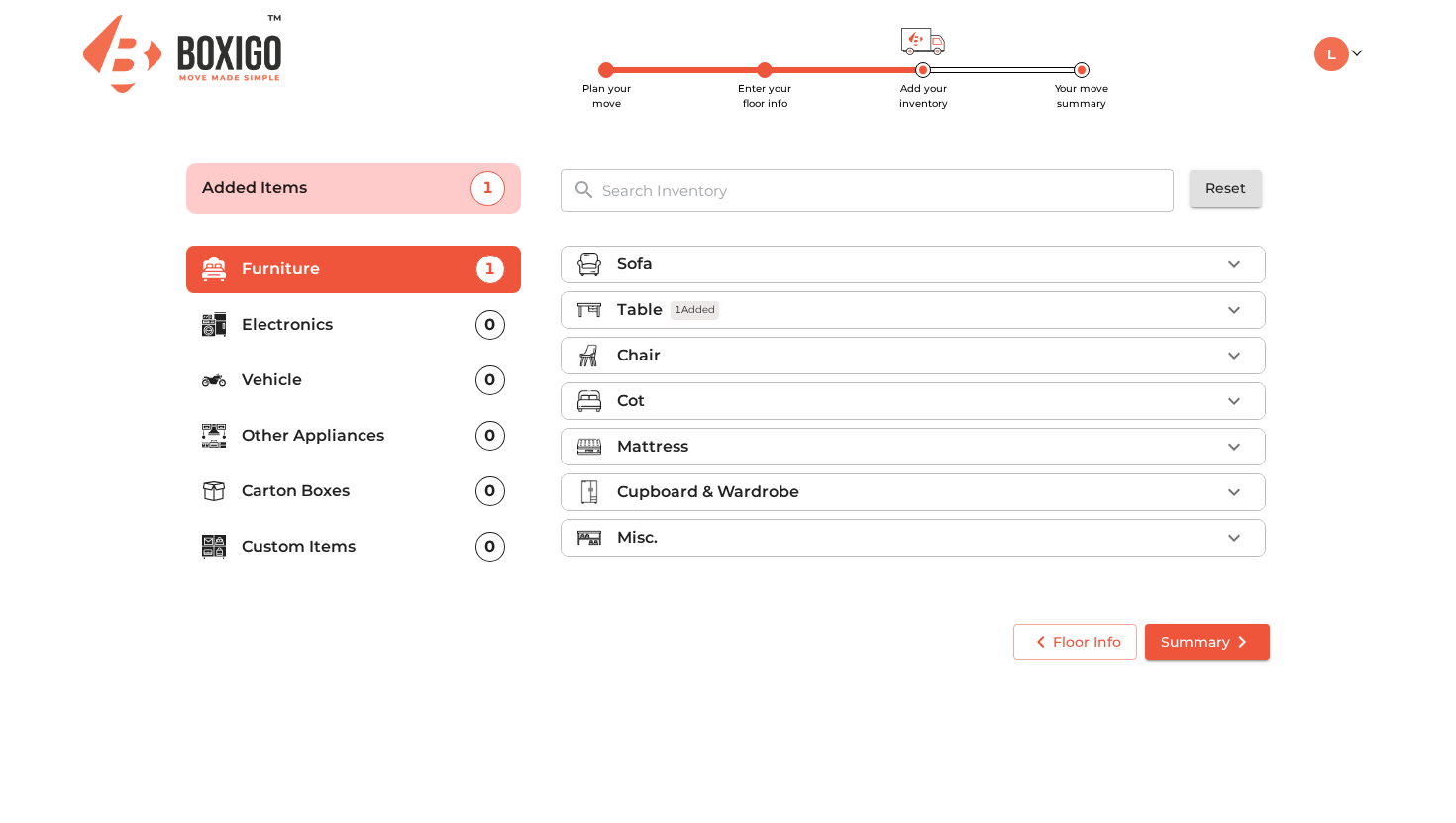 click on "Chair" at bounding box center (918, 356) 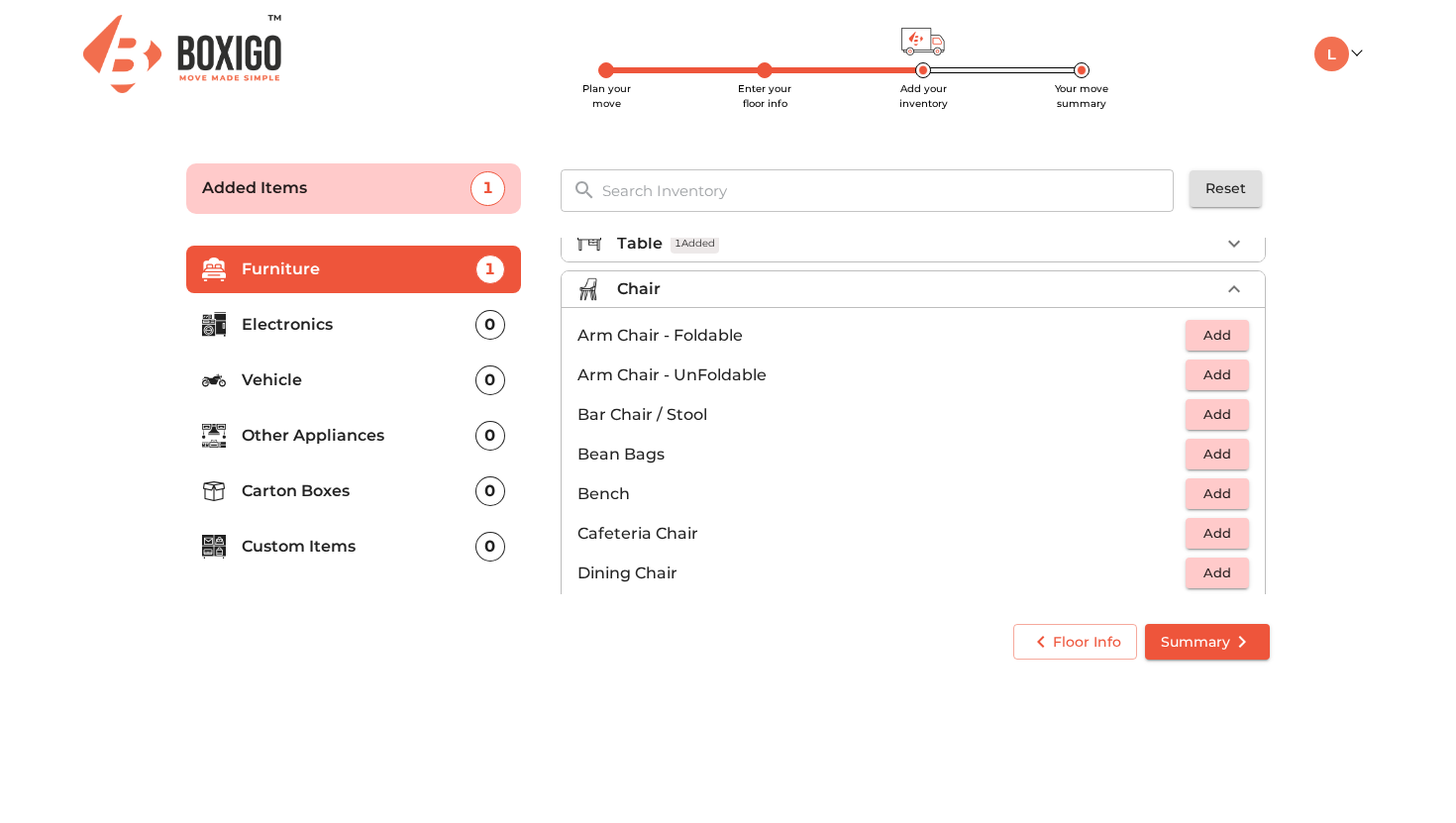 scroll, scrollTop: 78, scrollLeft: 0, axis: vertical 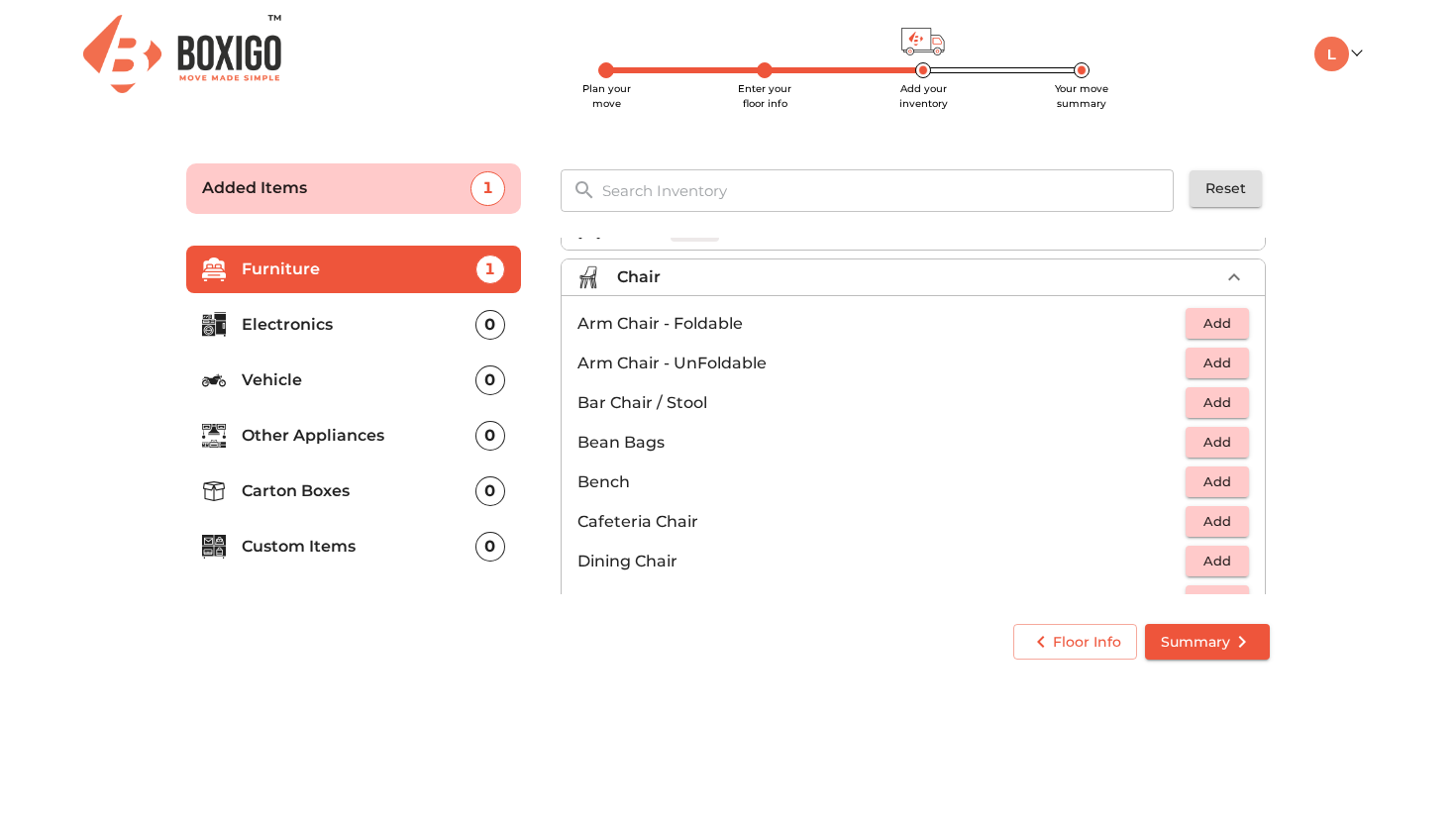 click on "Add" at bounding box center (1217, 442) 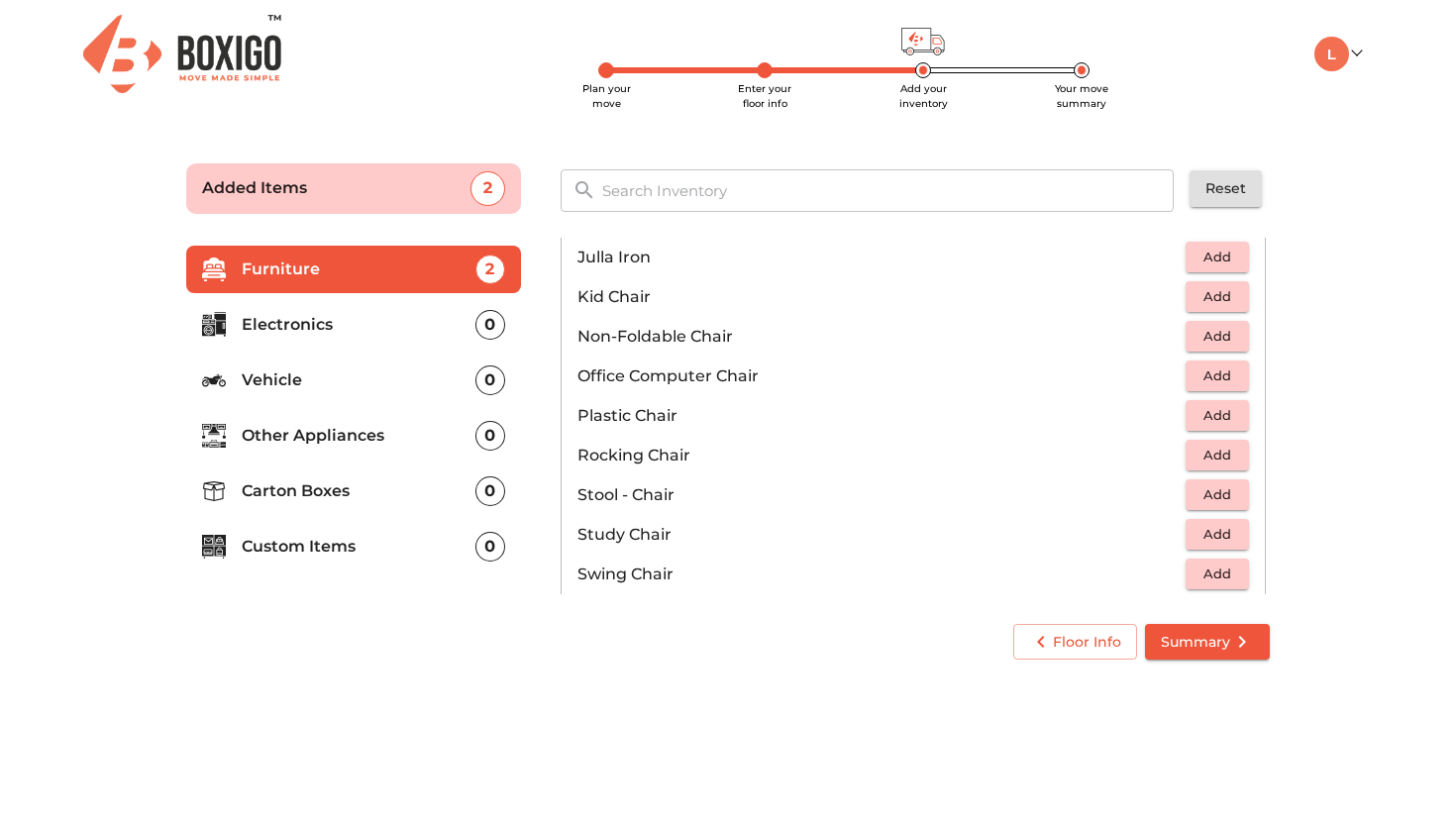 scroll, scrollTop: 590, scrollLeft: 0, axis: vertical 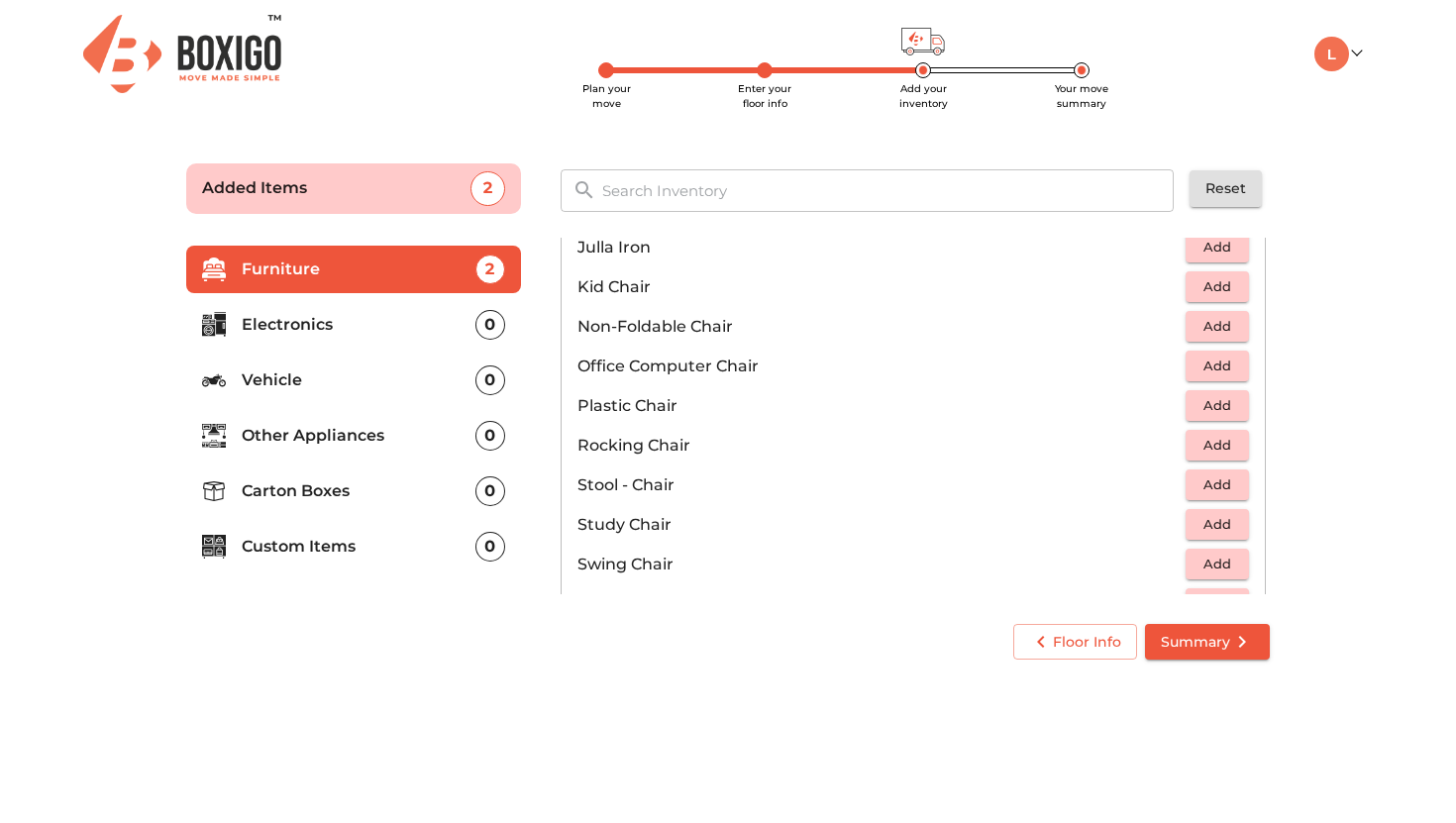 click on "Add" at bounding box center [1217, 405] 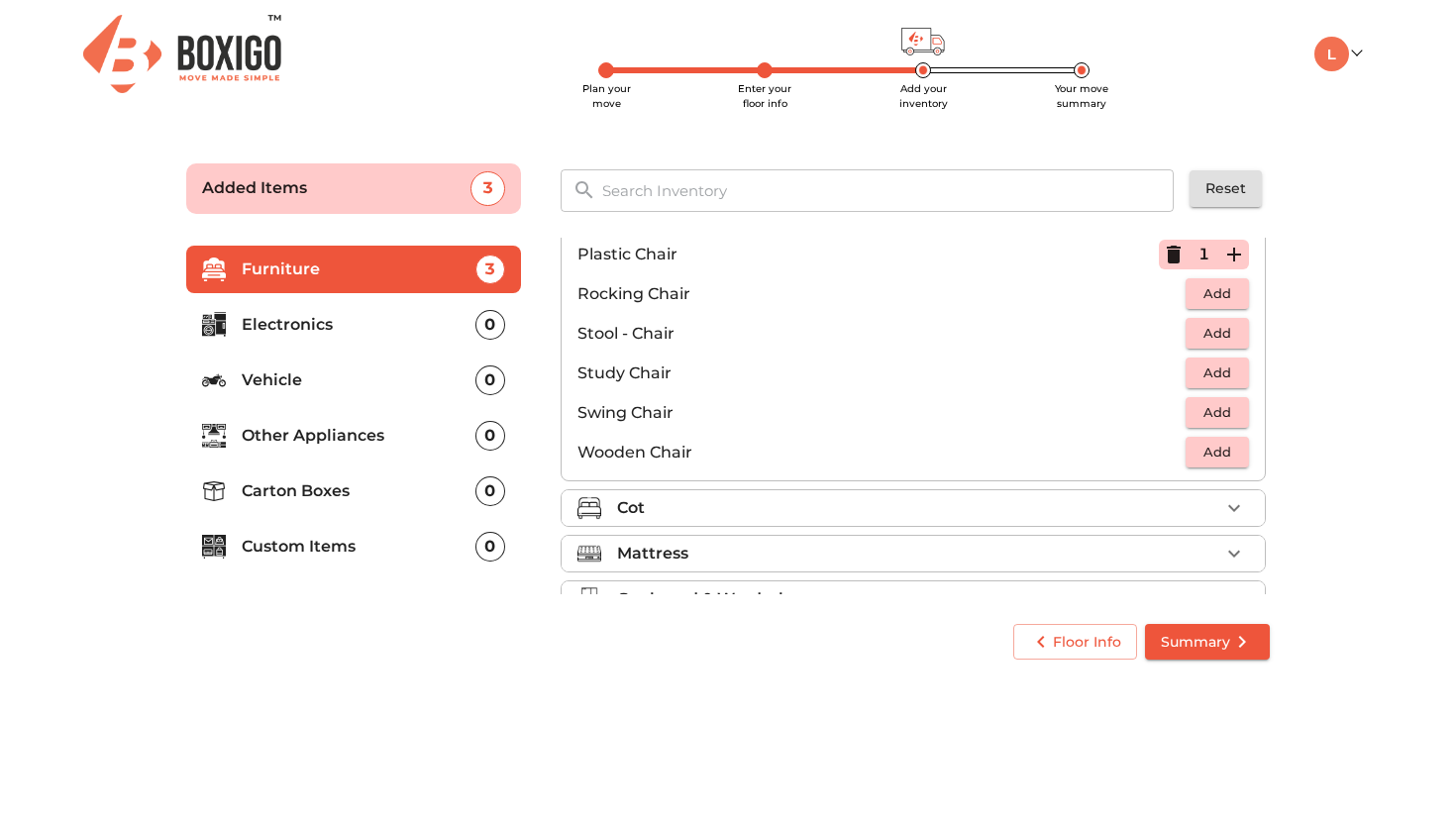 scroll, scrollTop: 0, scrollLeft: 0, axis: both 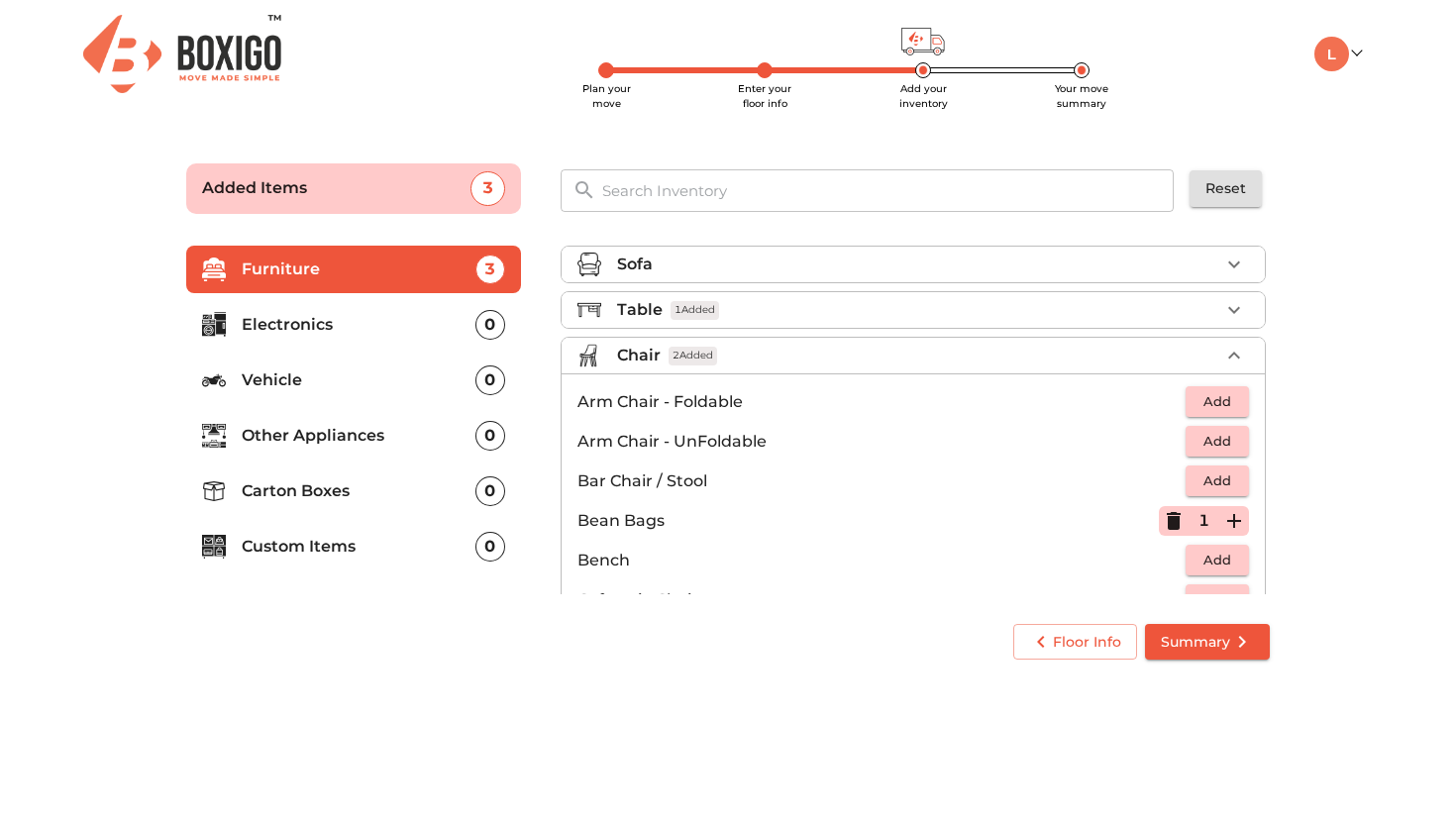 click on "Chair 2  Added" at bounding box center [913, 356] 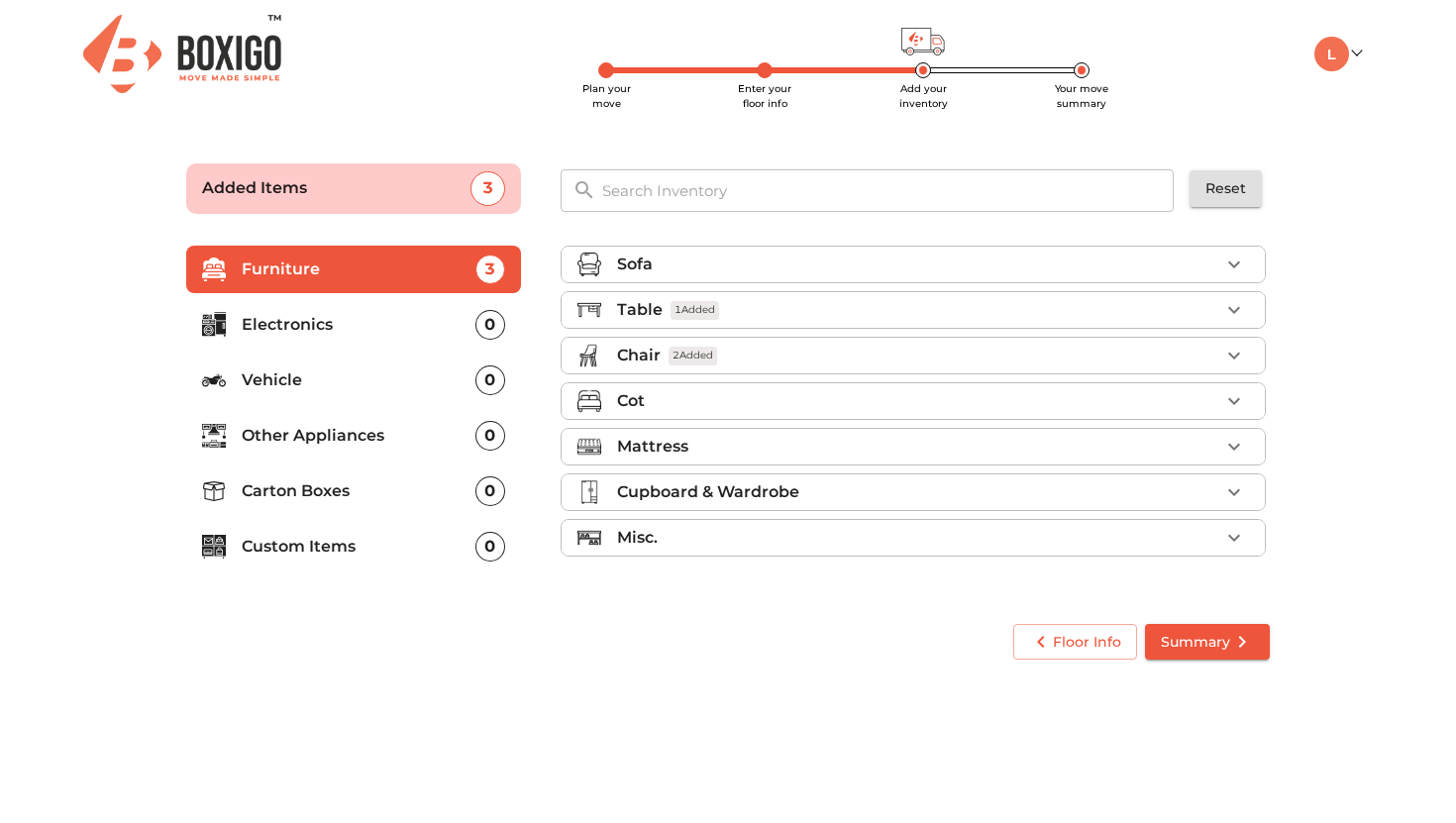 click on "Cot" at bounding box center (918, 401) 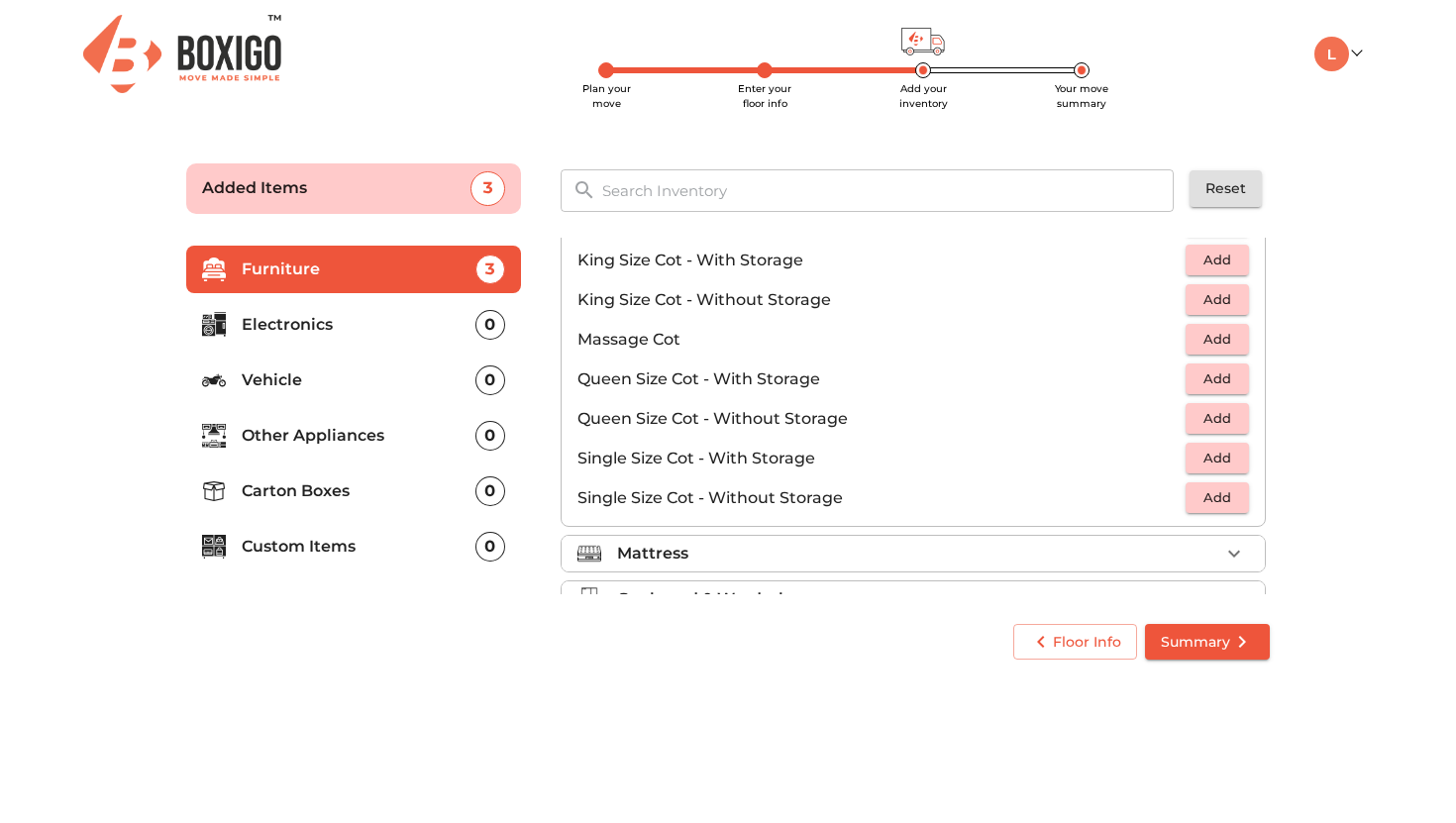 scroll, scrollTop: 547, scrollLeft: 0, axis: vertical 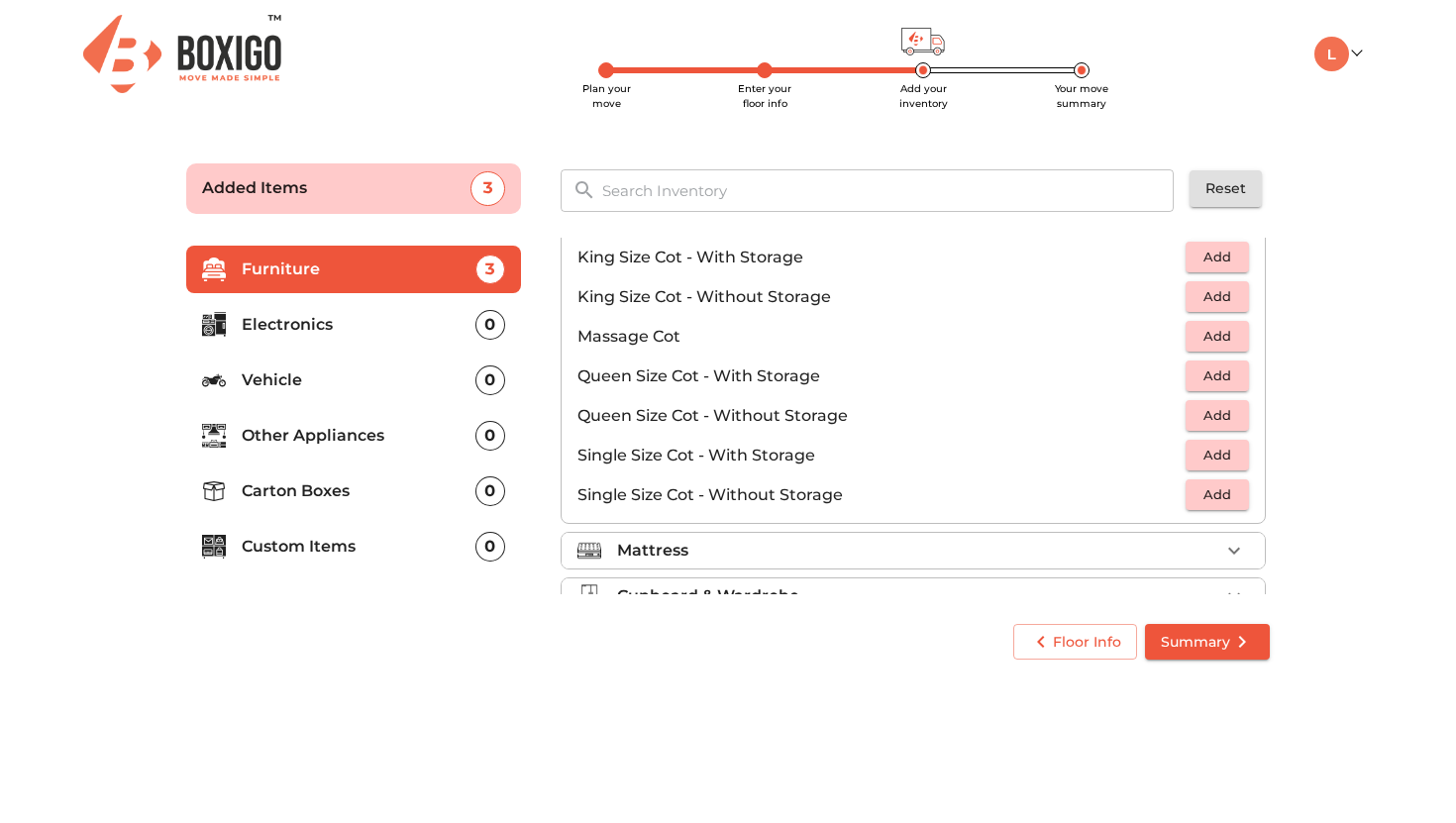 click on "Add" at bounding box center [1217, 415] 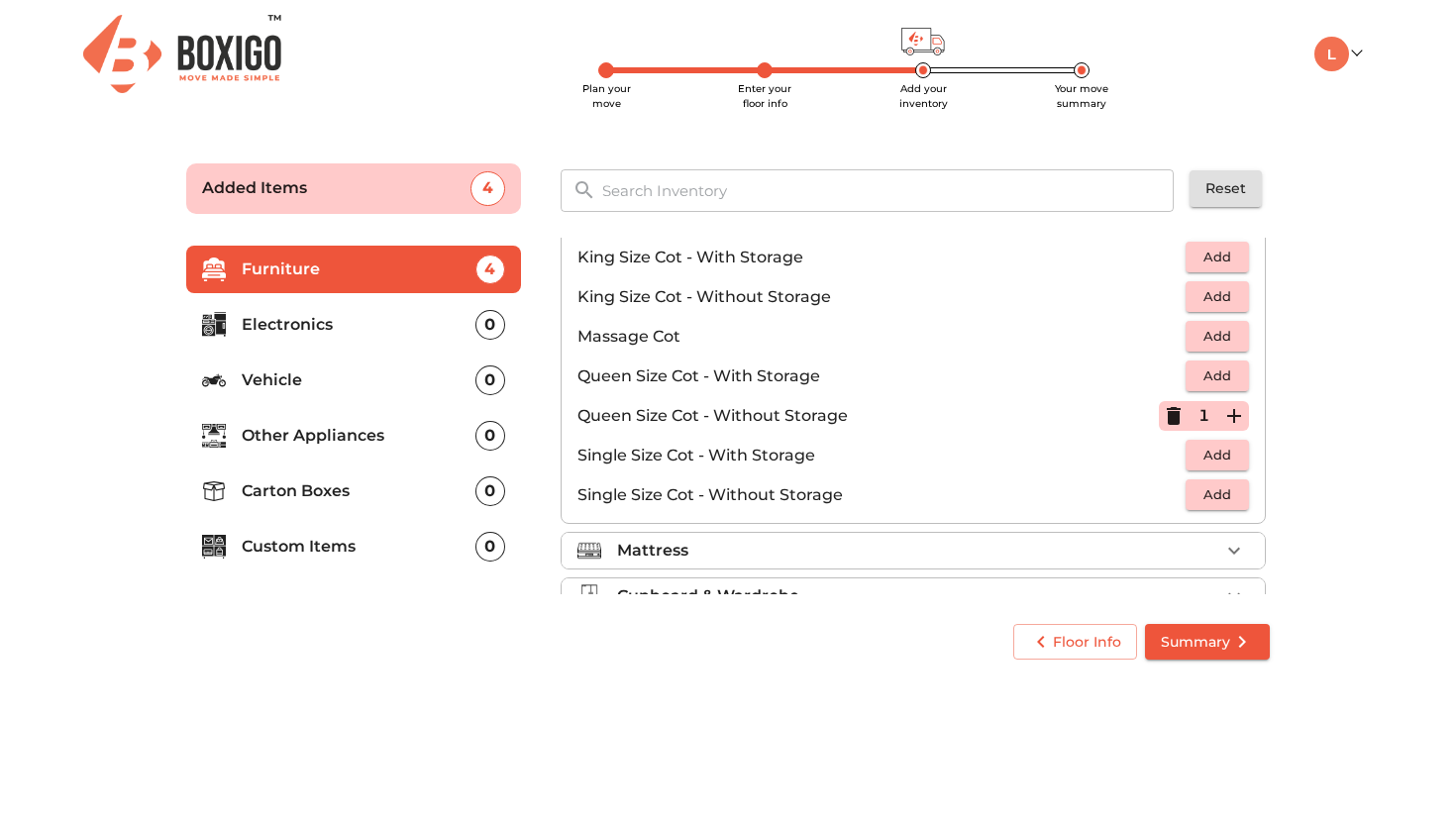 scroll, scrollTop: 0, scrollLeft: 0, axis: both 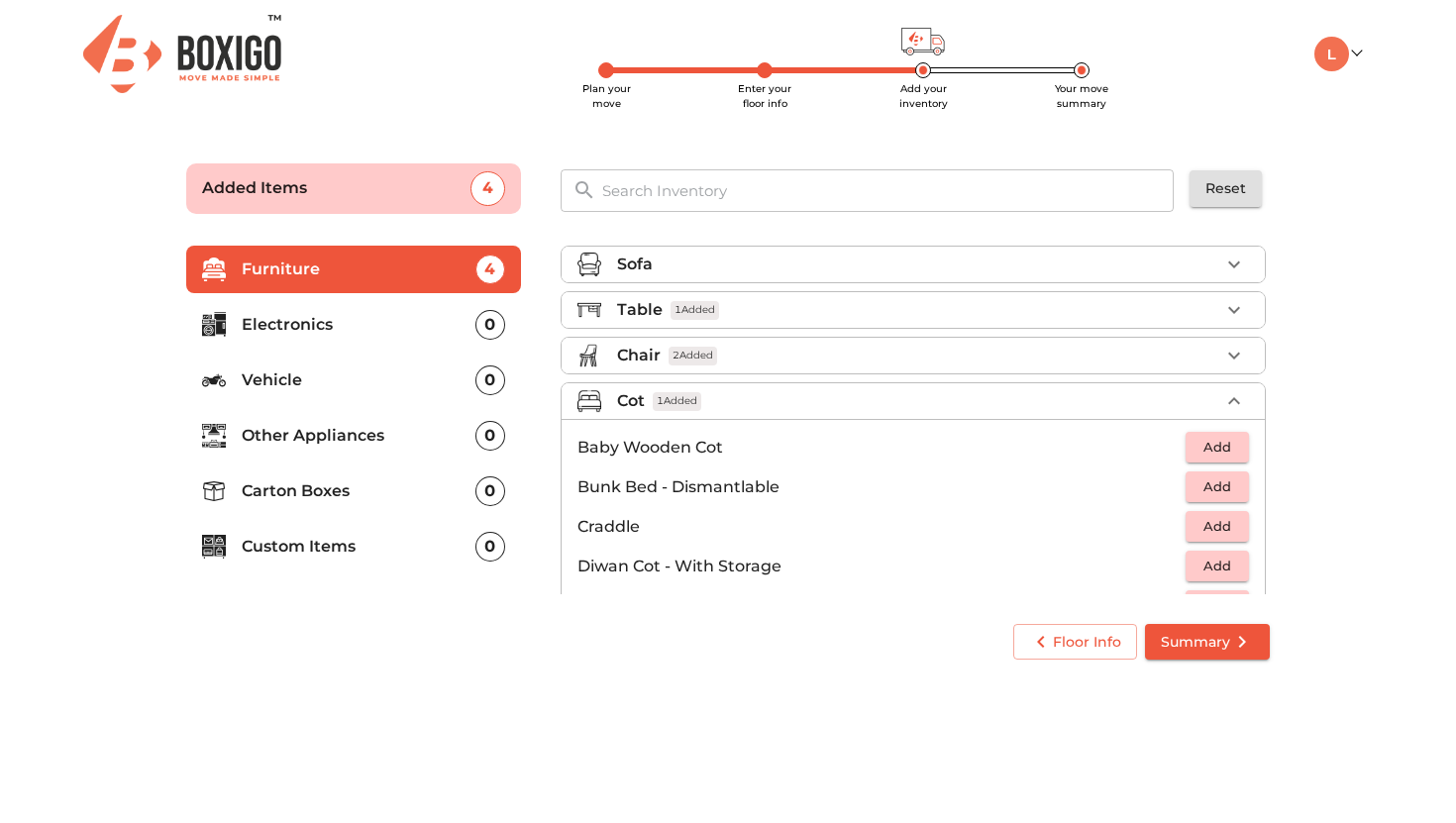 click on "Cot 1  Added" at bounding box center [918, 401] 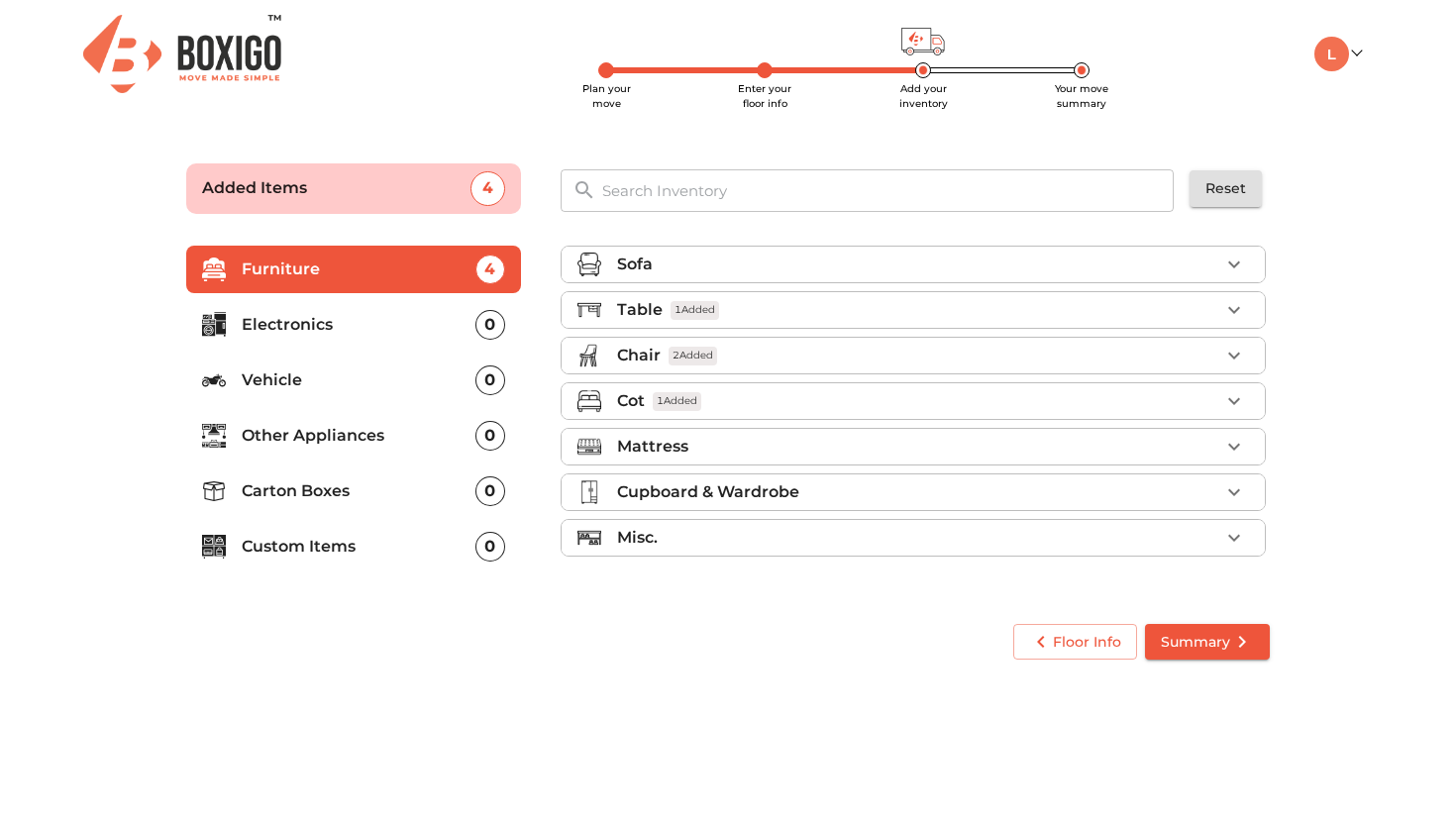 click on "Mattress" at bounding box center [918, 447] 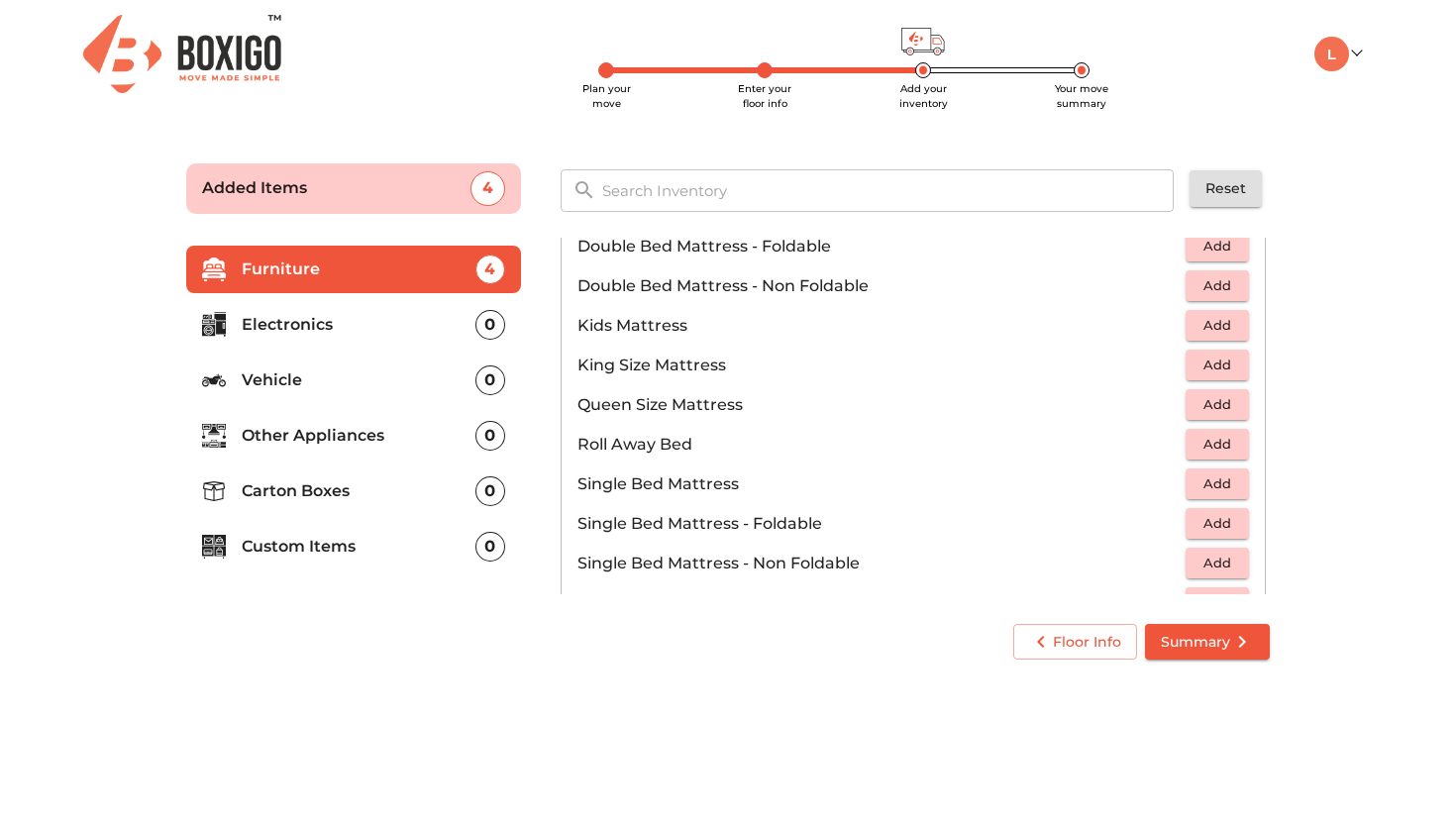 scroll, scrollTop: 233, scrollLeft: 0, axis: vertical 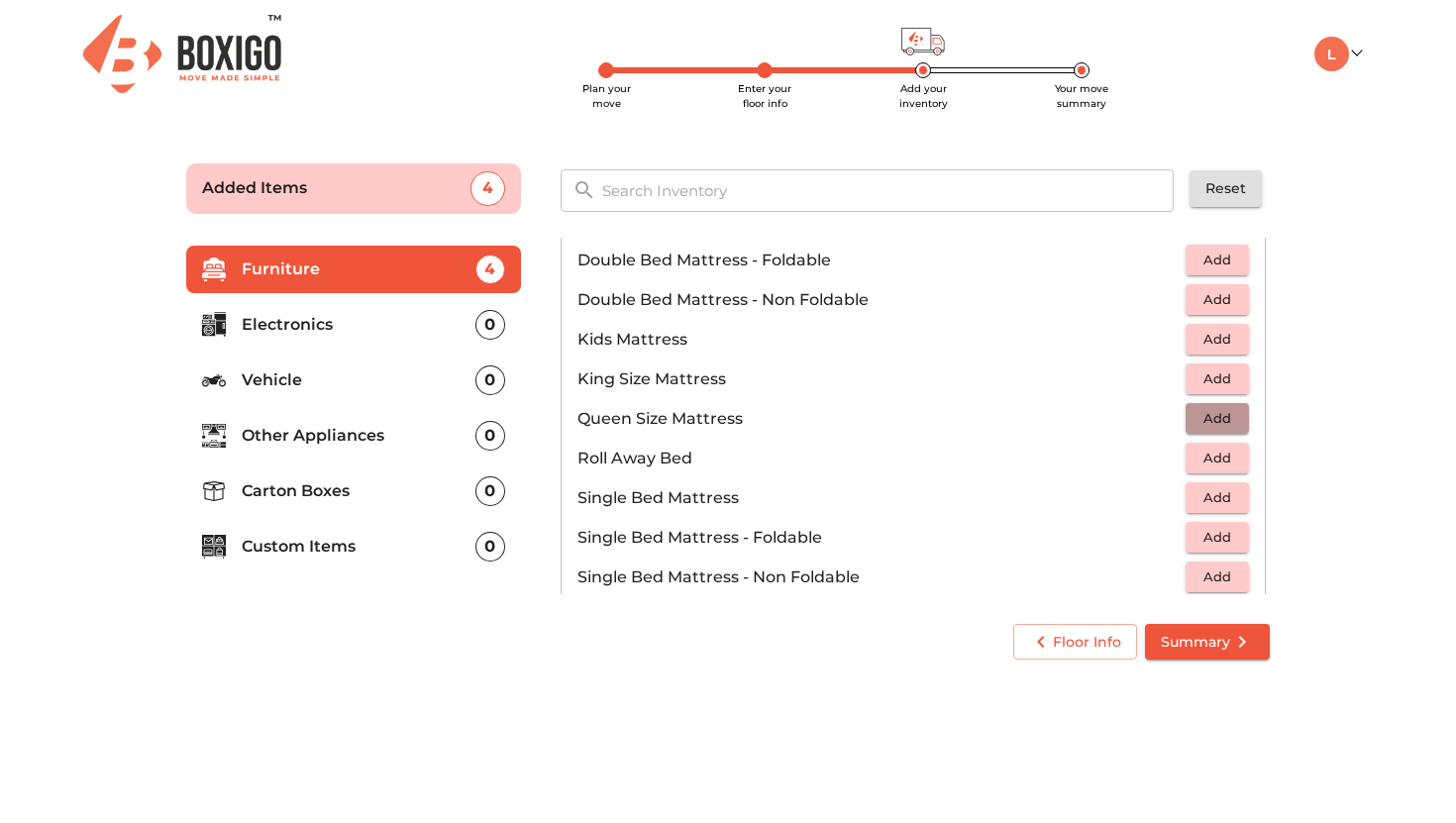 click on "Add" at bounding box center [1217, 418] 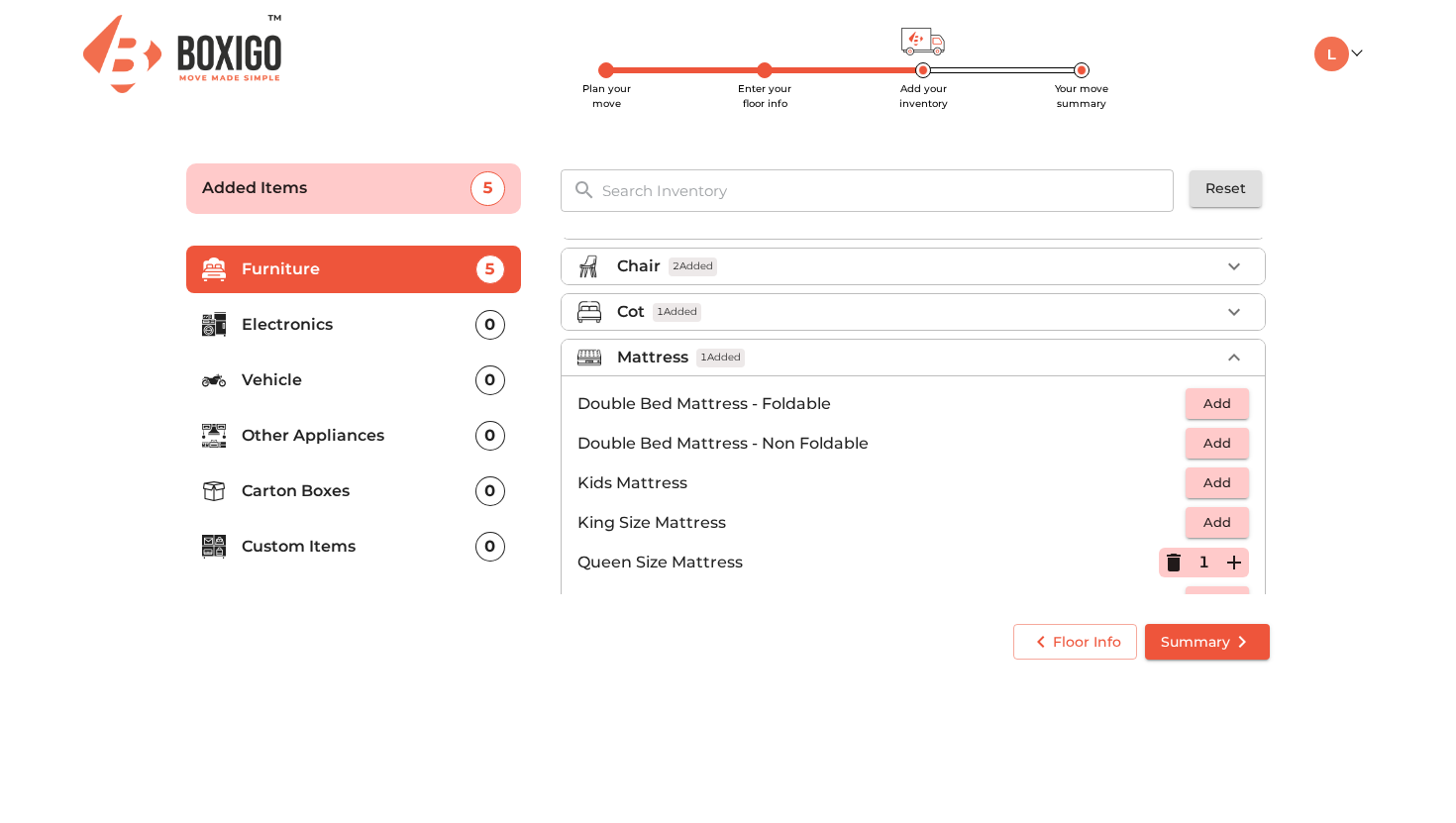 scroll, scrollTop: 83, scrollLeft: 0, axis: vertical 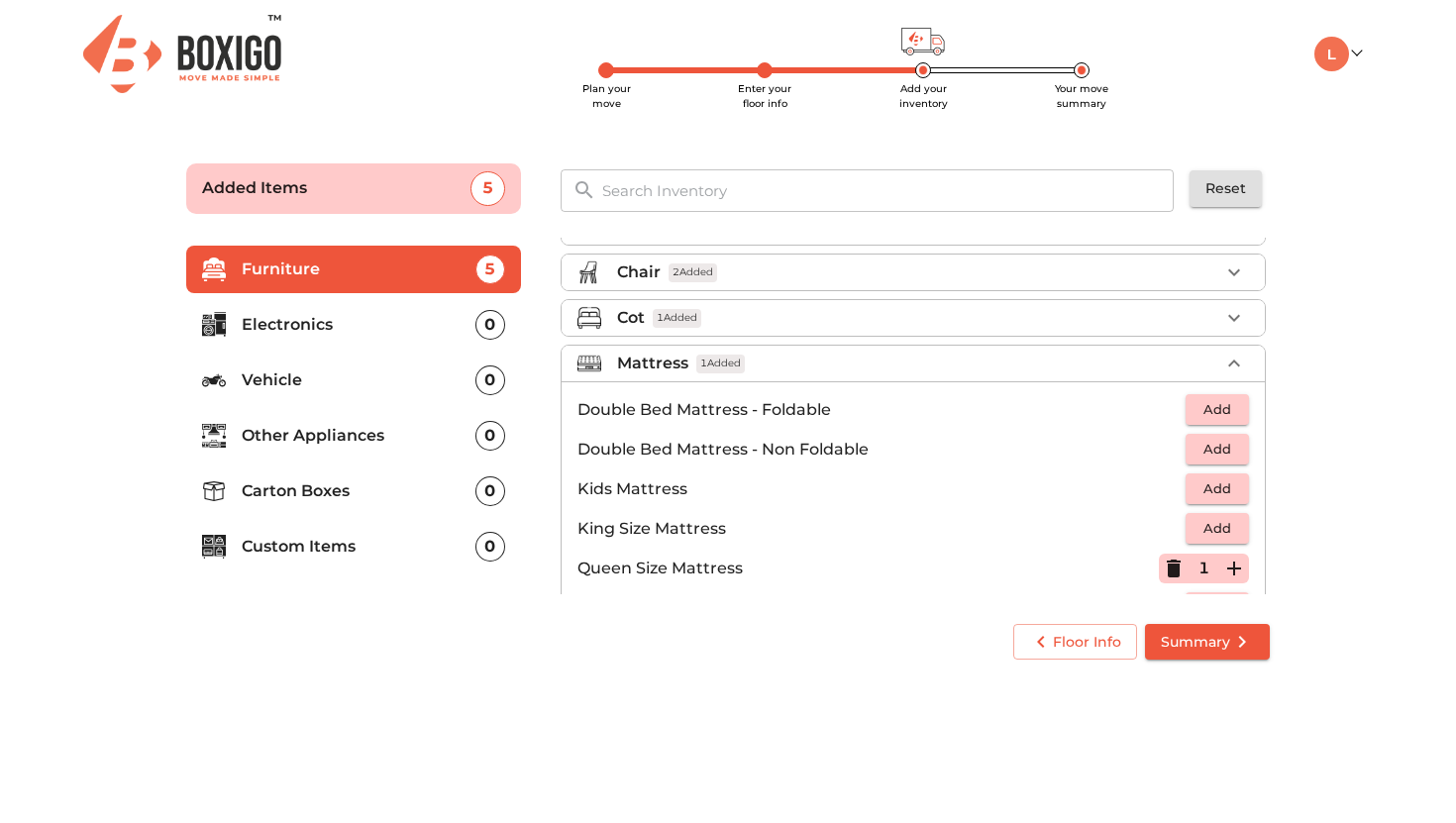 click on "Mattress 1  Added" at bounding box center (918, 363) 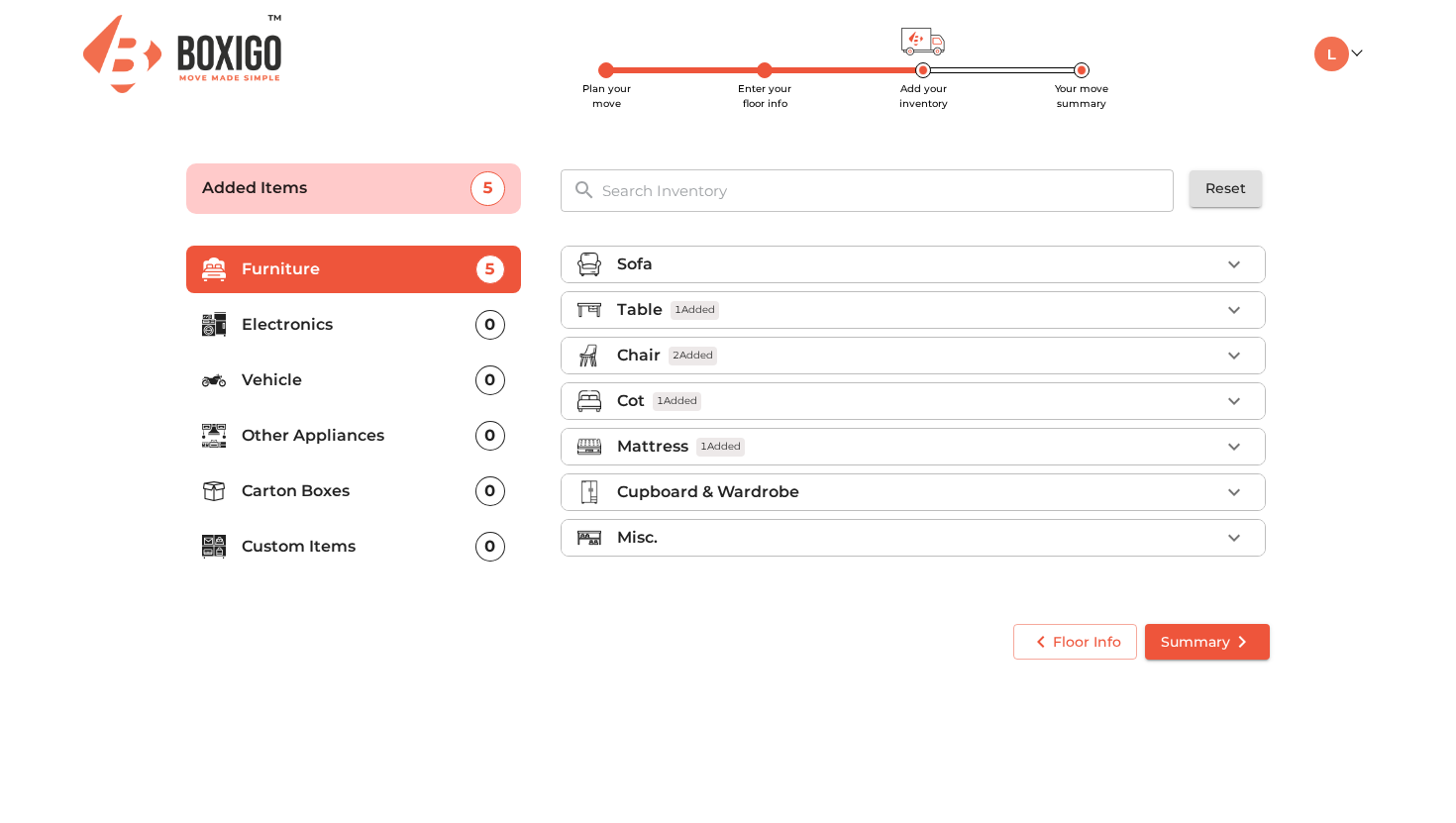 scroll, scrollTop: 0, scrollLeft: 0, axis: both 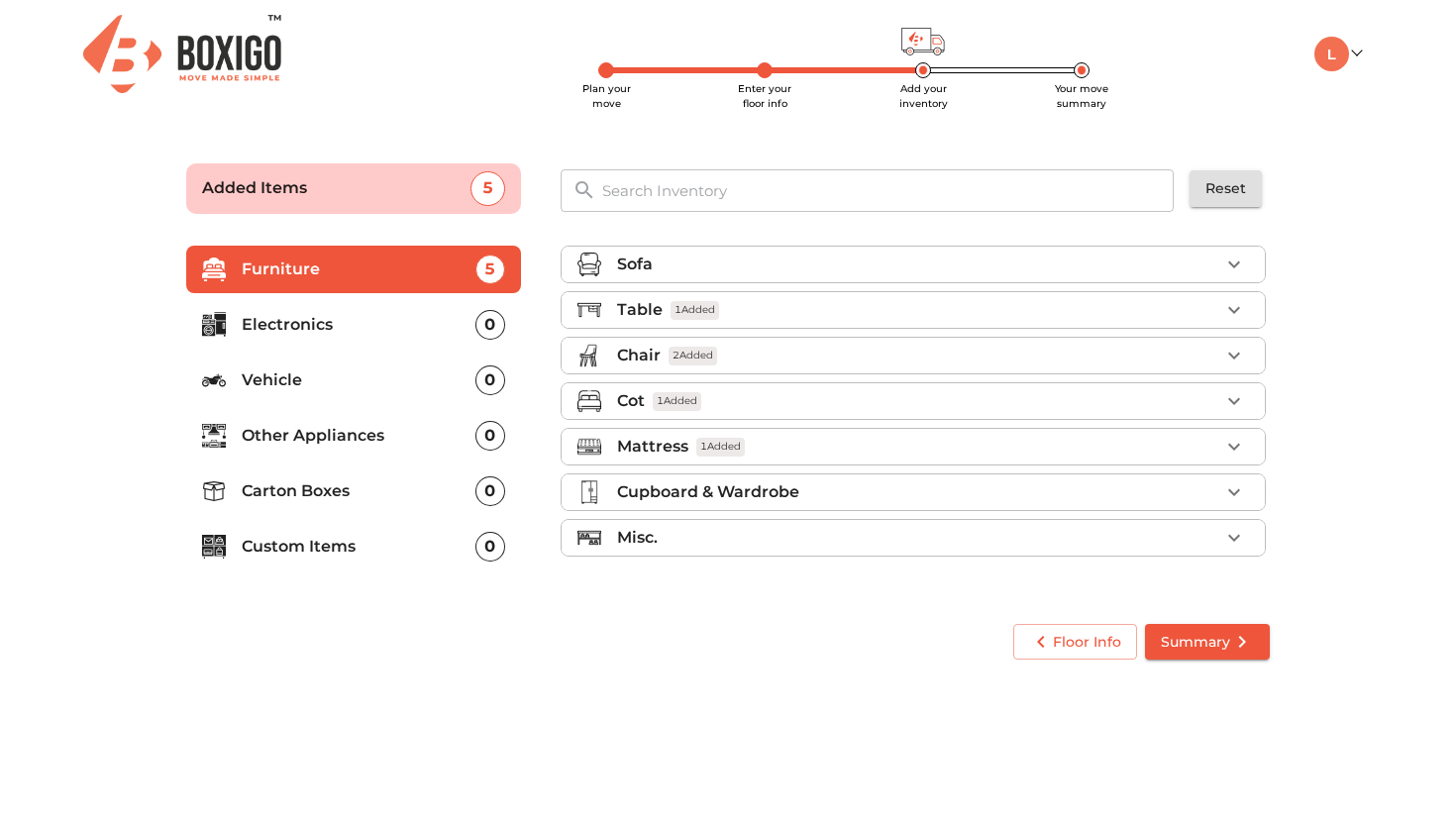 click on "Misc." at bounding box center (918, 538) 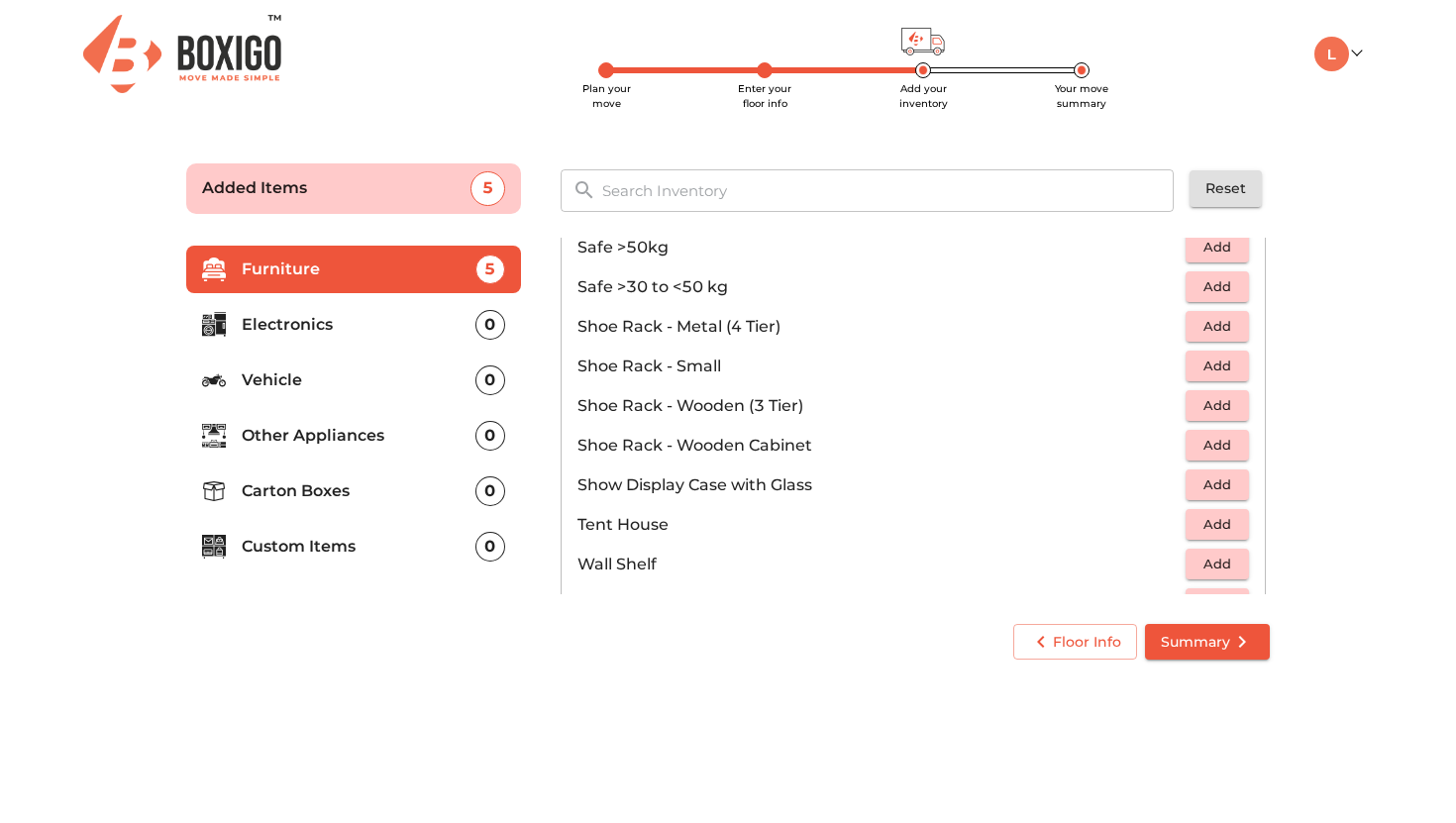 scroll, scrollTop: 1065, scrollLeft: 0, axis: vertical 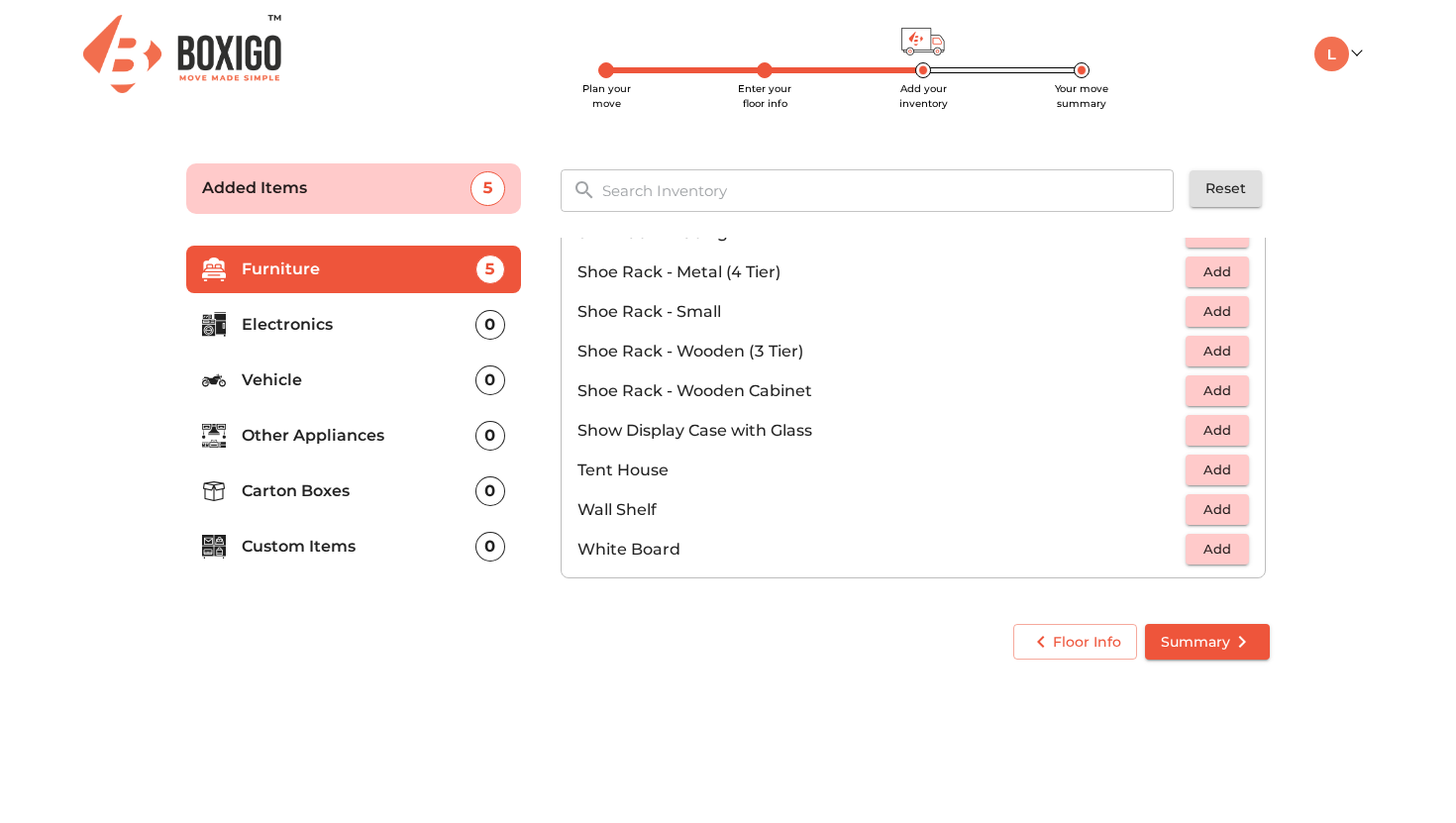 click on "Electronics" at bounding box center [359, 325] 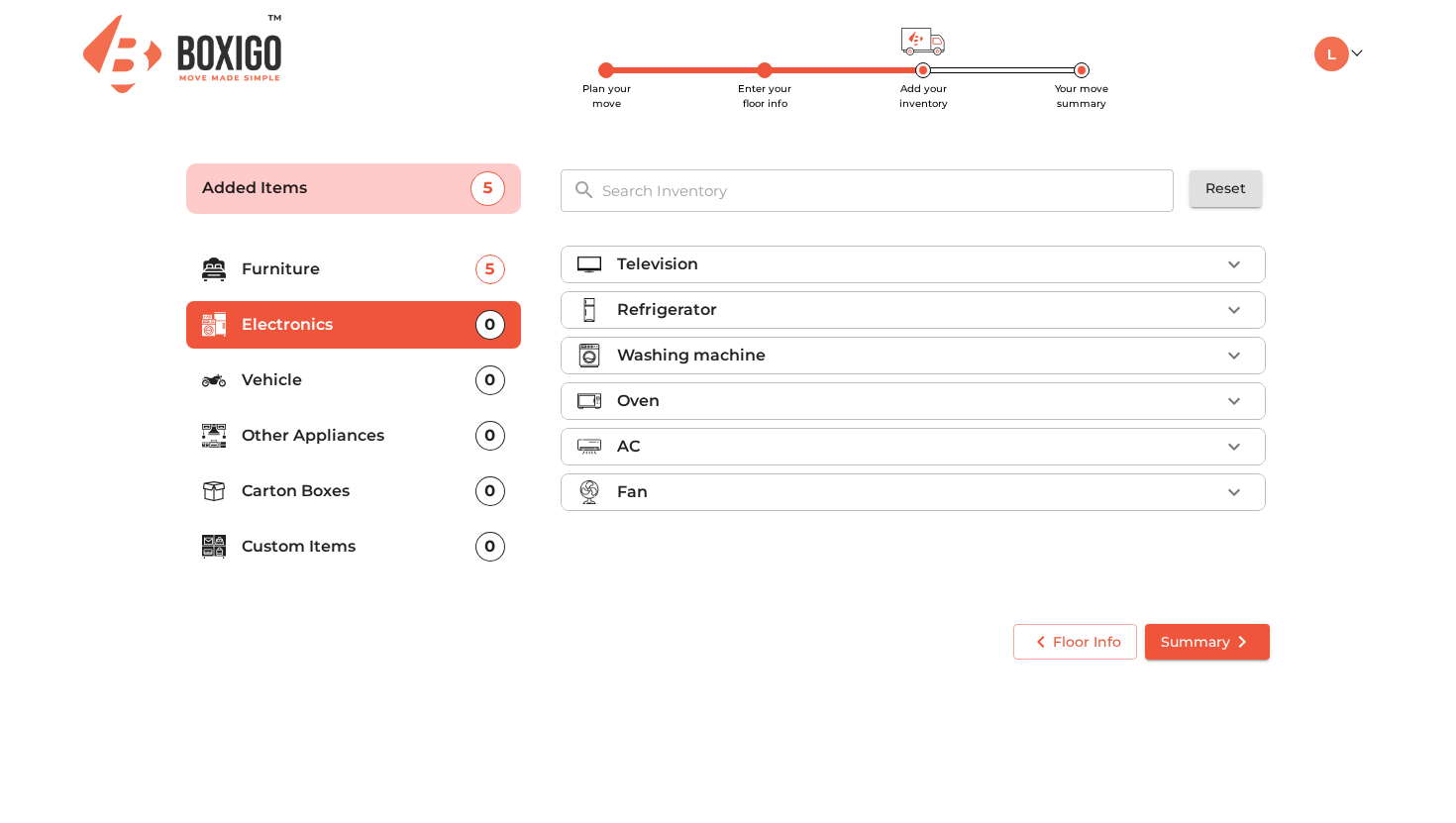 click on "Vehicle 0" at bounding box center (354, 380) 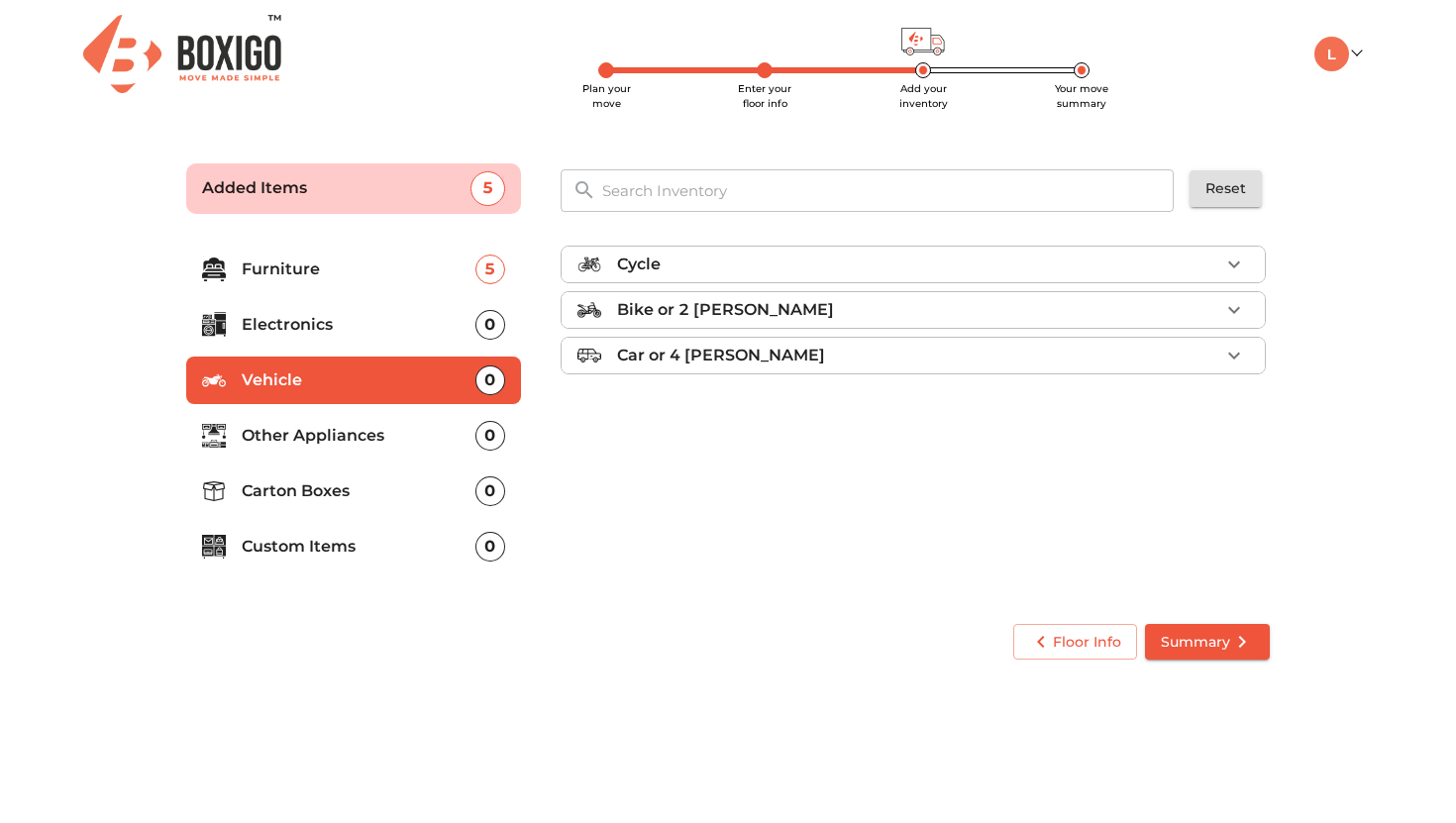 click on "Other Appliances 0" at bounding box center (354, 436) 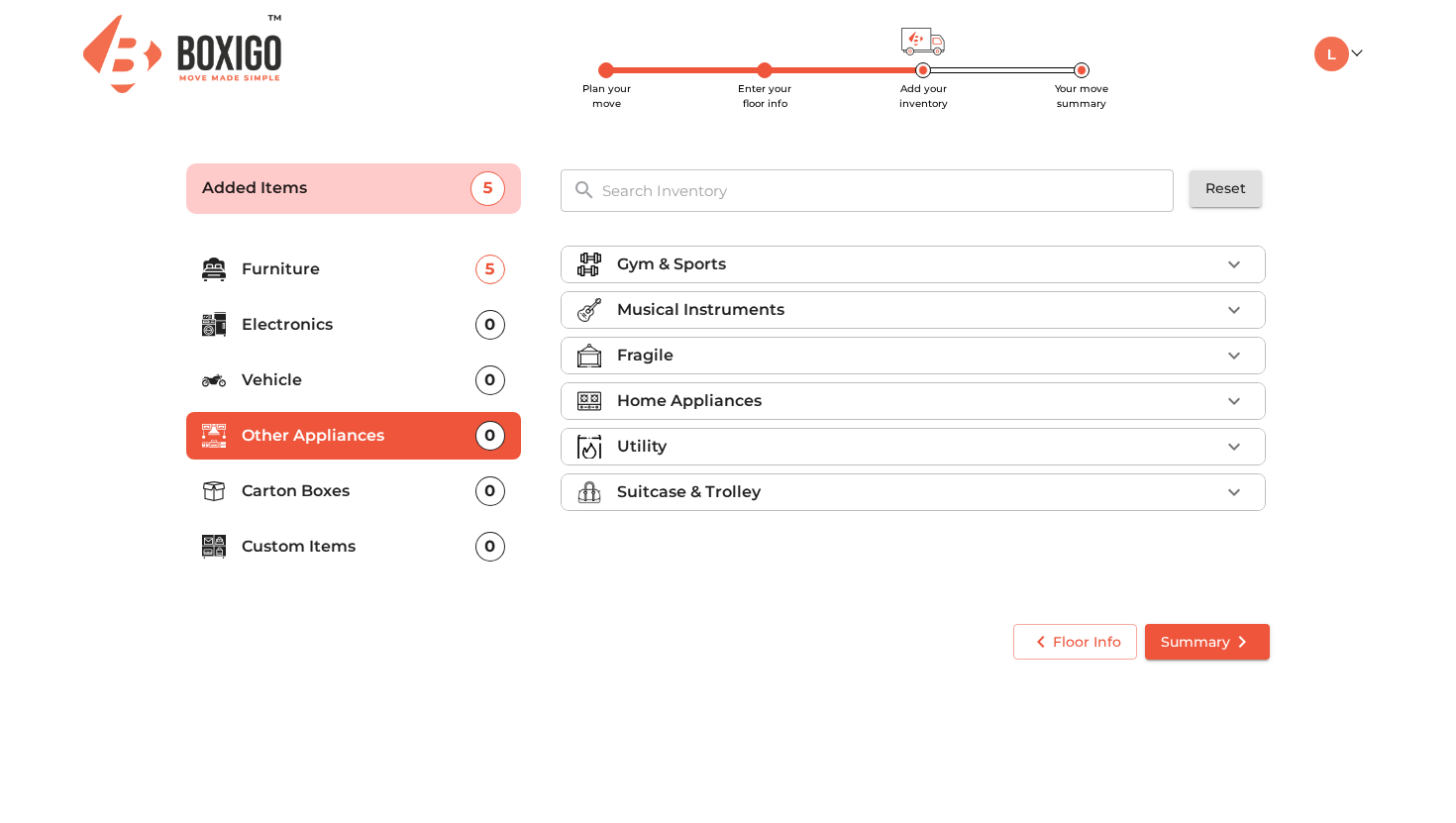 click on "Home Appliances" at bounding box center [689, 401] 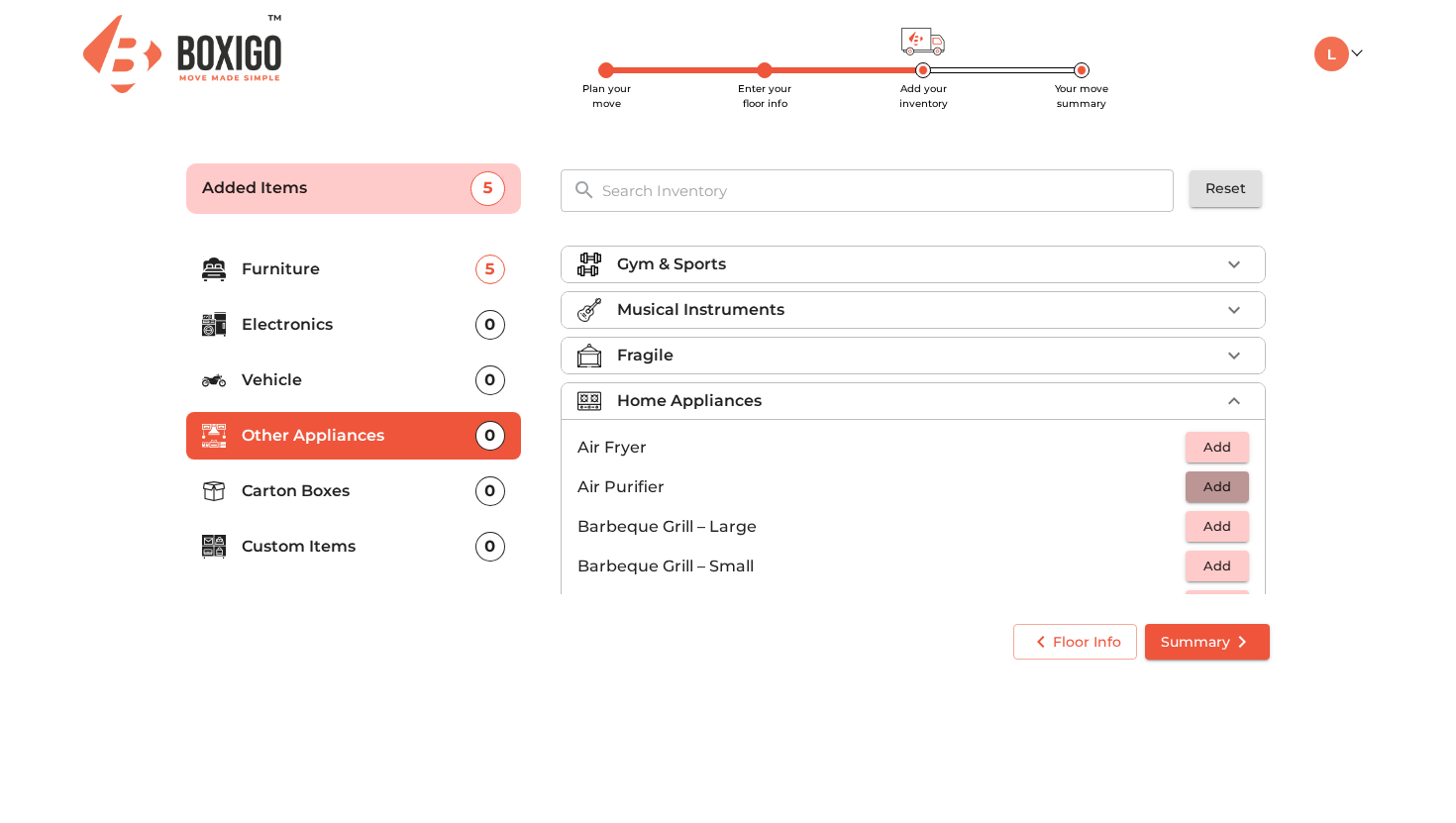 click on "Add" at bounding box center (1217, 486) 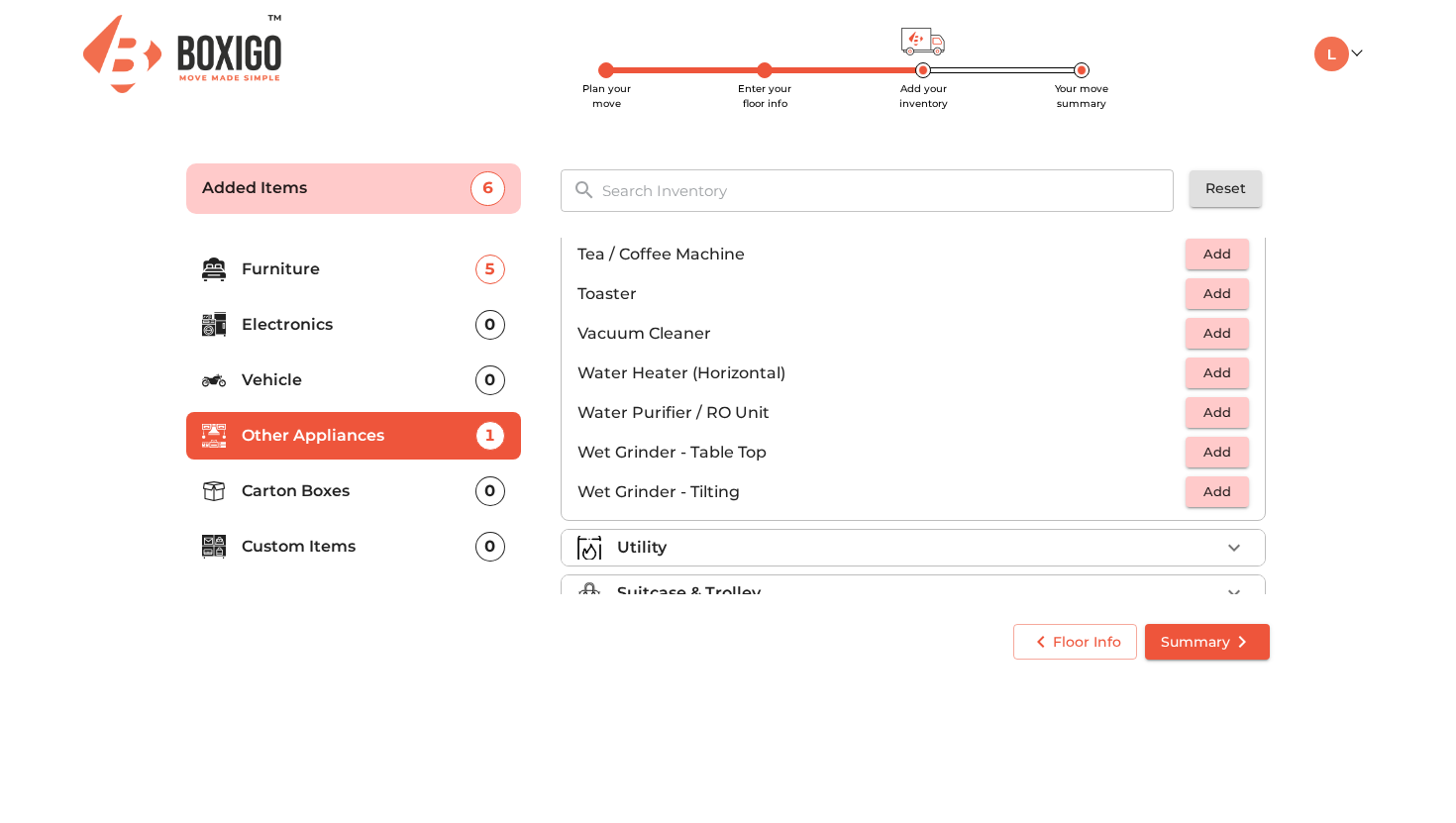 scroll, scrollTop: 1376, scrollLeft: 0, axis: vertical 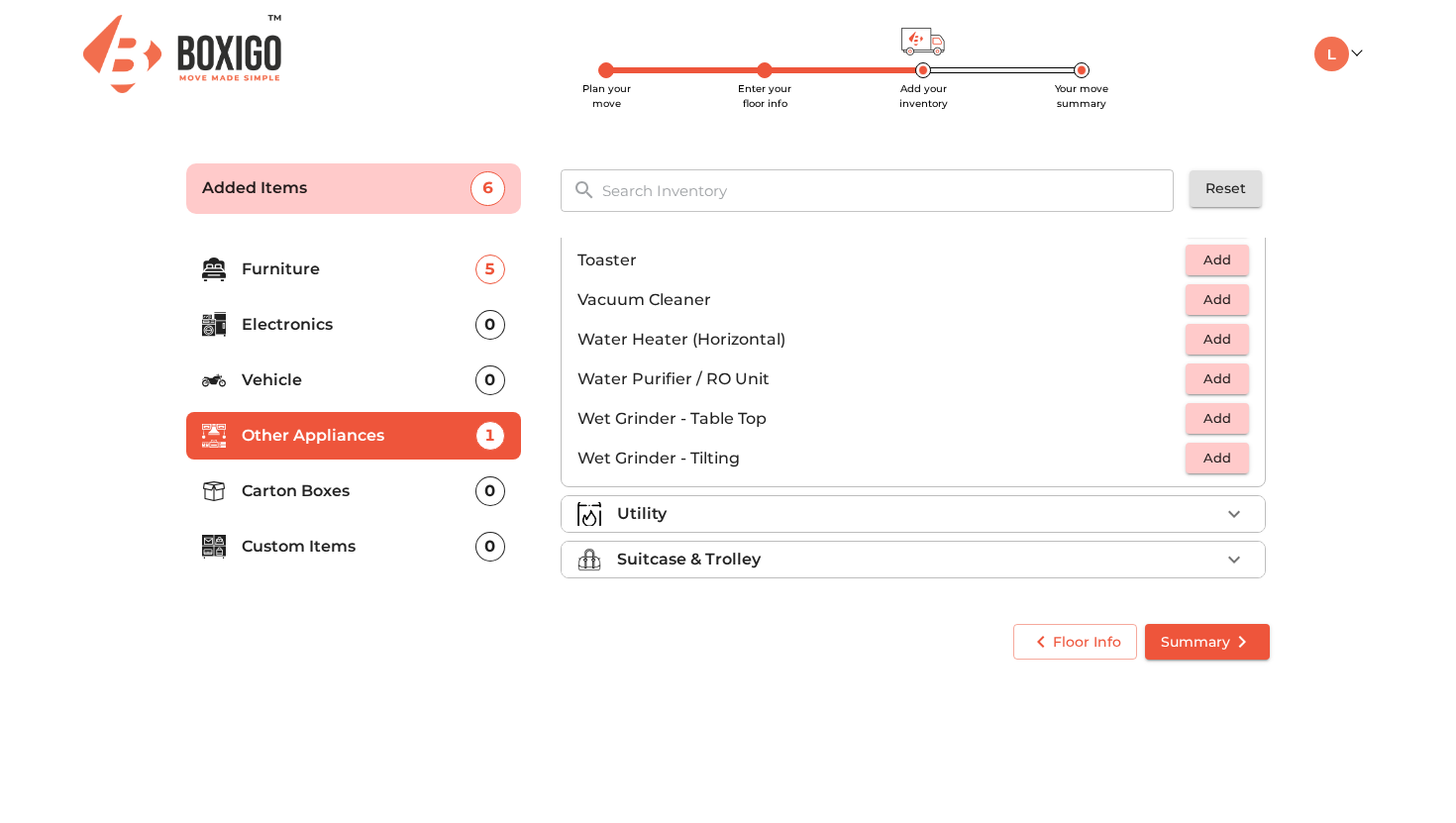 click on "Utility" at bounding box center (918, 514) 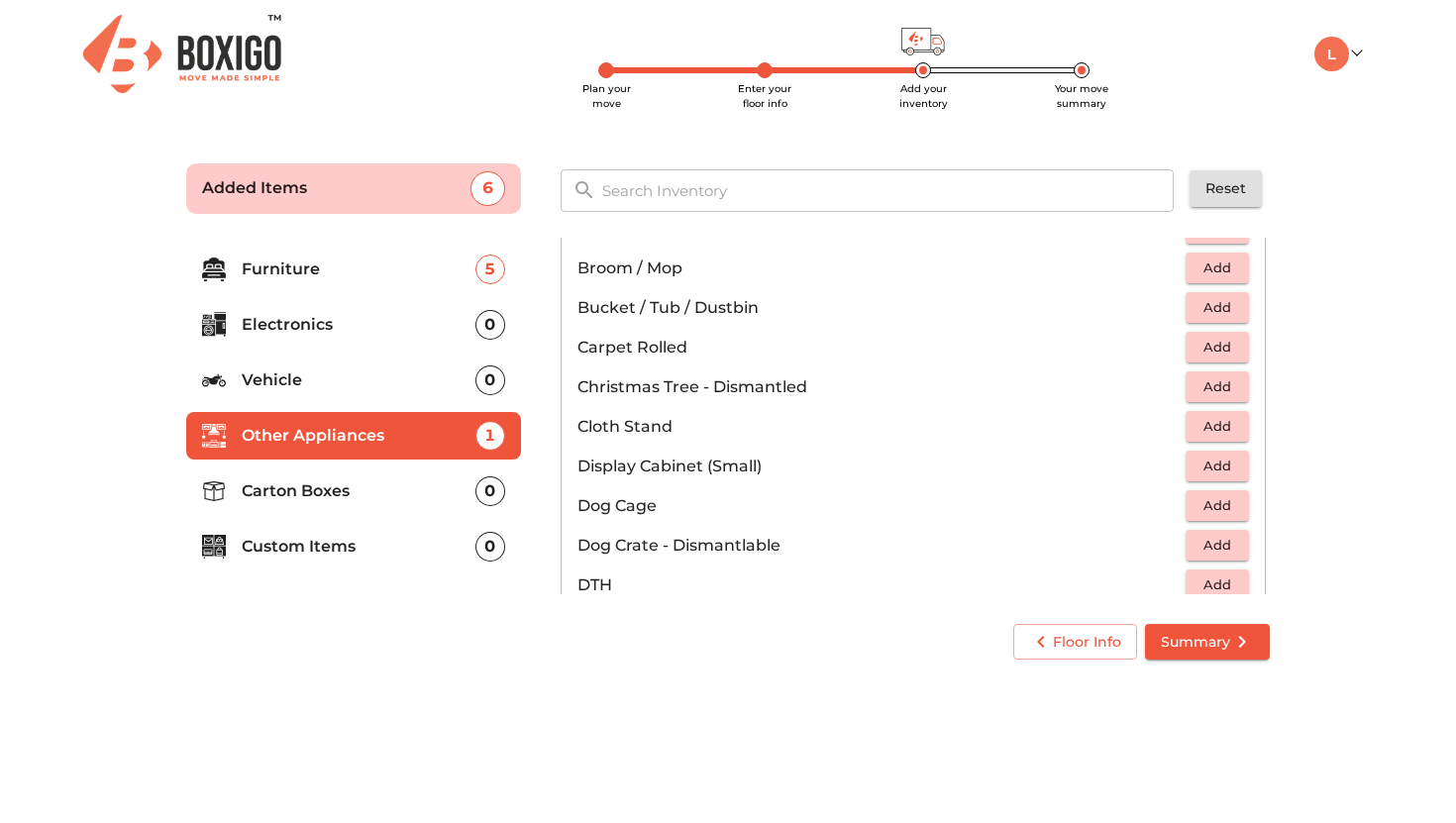scroll, scrollTop: 0, scrollLeft: 0, axis: both 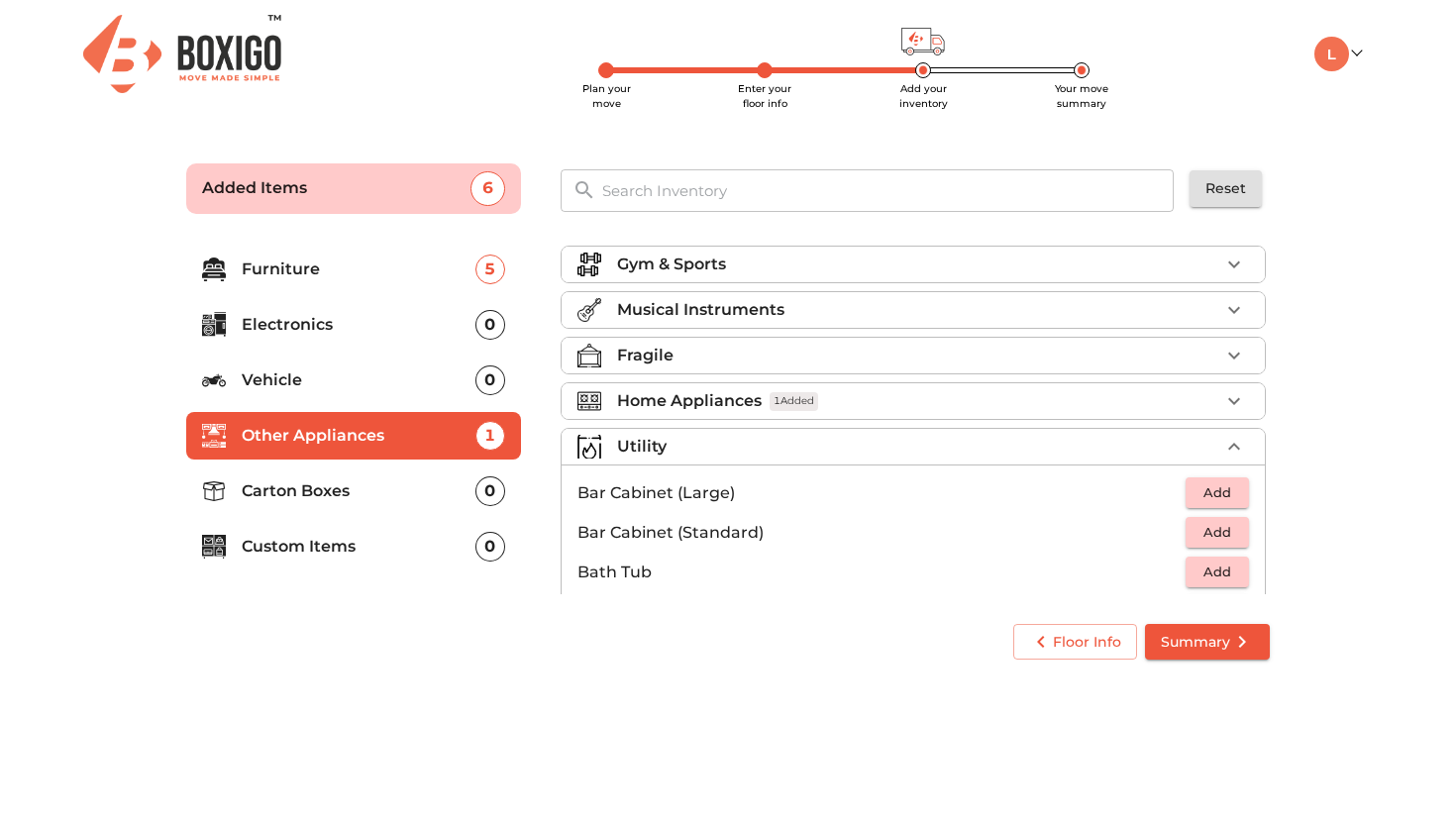 click on "Musical Instruments" at bounding box center (918, 310) 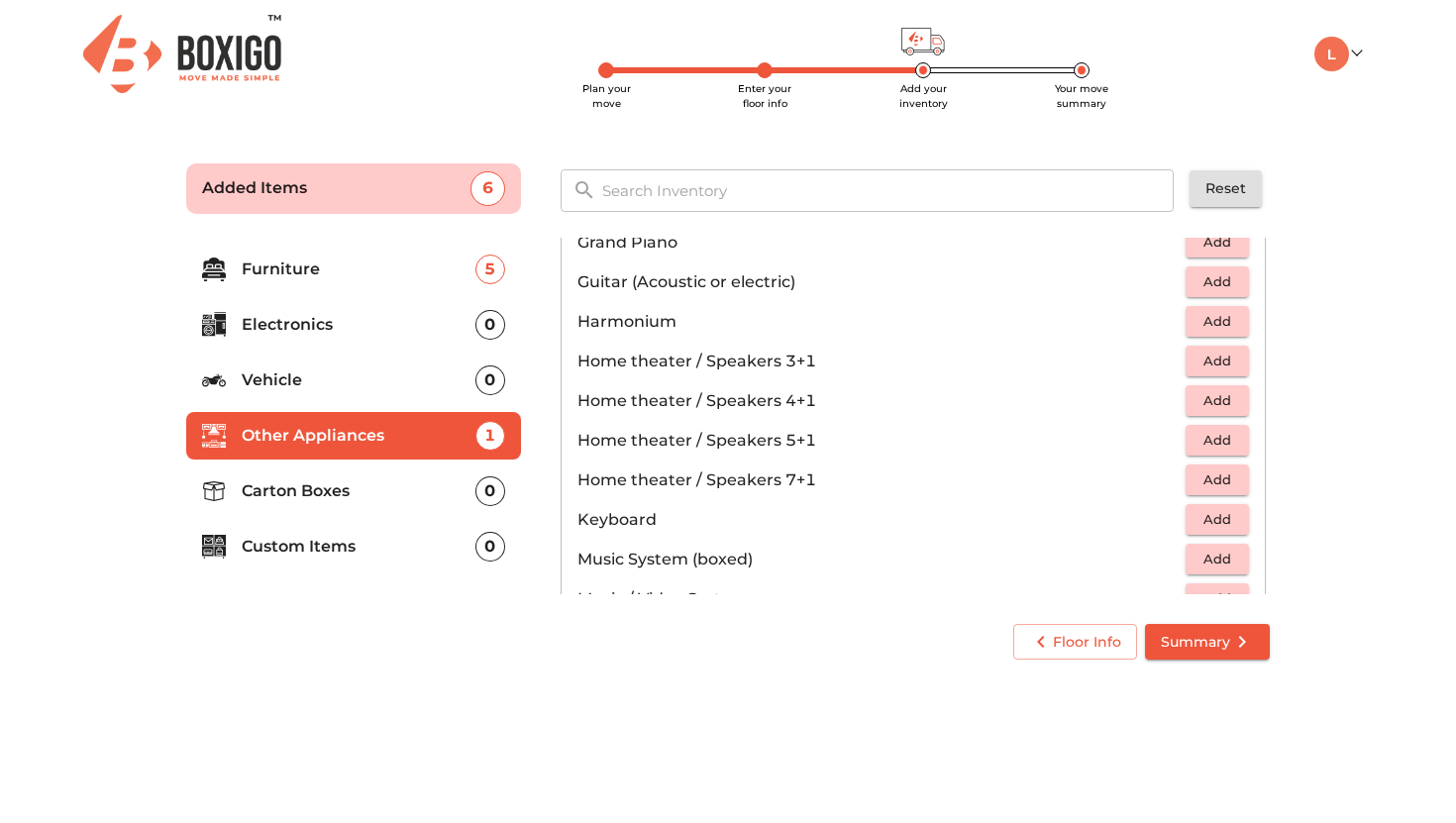 scroll, scrollTop: 702, scrollLeft: 0, axis: vertical 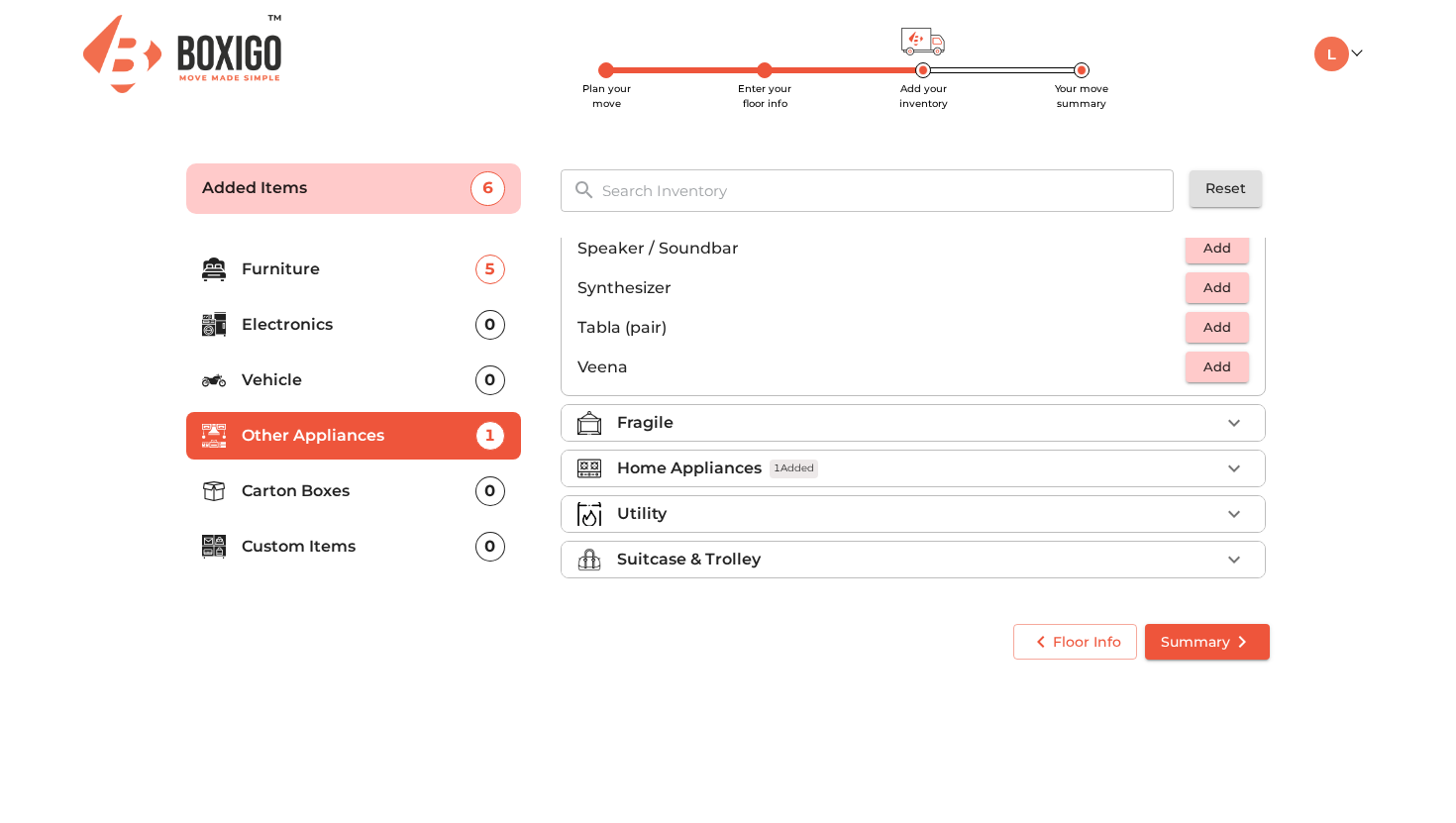 click on "0" at bounding box center (490, 491) 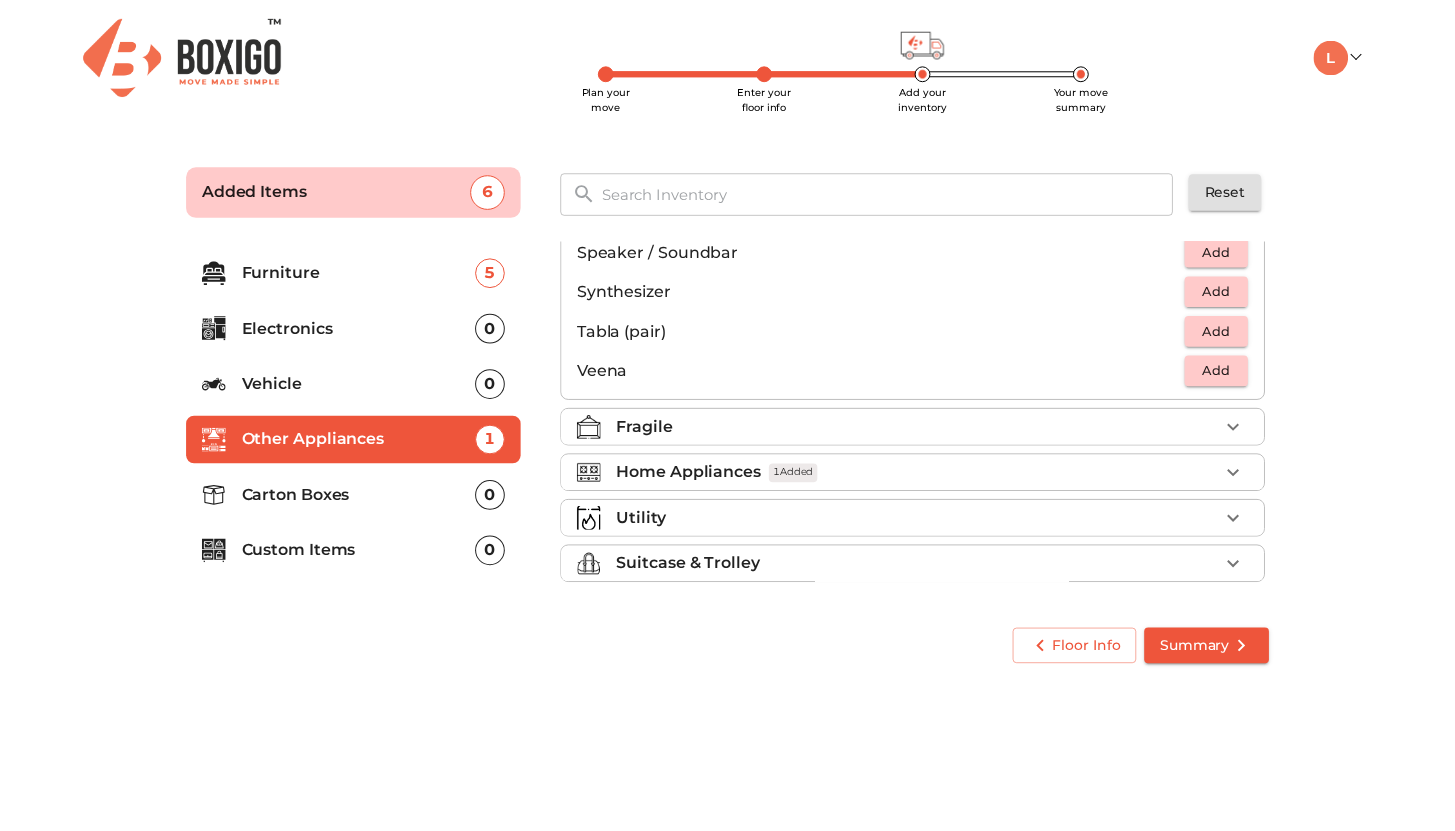 scroll, scrollTop: 0, scrollLeft: 0, axis: both 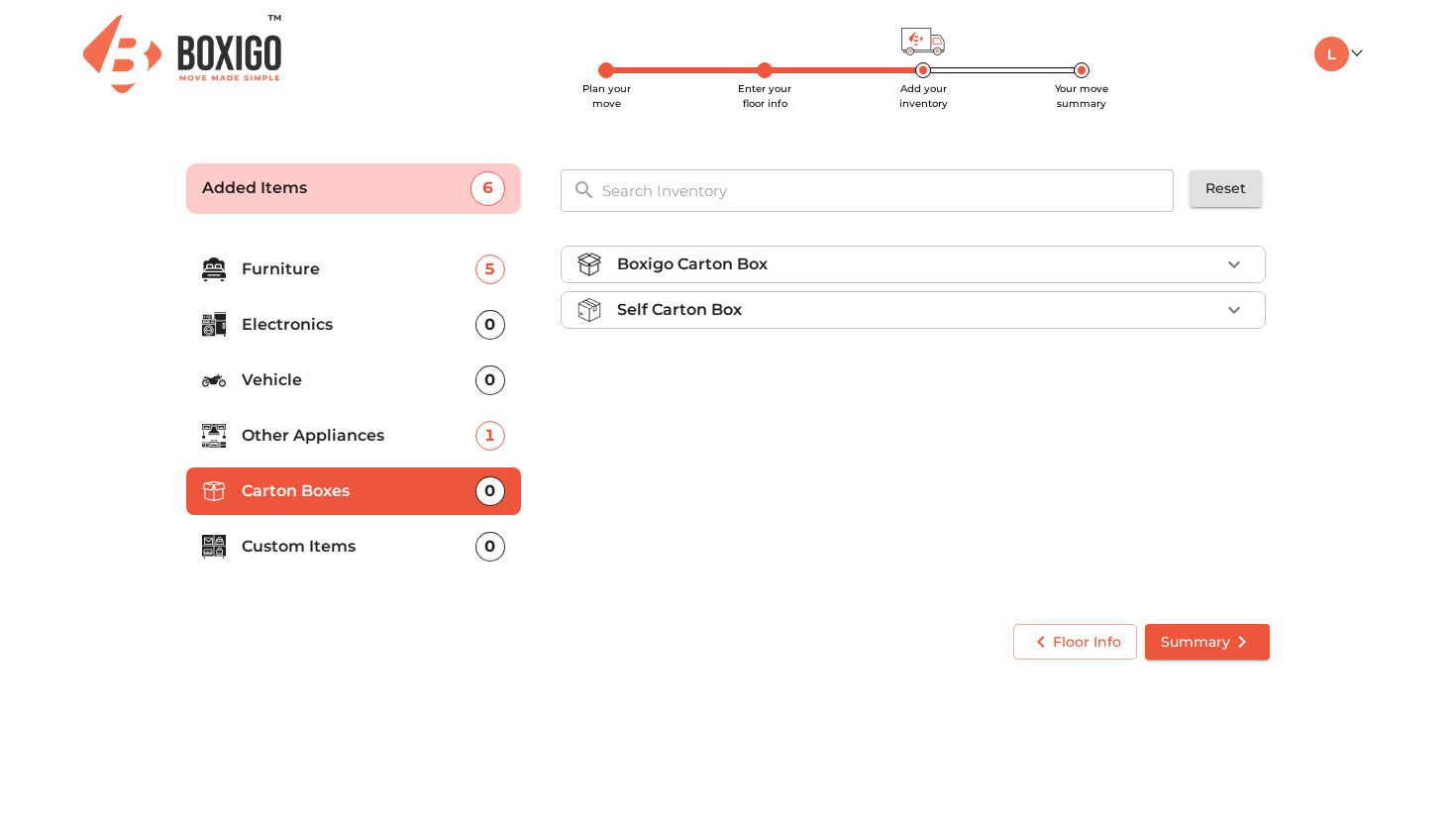 click on "Self Carton Box" at bounding box center (679, 310) 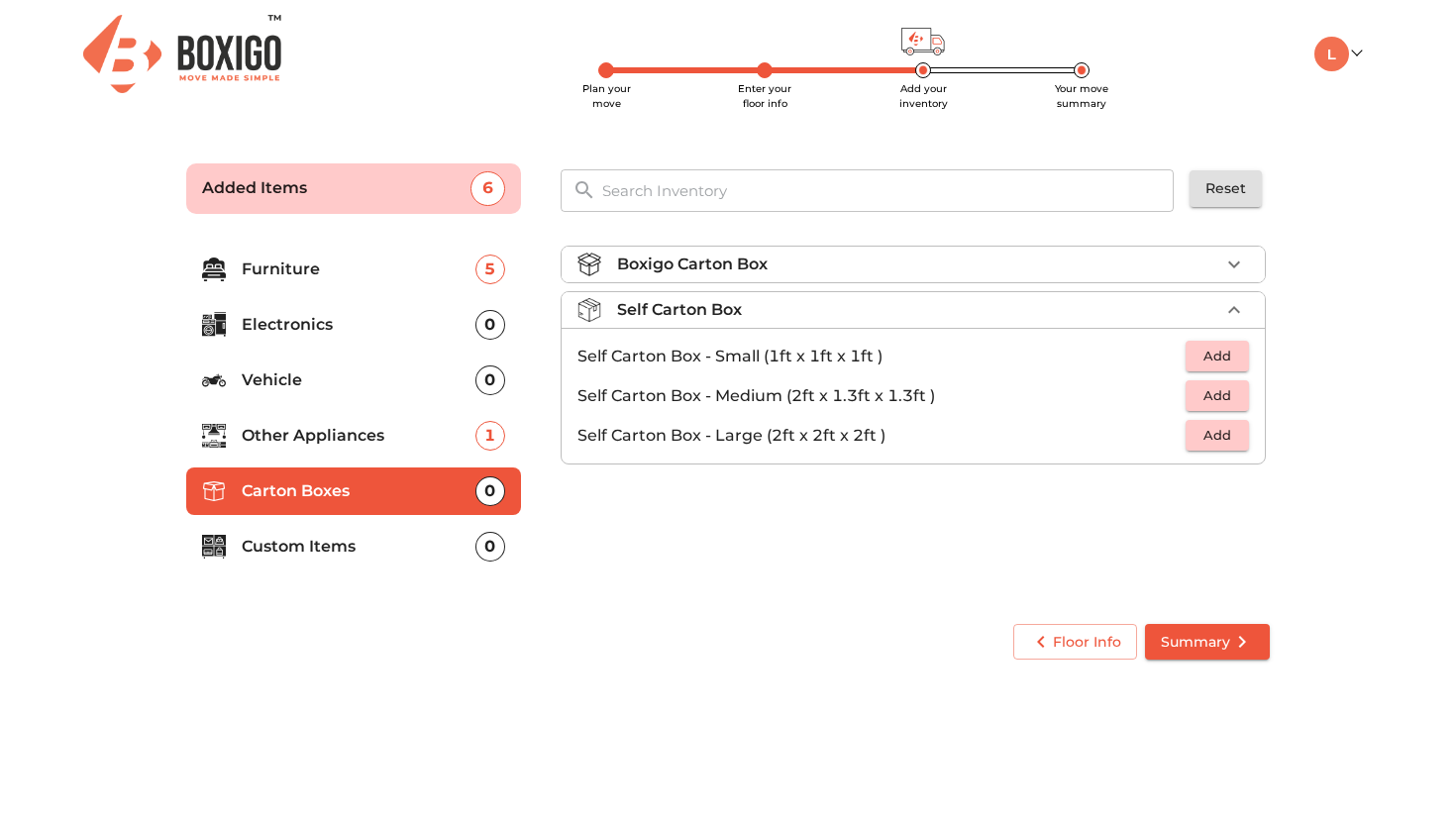 click on "Add" at bounding box center (1217, 435) 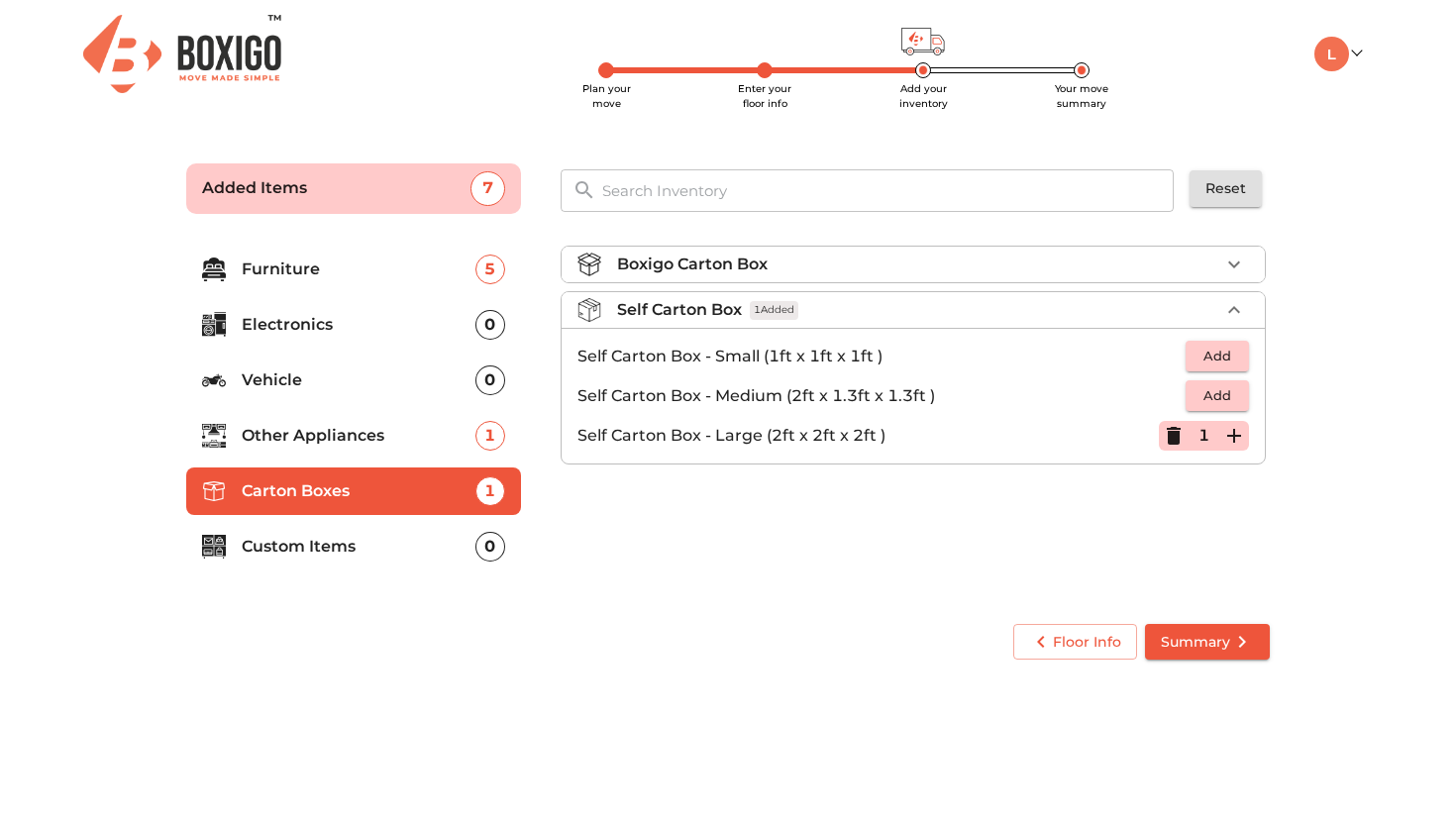 click 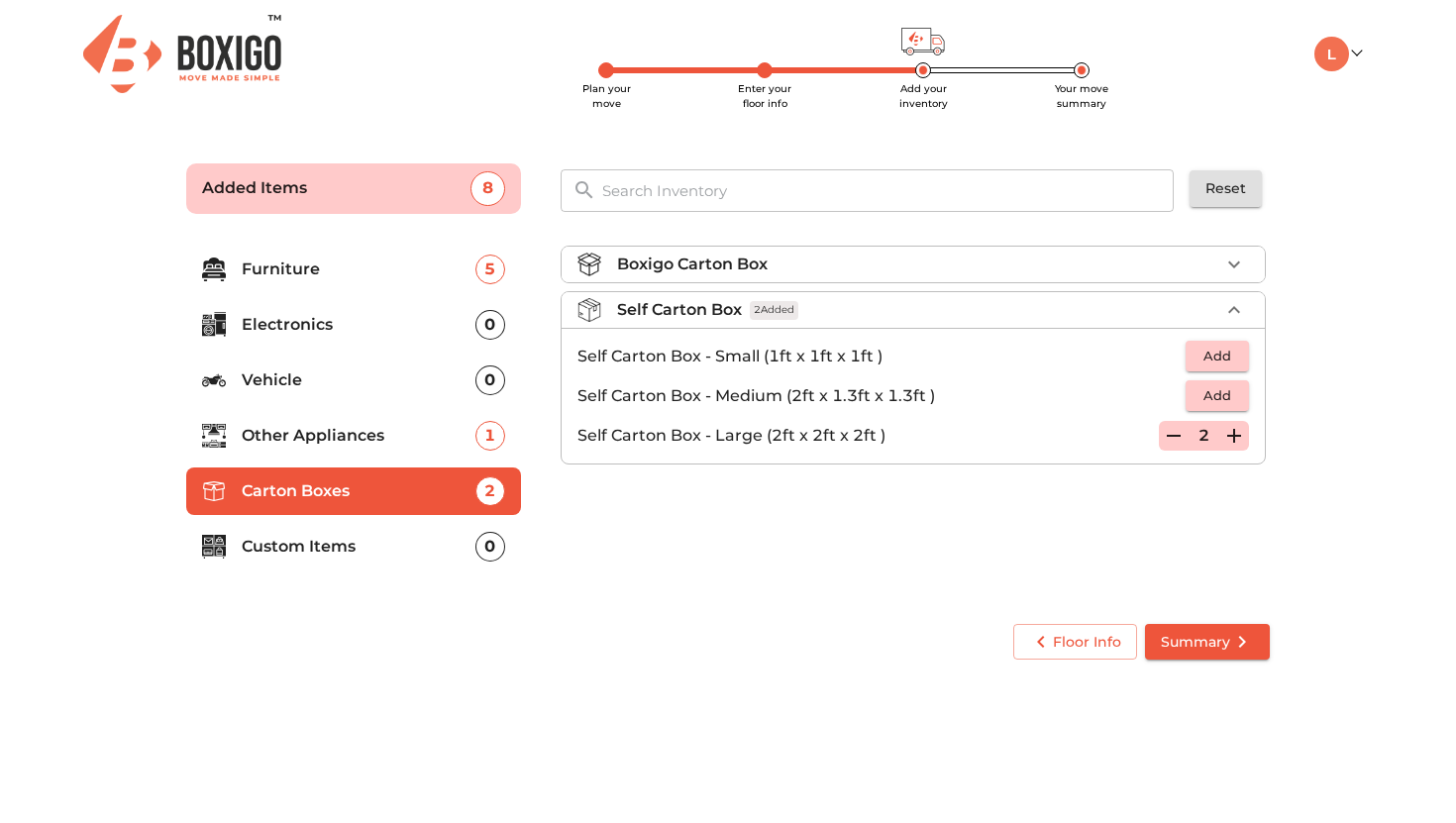 click 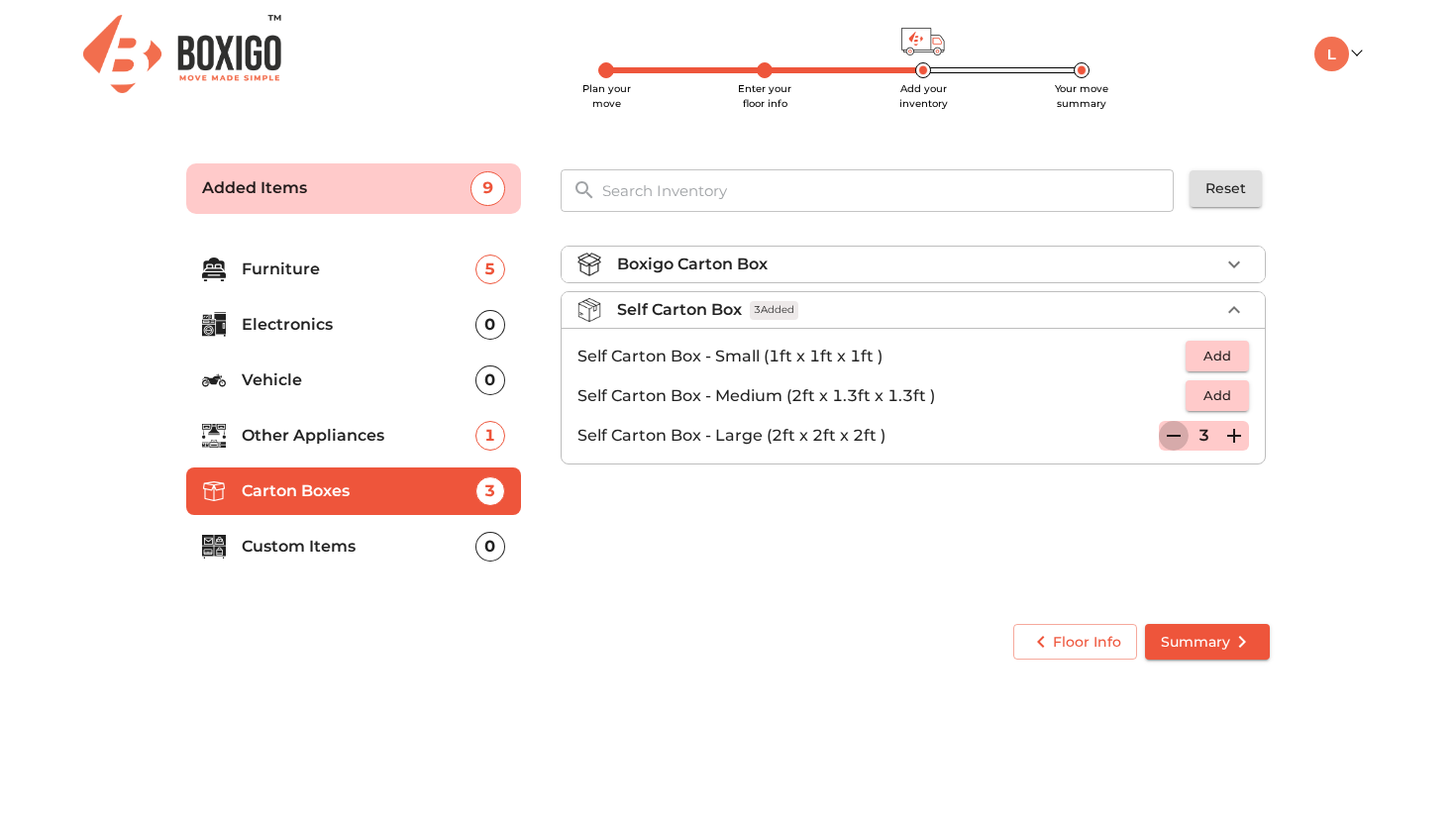 click 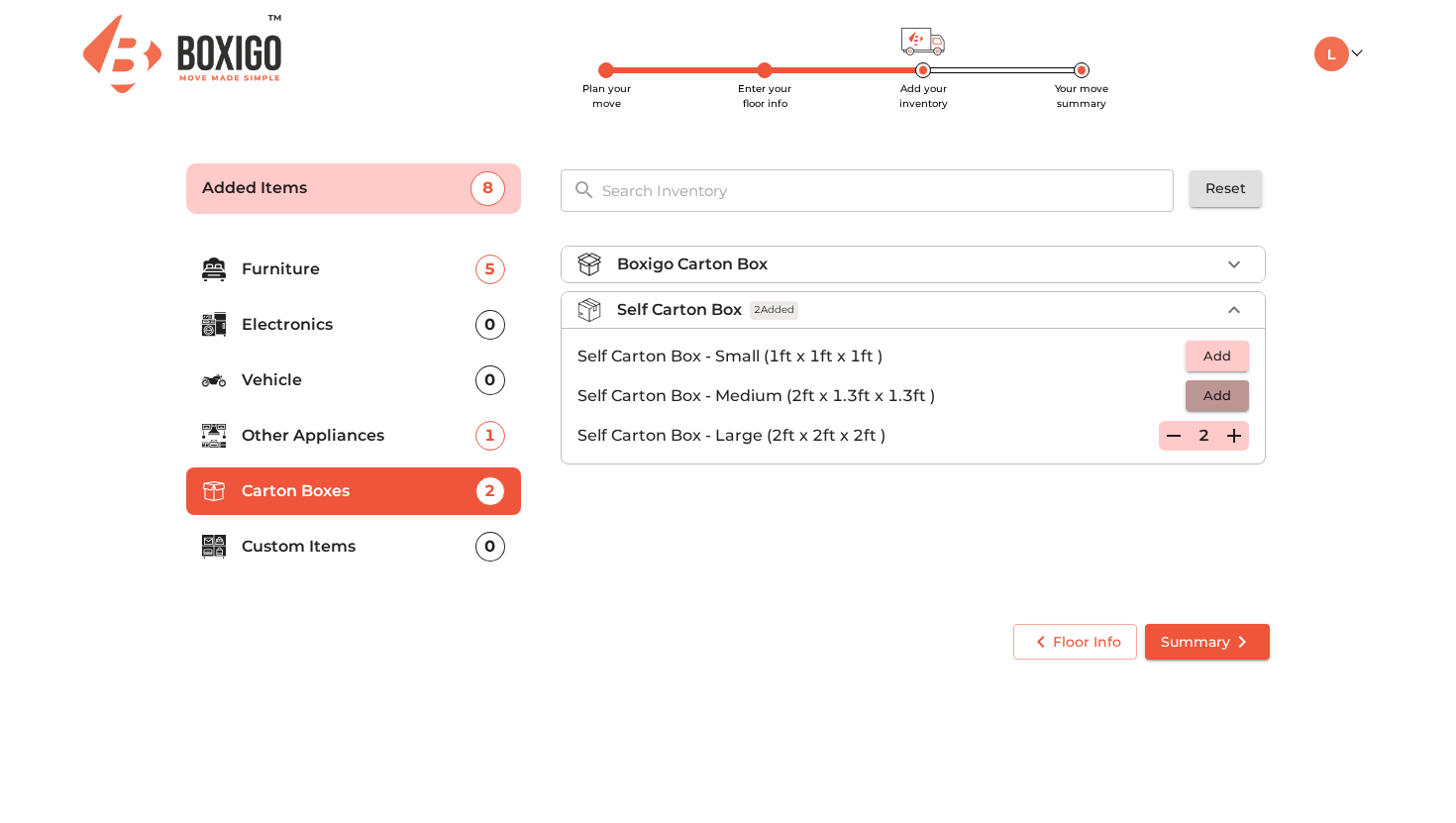 click on "Add" at bounding box center [1217, 395] 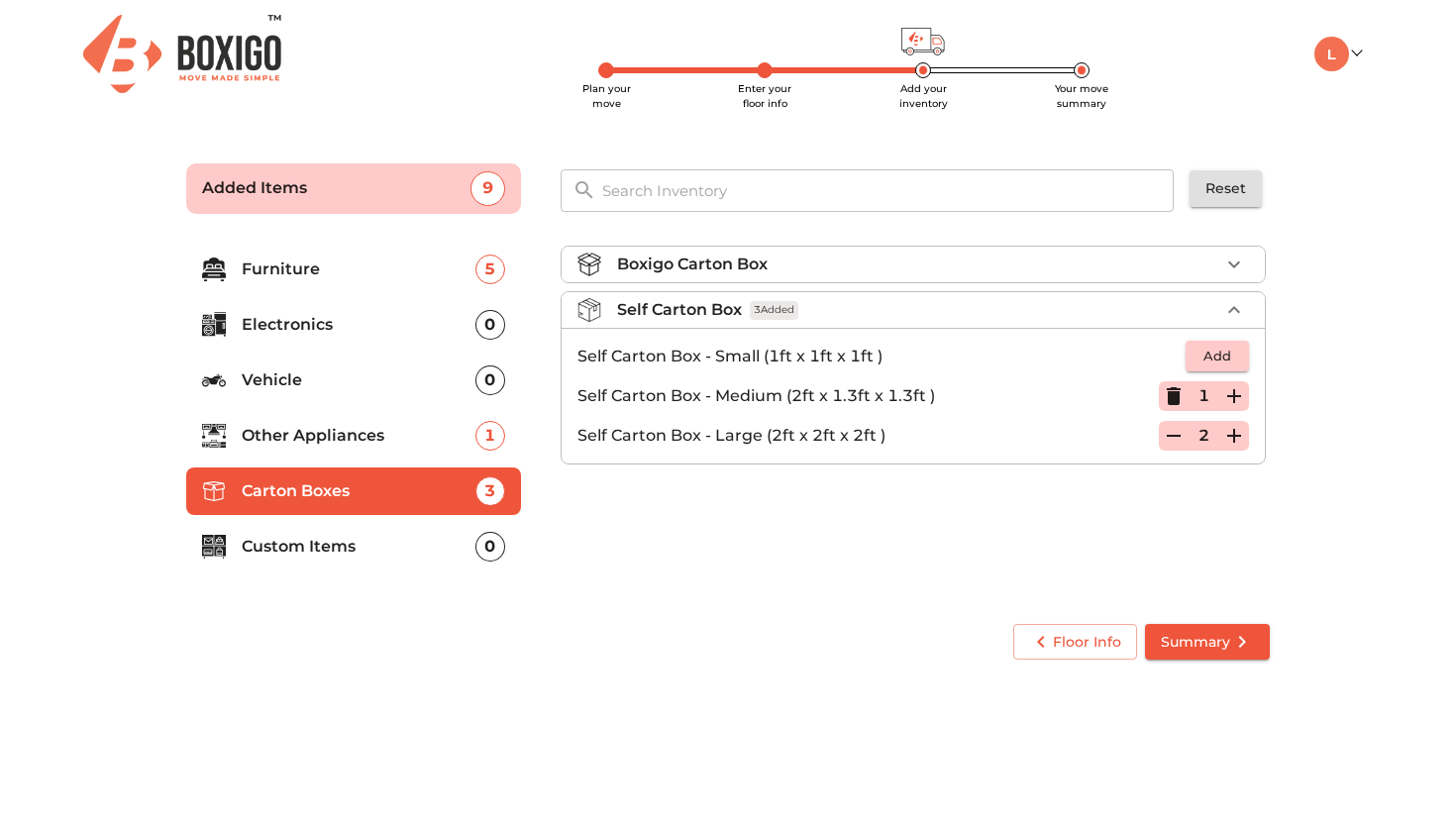 click 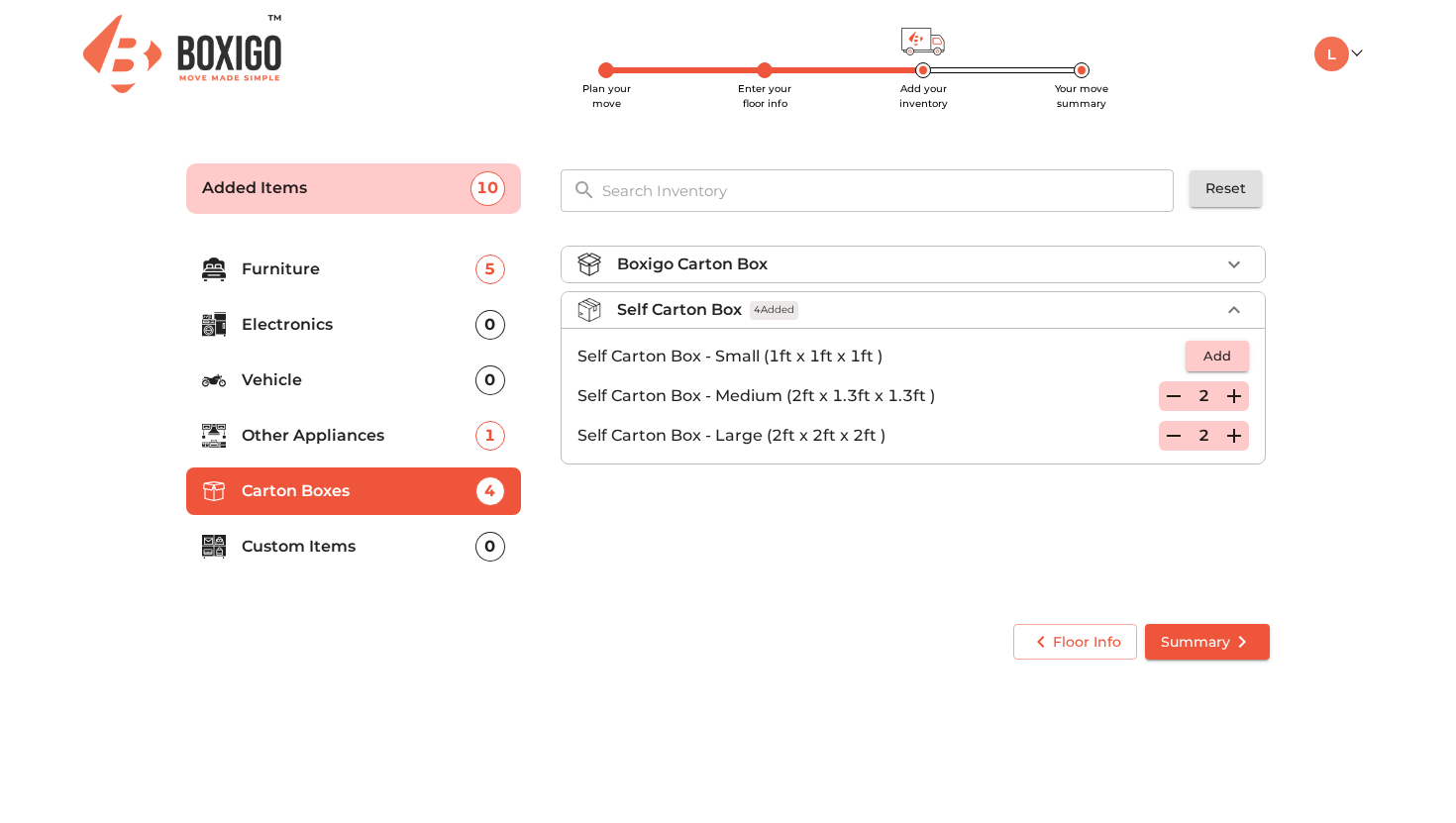 click 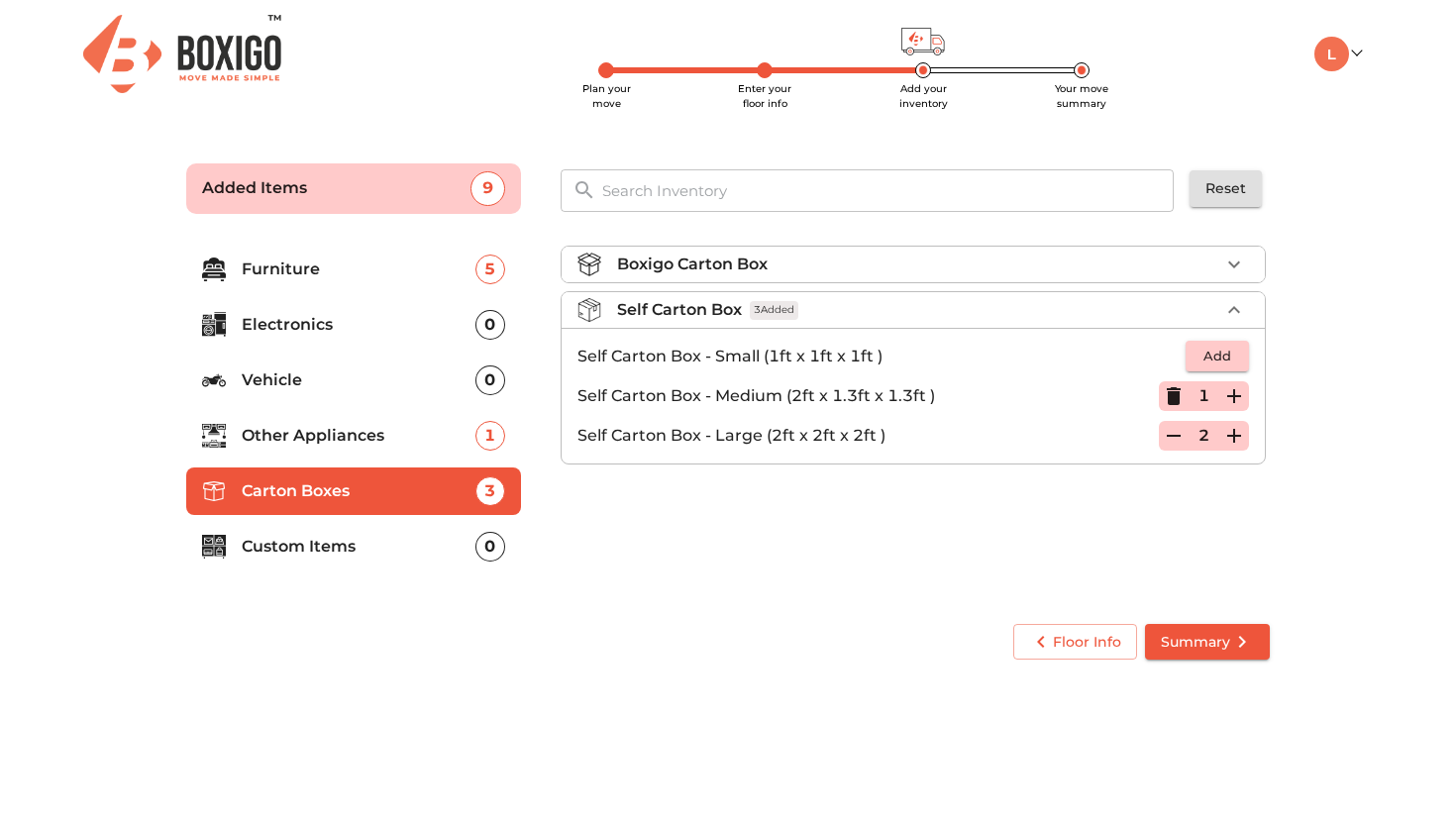 click 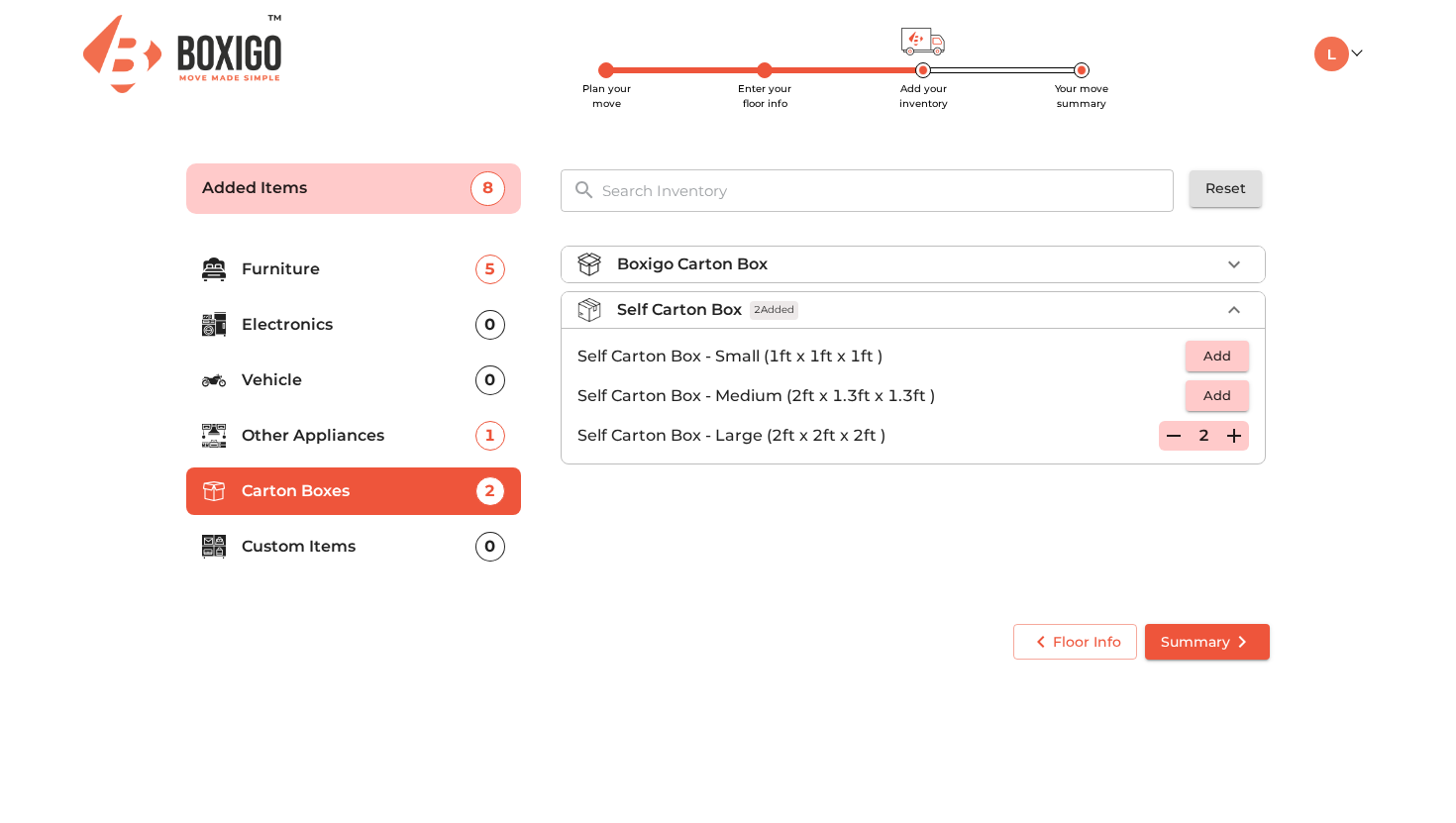 click on "Self Carton Box - Large (2ft x 2ft x 2ft ) 2" at bounding box center (913, 436) 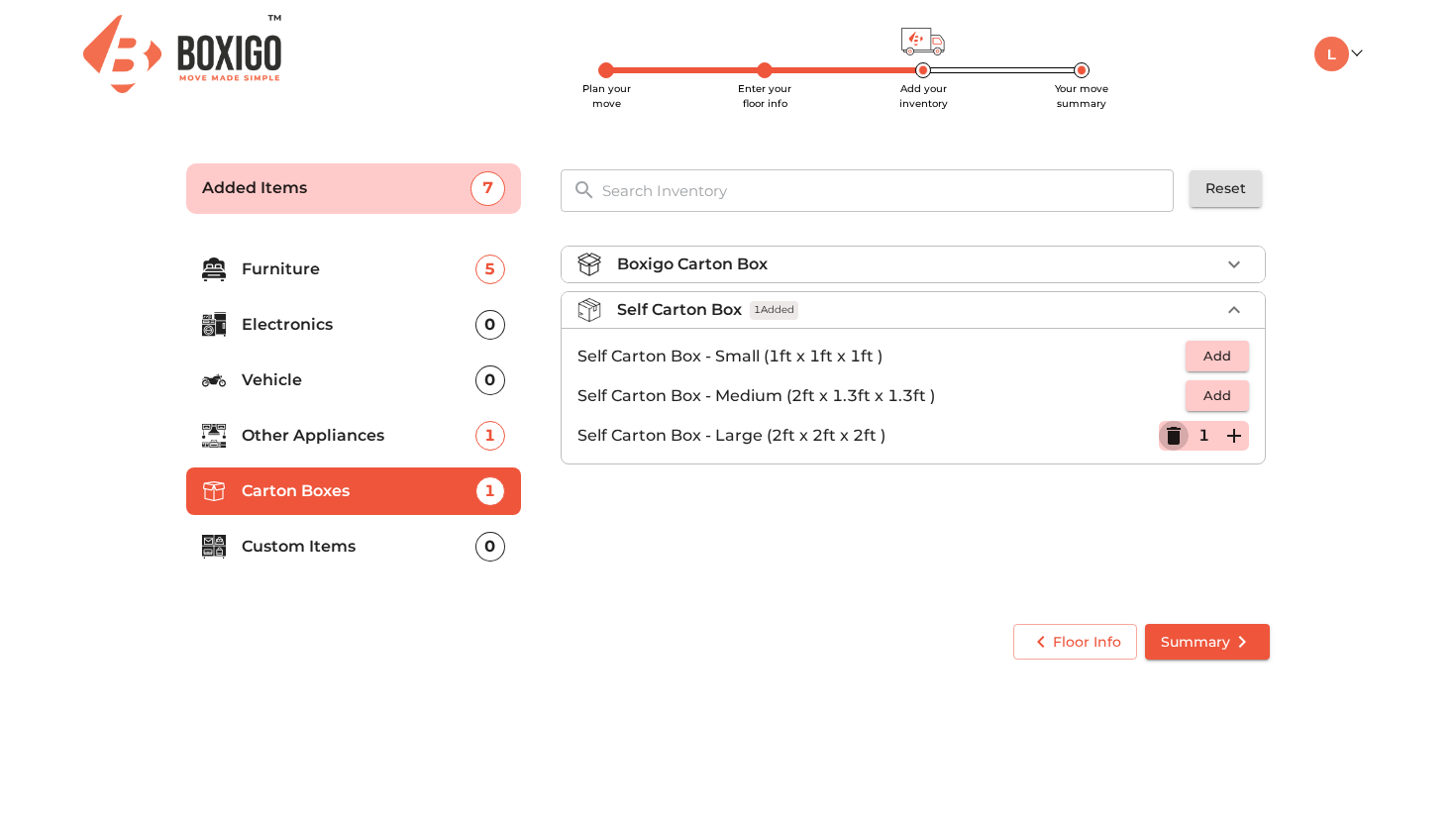 click 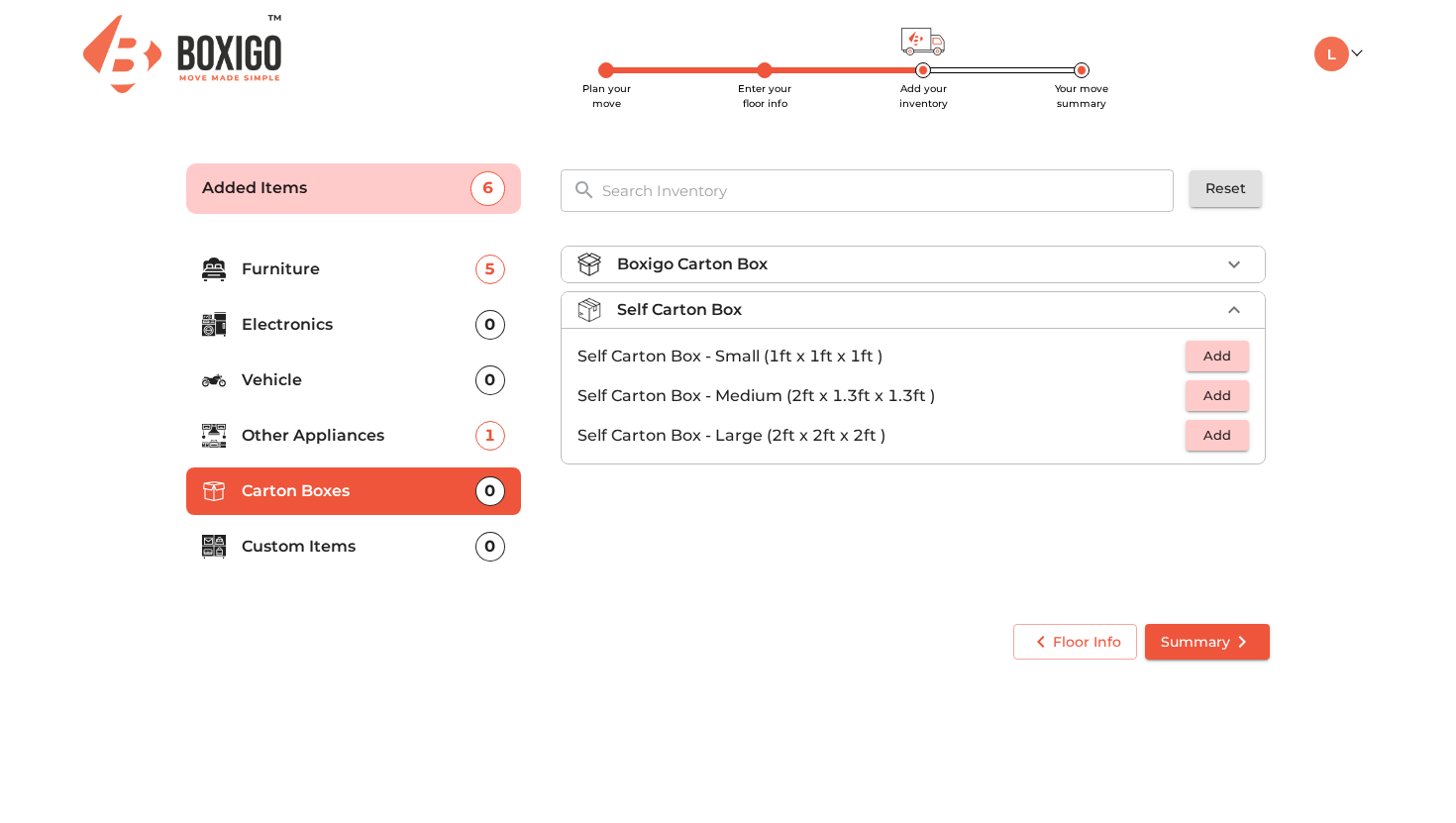 click on "Summary" at bounding box center [1207, 642] 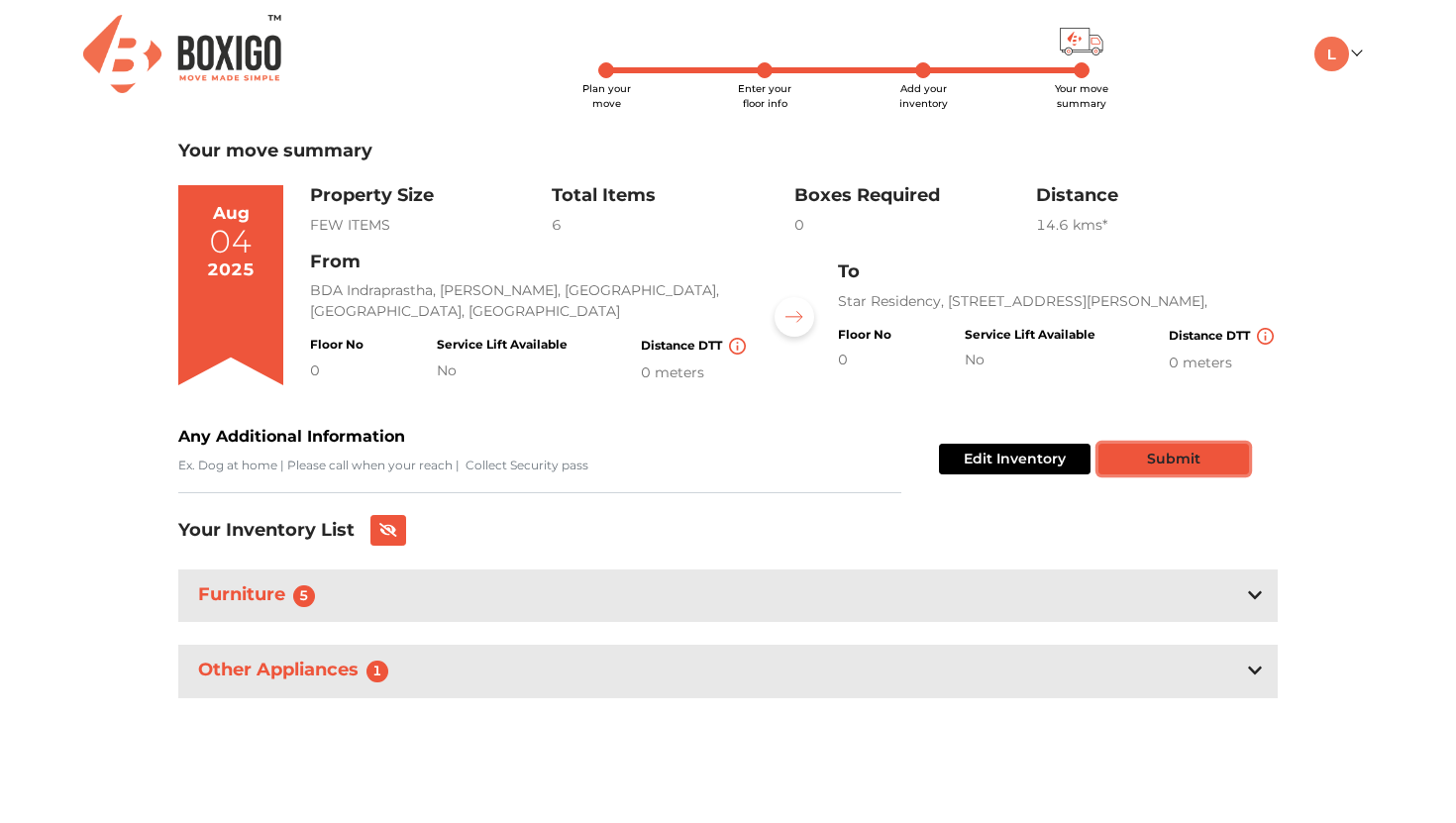 click on "Submit" at bounding box center [1174, 459] 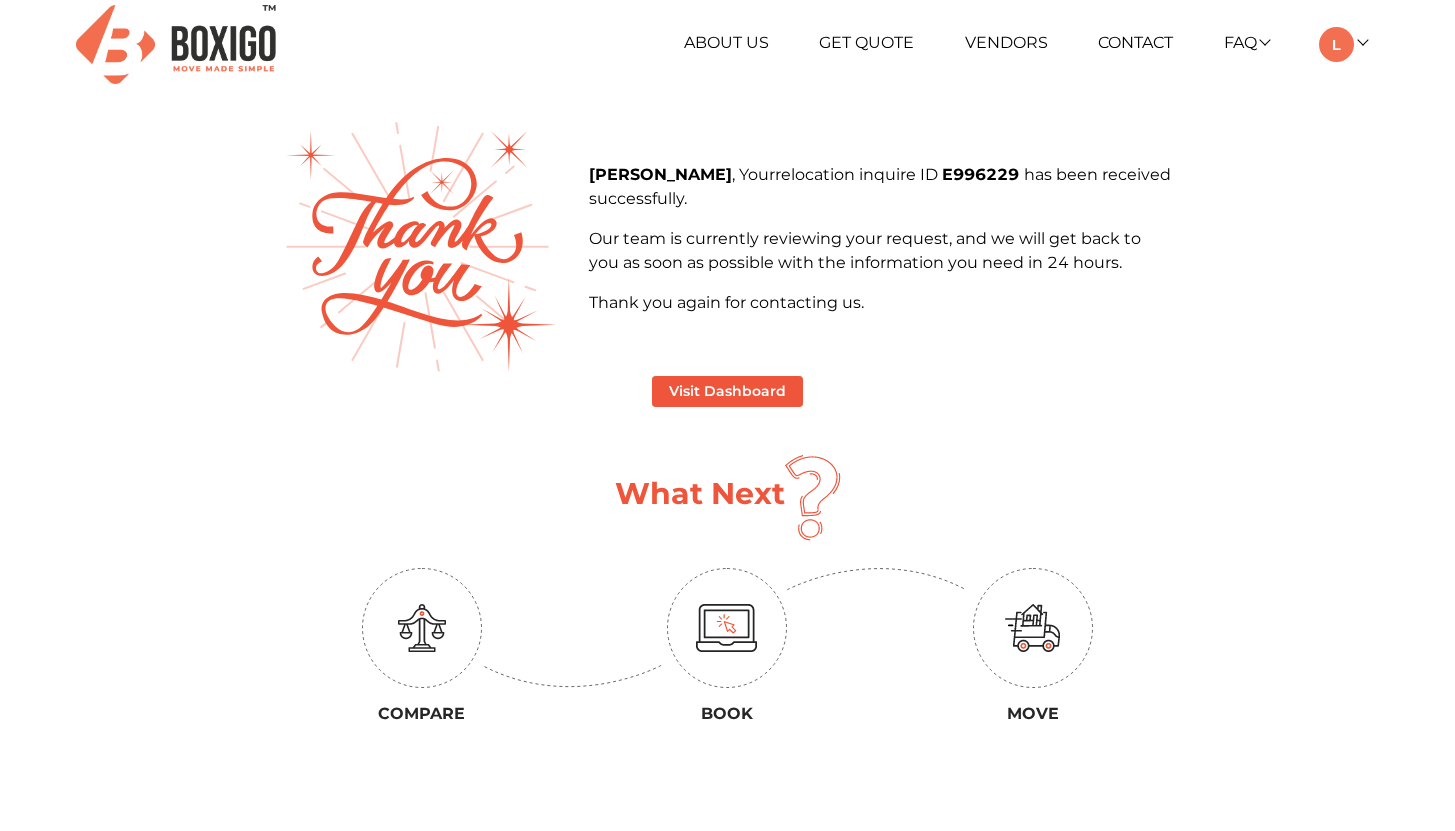 scroll, scrollTop: 7, scrollLeft: 0, axis: vertical 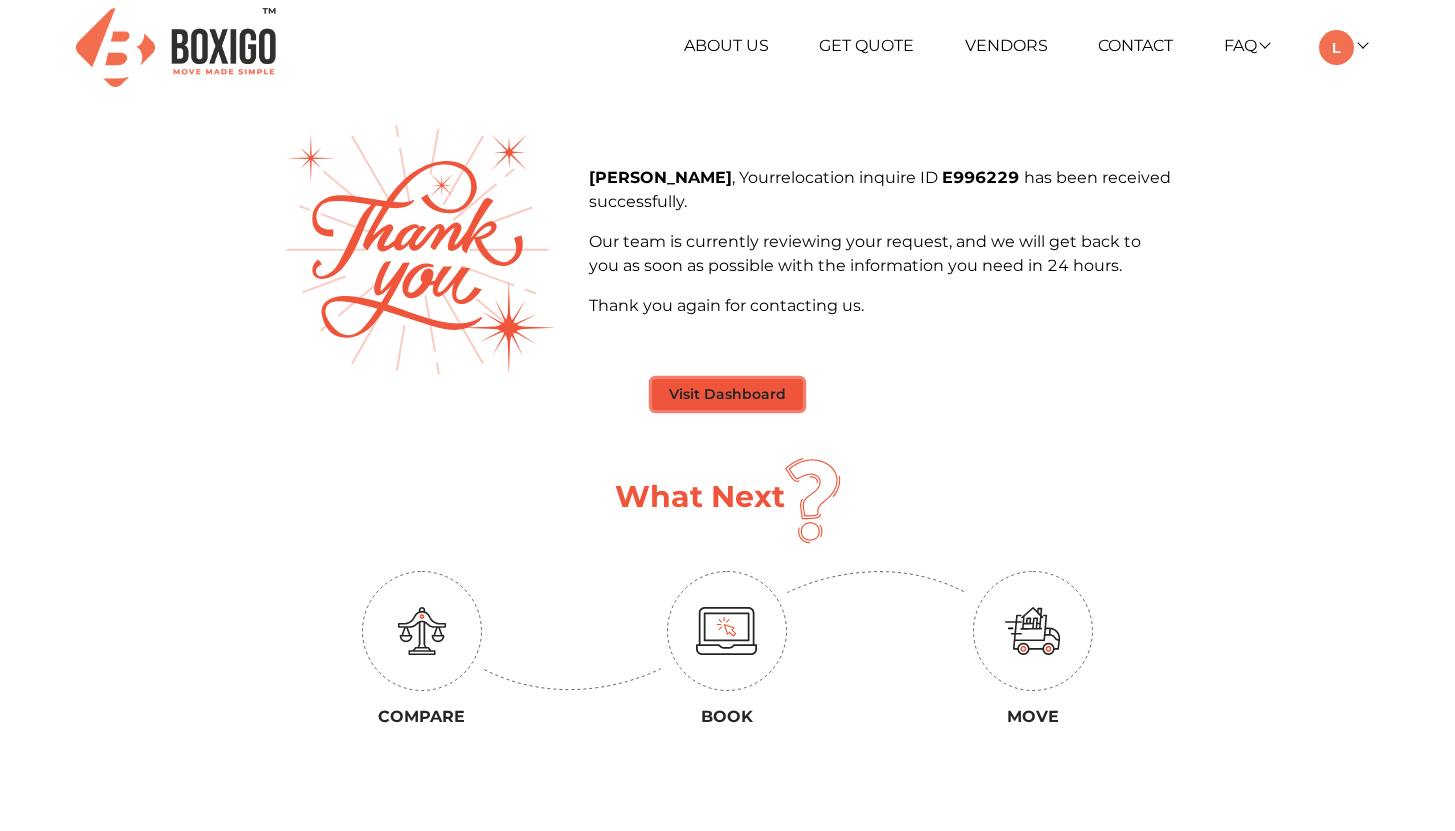 click on "Visit Dashboard" at bounding box center [727, 394] 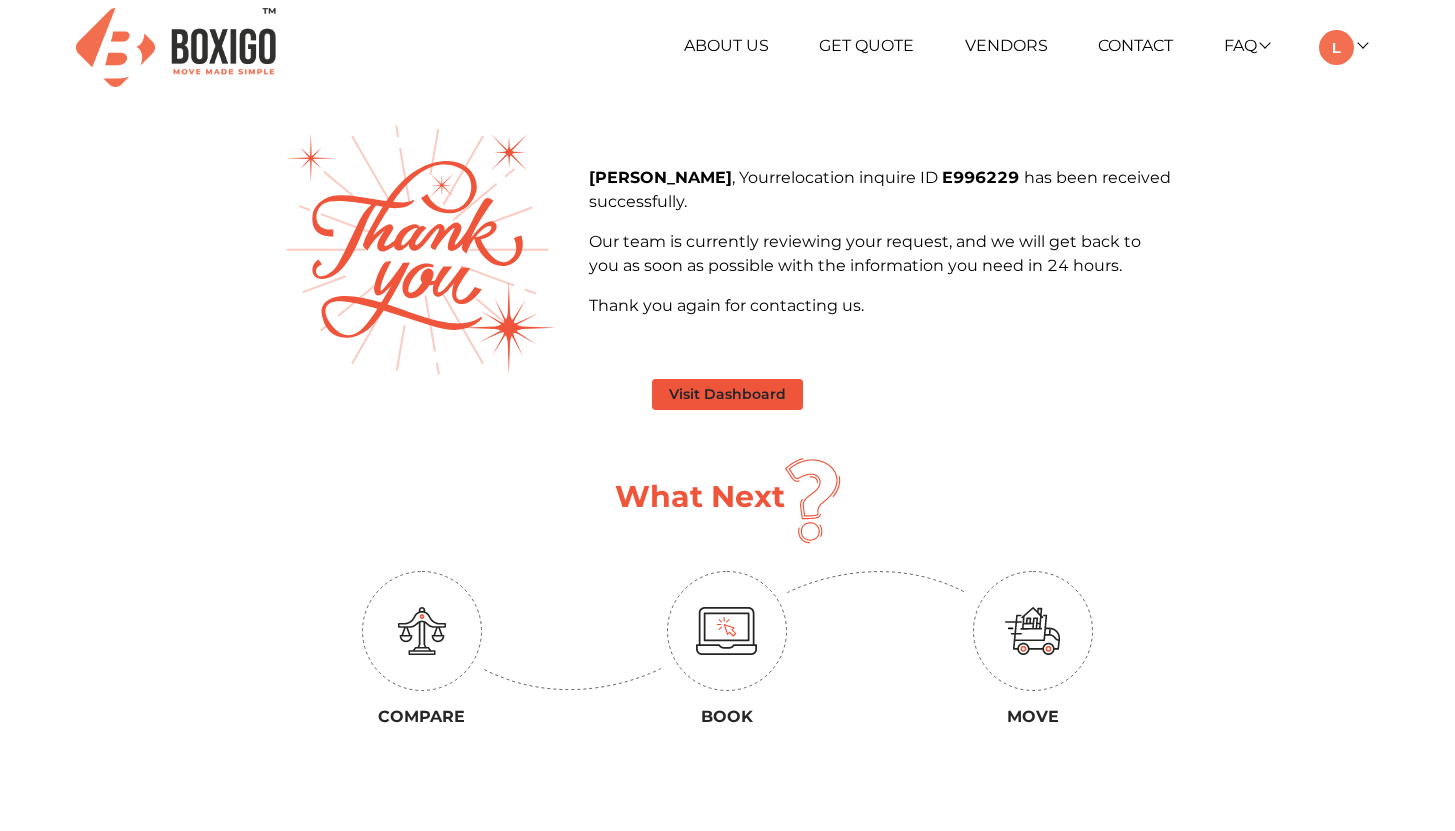 scroll, scrollTop: 0, scrollLeft: 0, axis: both 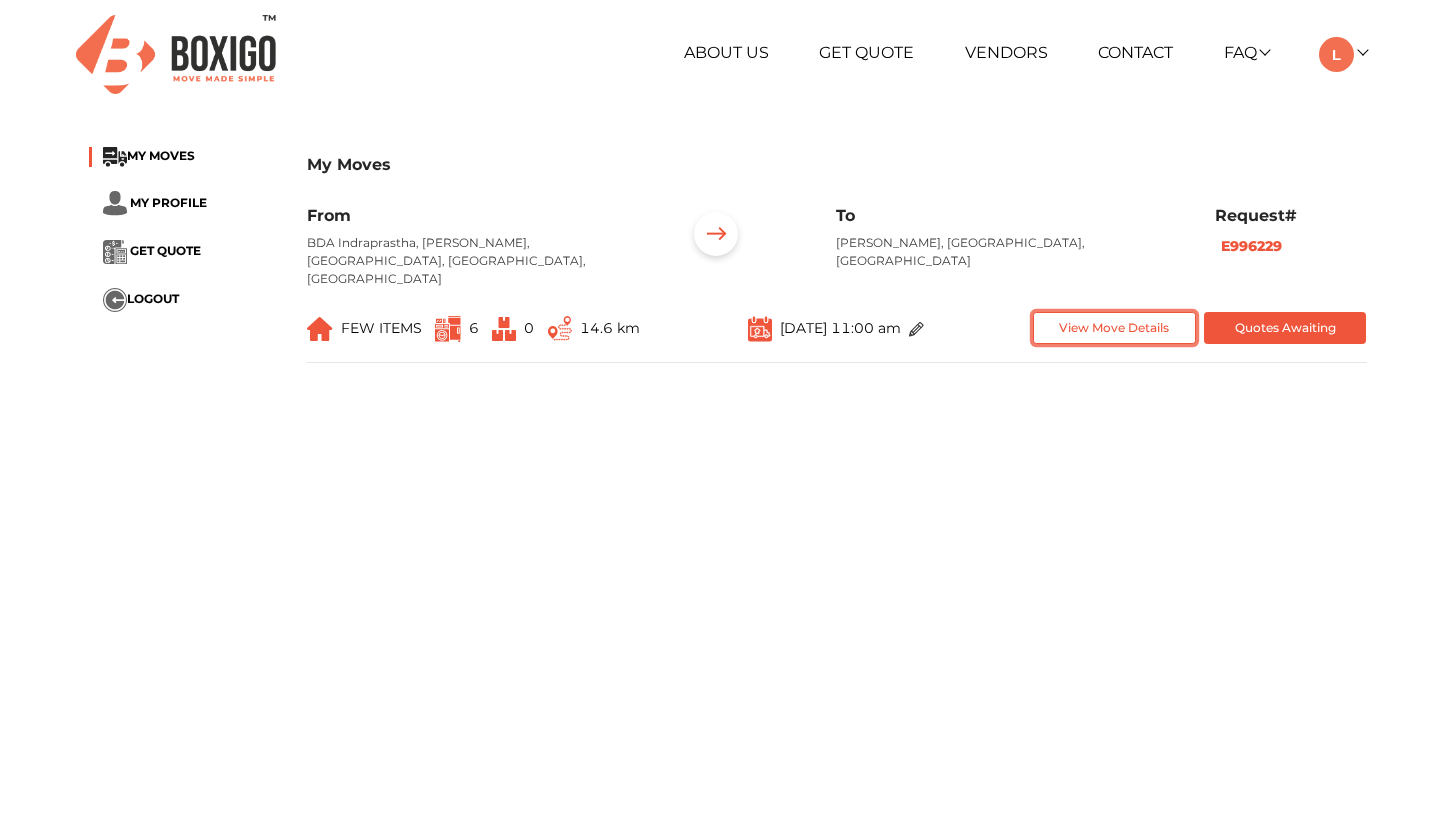 click on "View Move Details" at bounding box center [1114, 328] 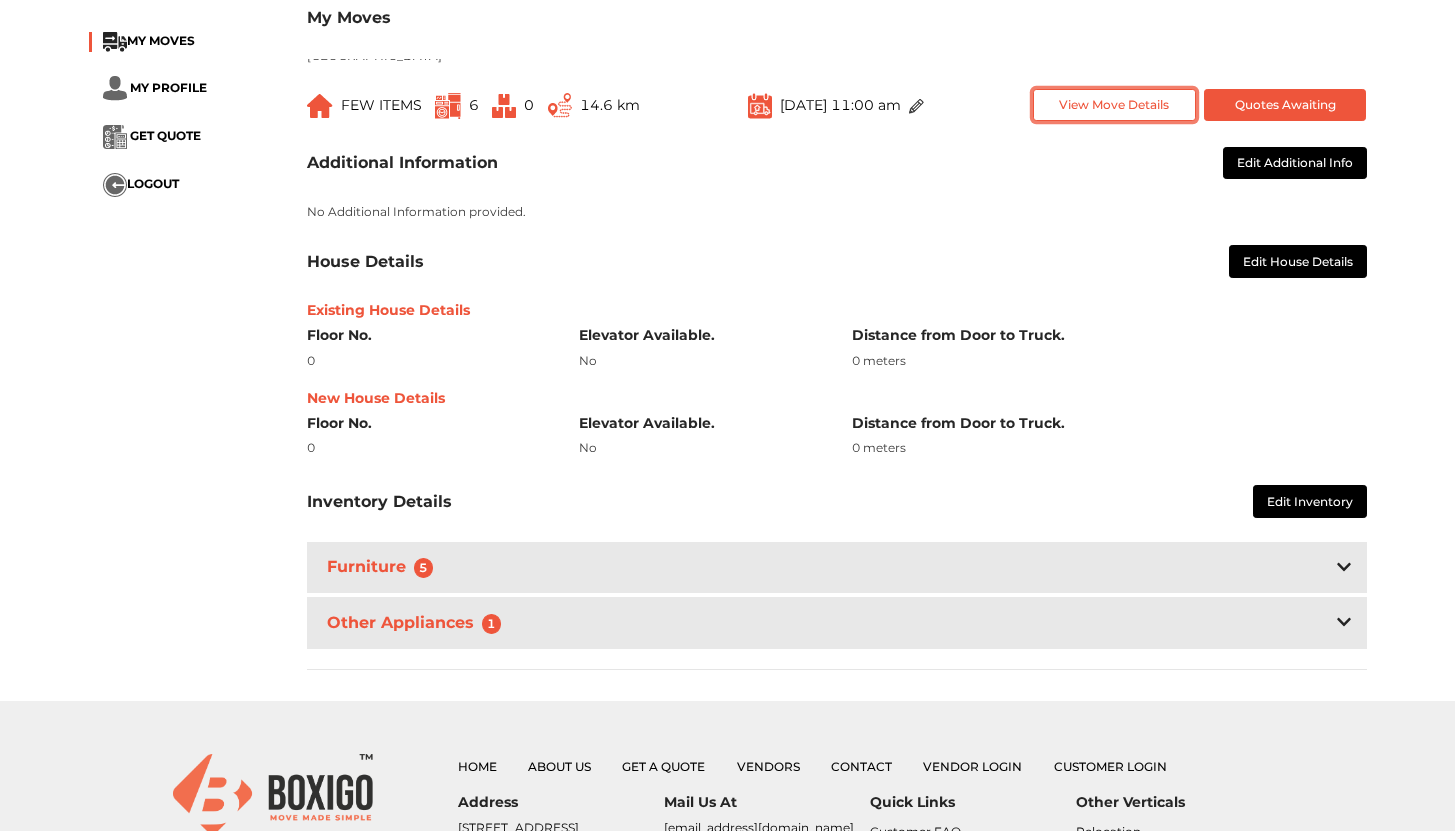 scroll, scrollTop: 537, scrollLeft: 0, axis: vertical 